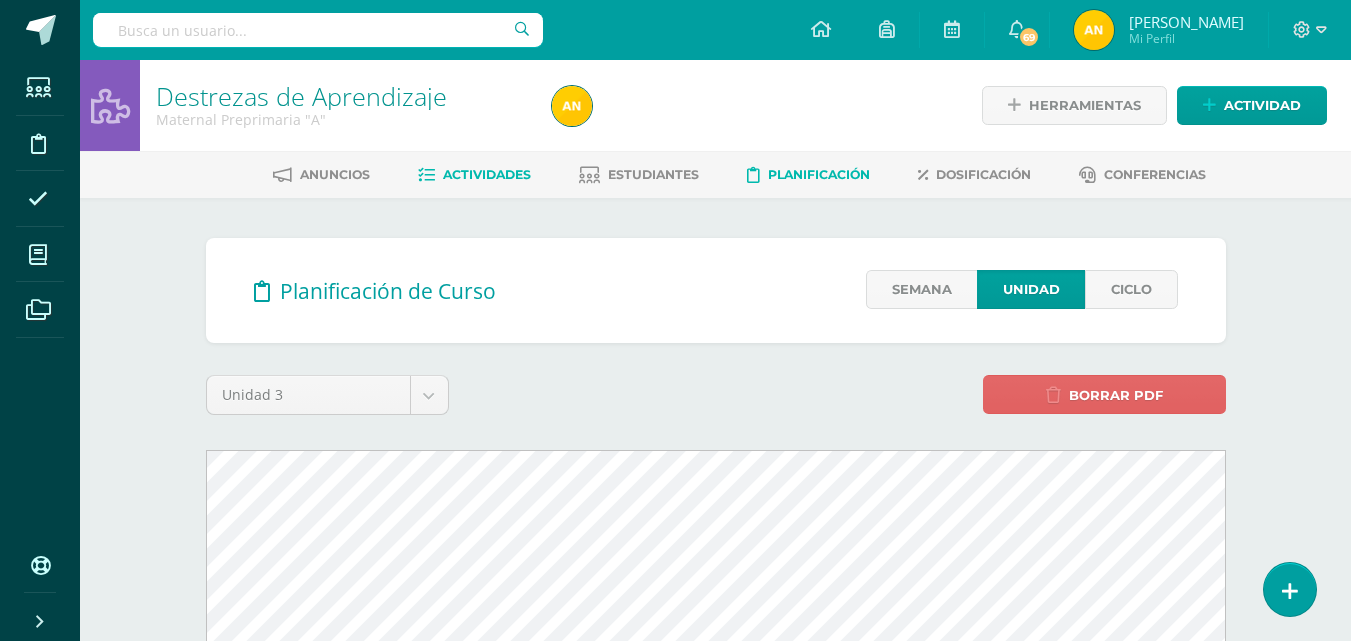 scroll, scrollTop: 0, scrollLeft: 0, axis: both 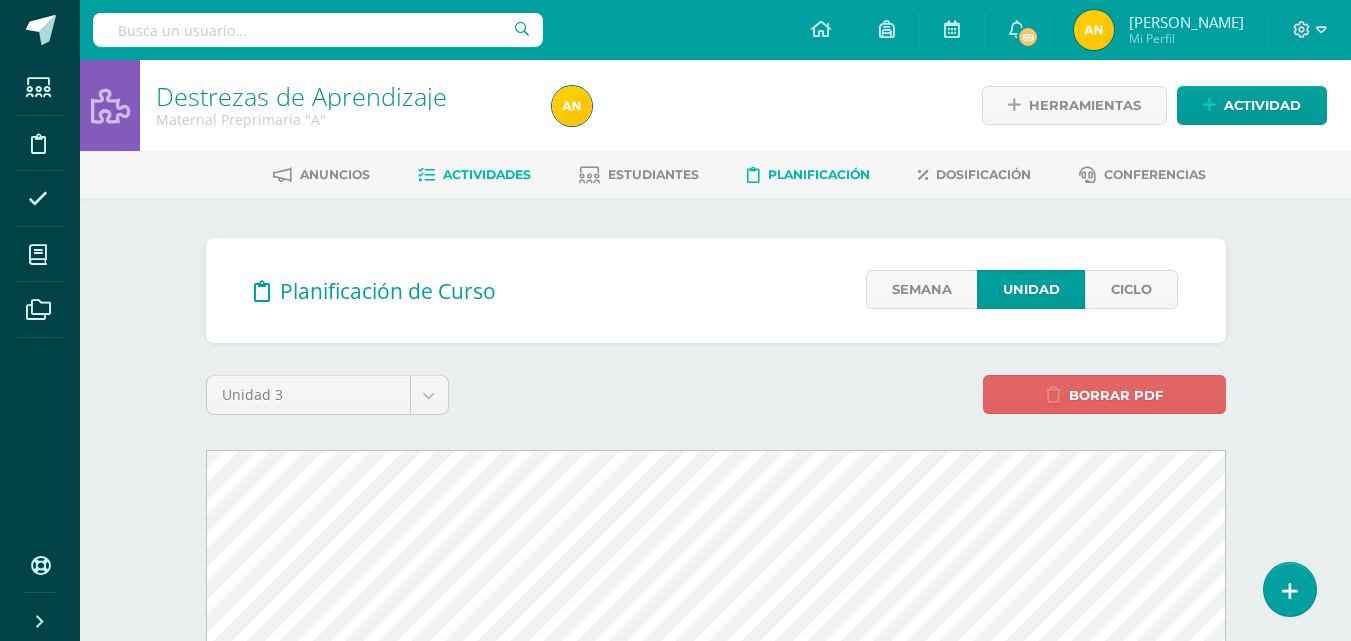 click on "Actividades" at bounding box center [487, 174] 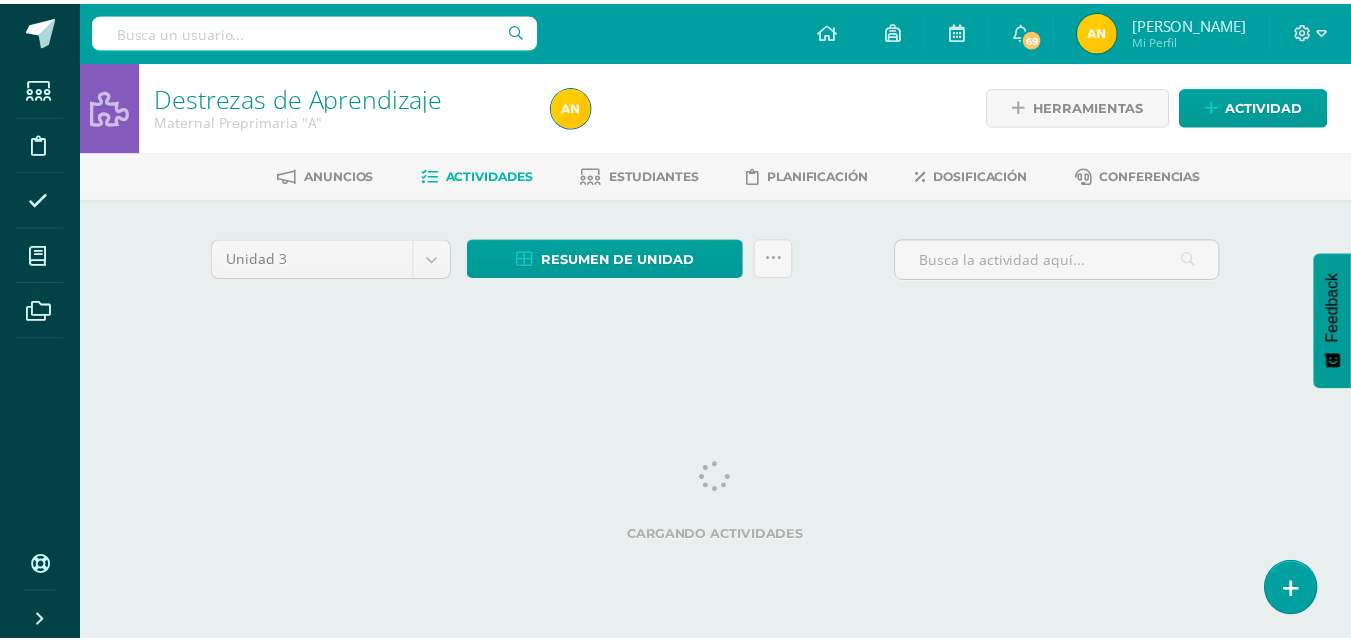 scroll, scrollTop: 0, scrollLeft: 0, axis: both 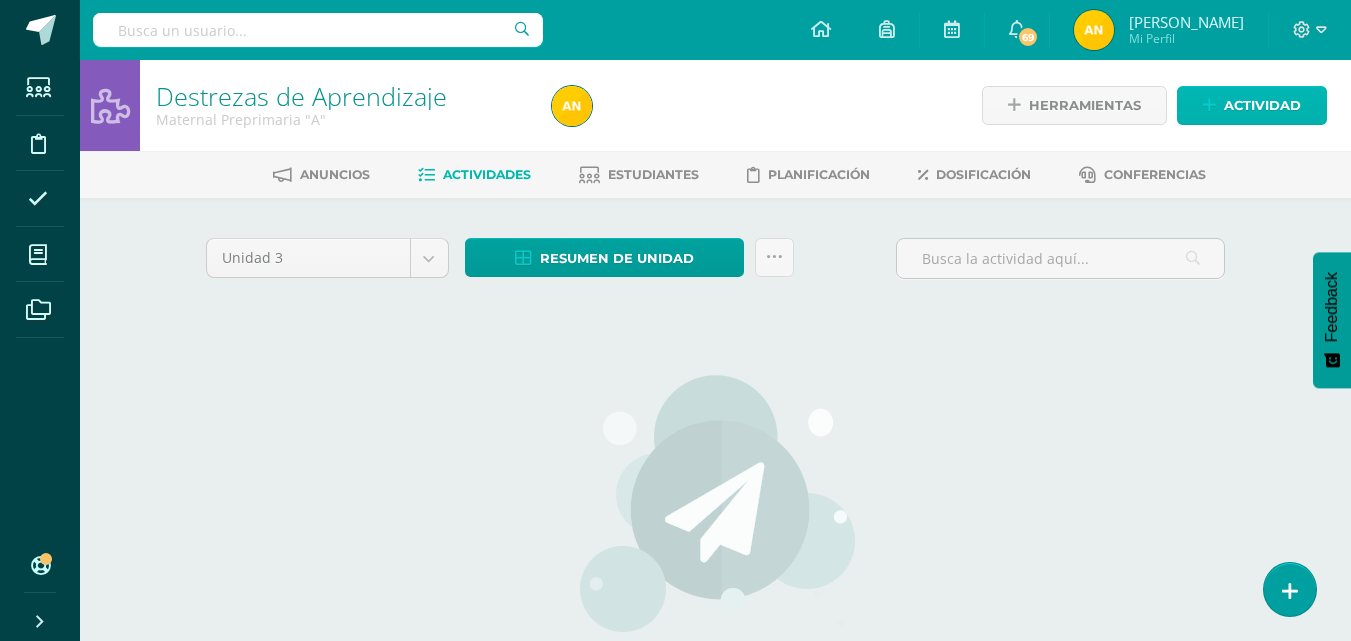 click on "Actividad" at bounding box center [1262, 105] 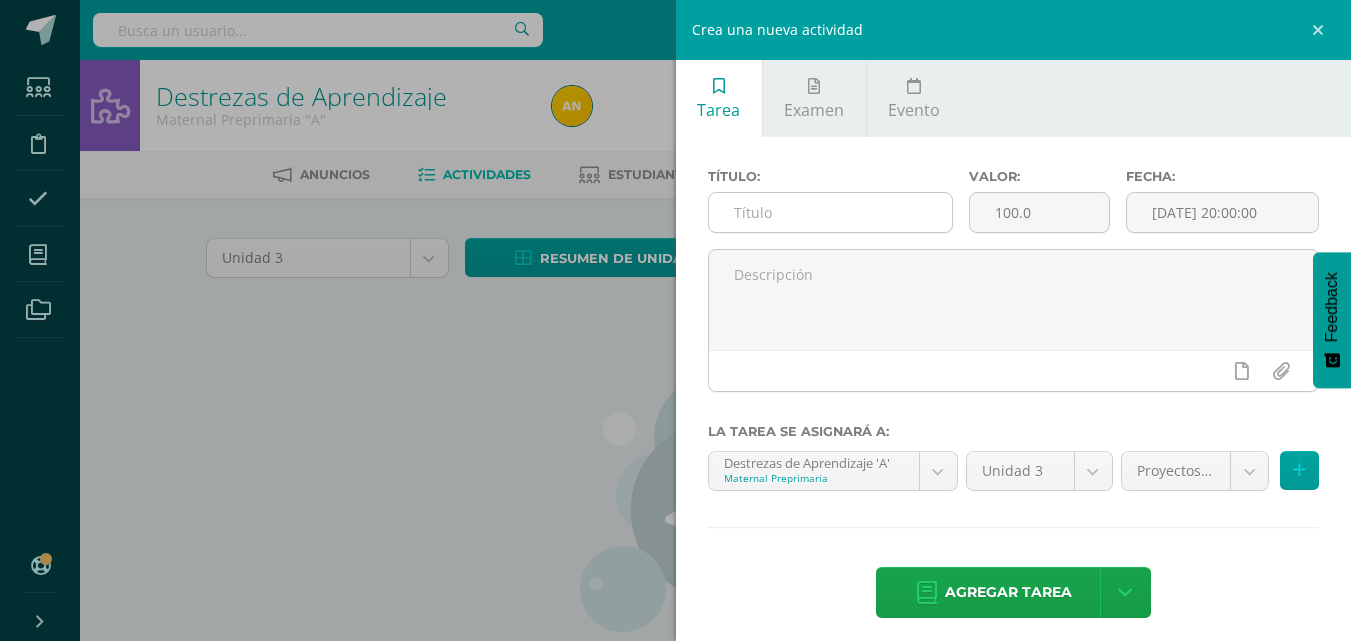 click at bounding box center (830, 212) 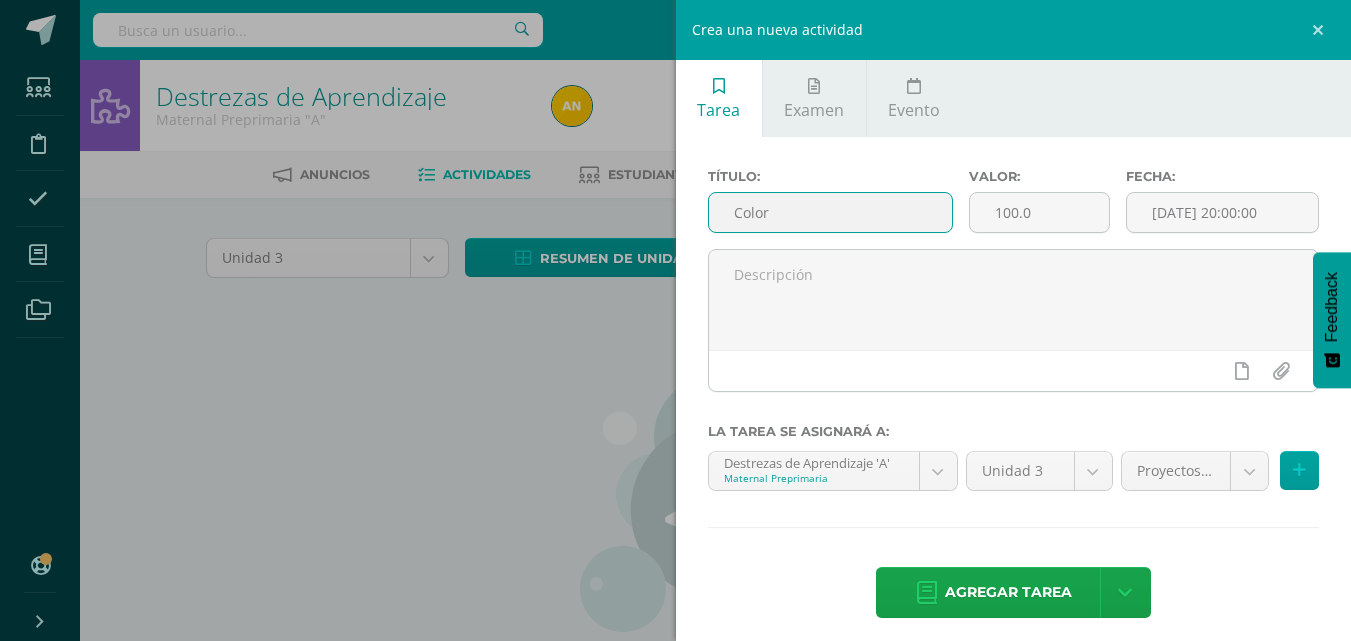 click on "Color" at bounding box center [830, 212] 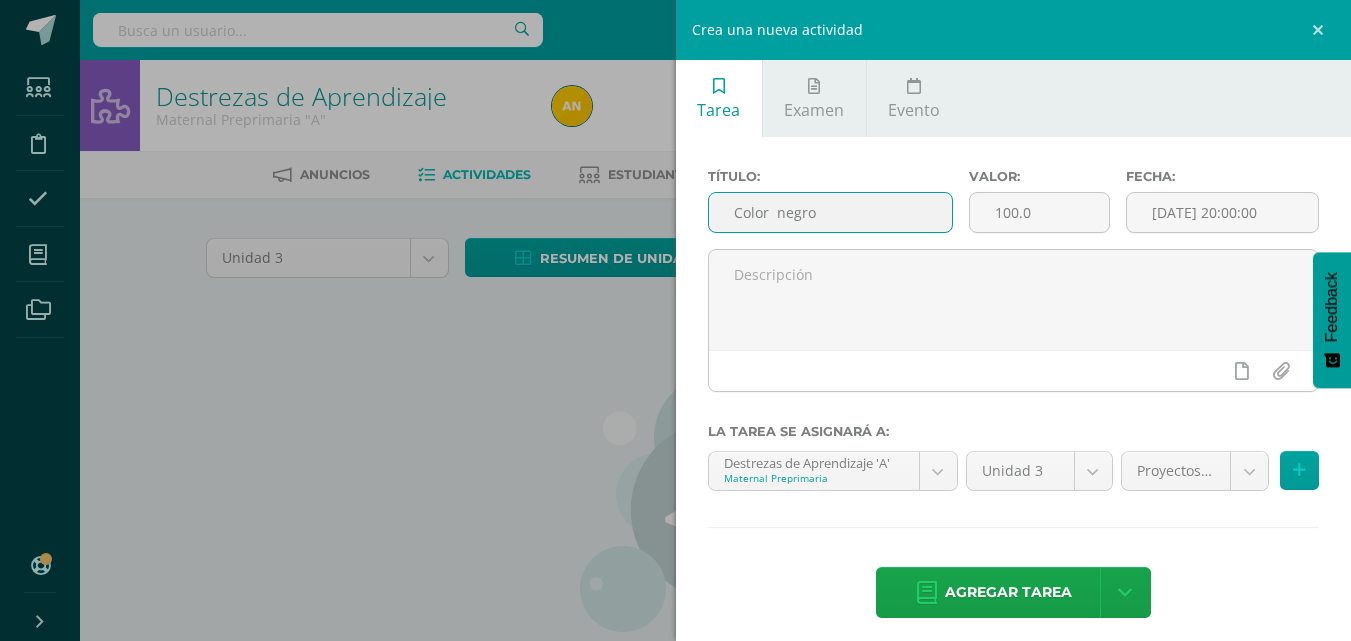 type on "Color  negro" 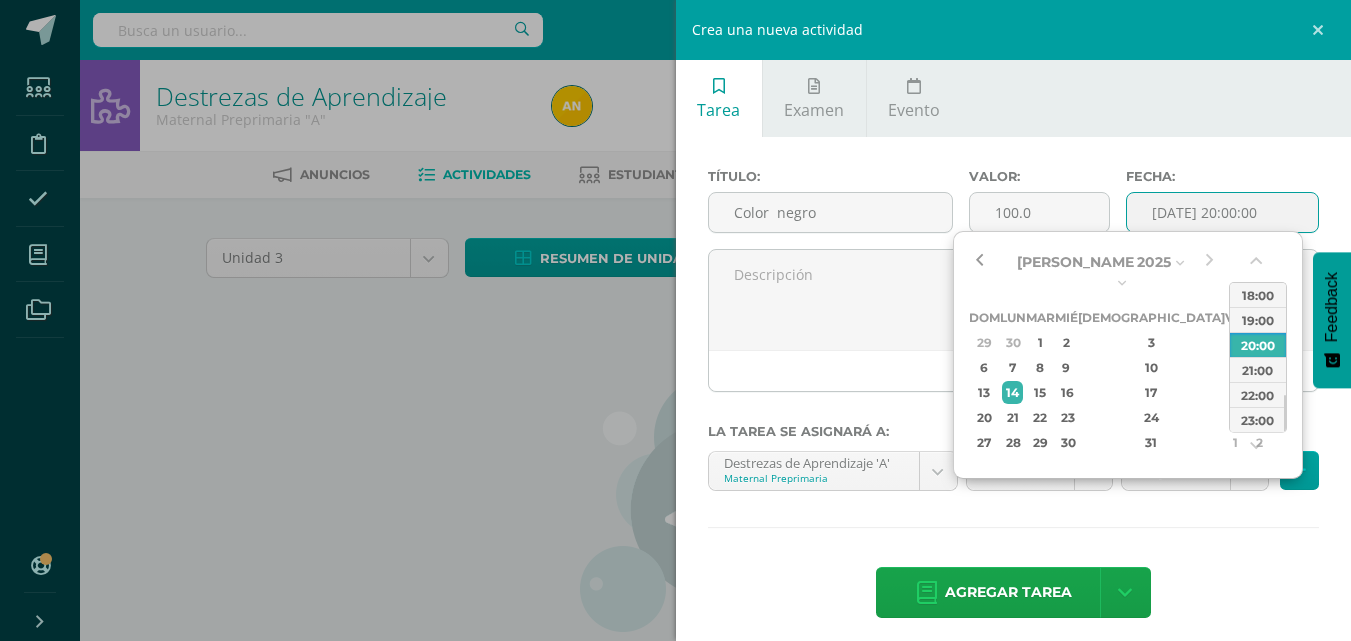 click at bounding box center [979, 262] 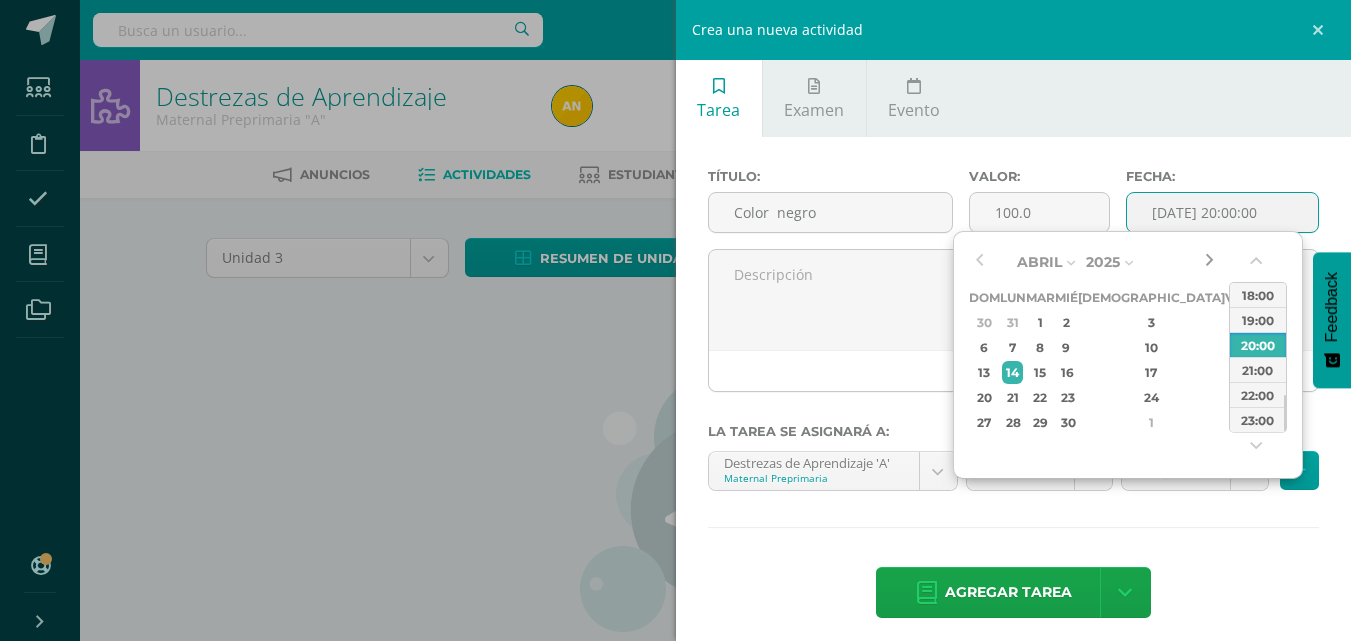 click at bounding box center (1209, 262) 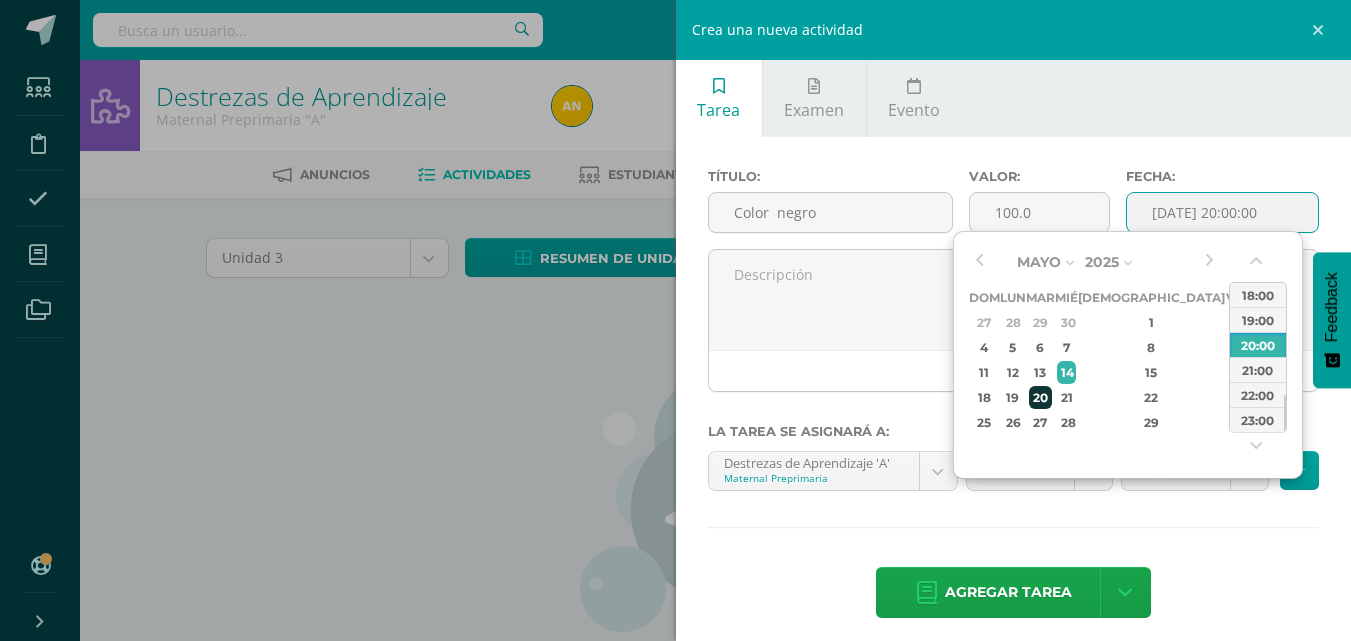 click on "20" at bounding box center [1040, 397] 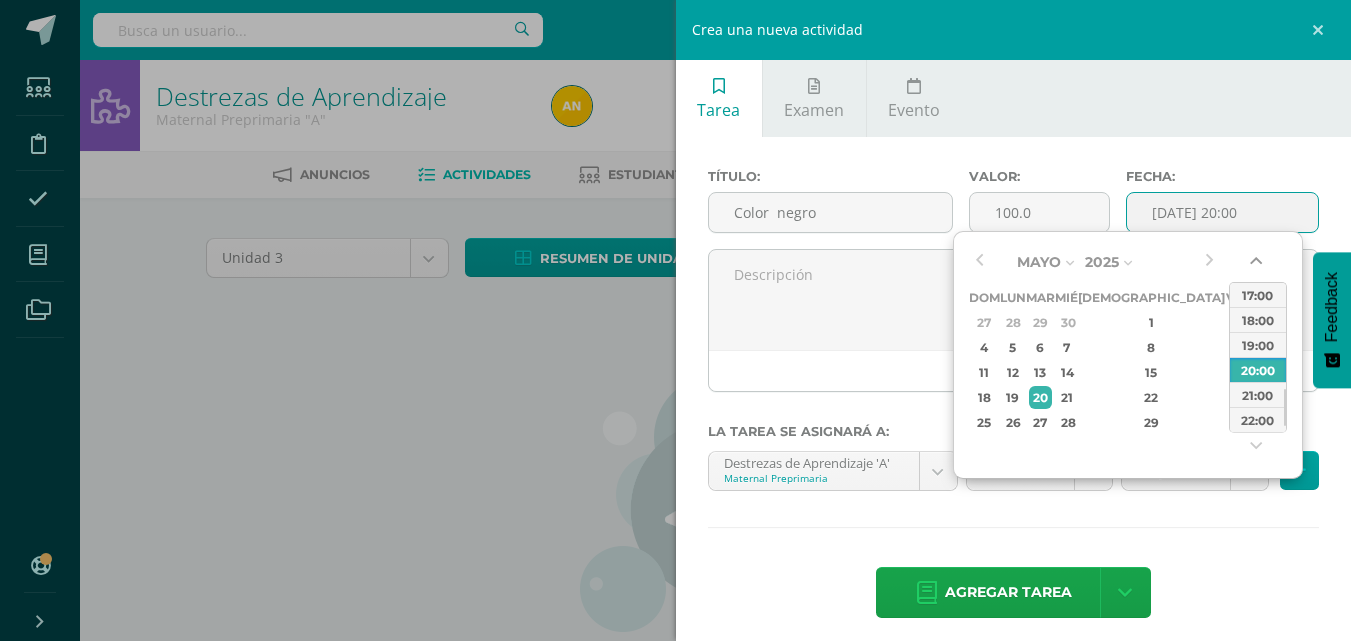 click at bounding box center [1258, 265] 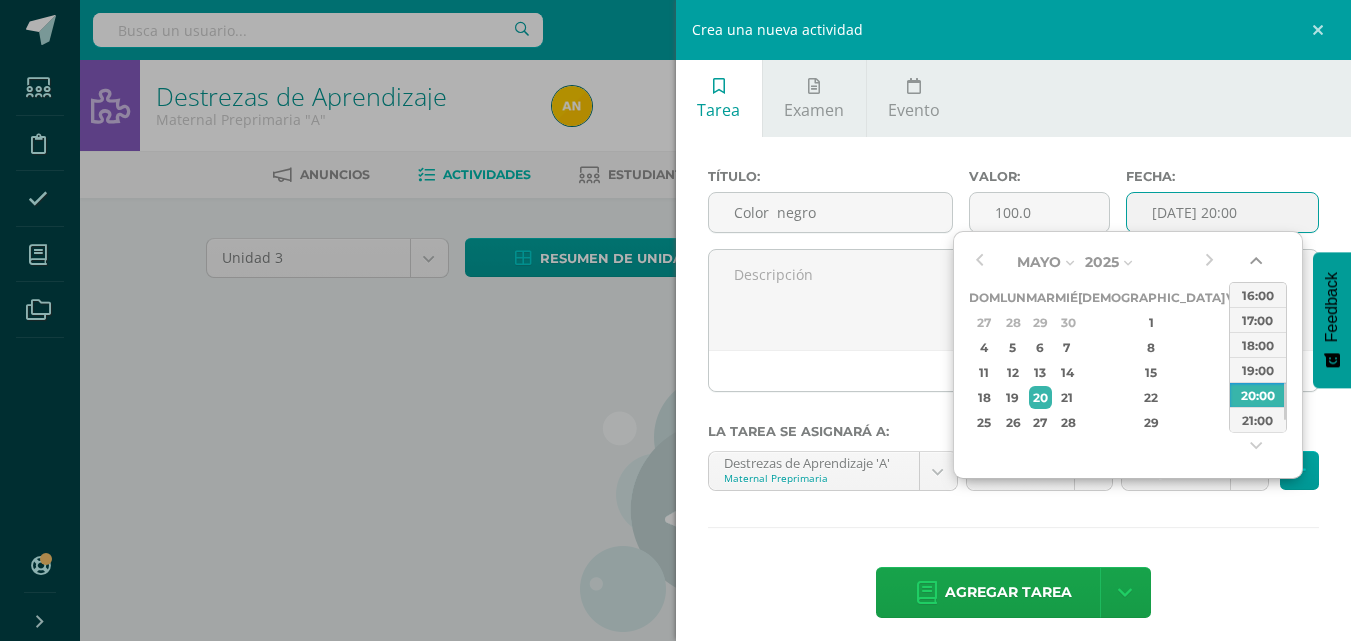 click at bounding box center (1258, 265) 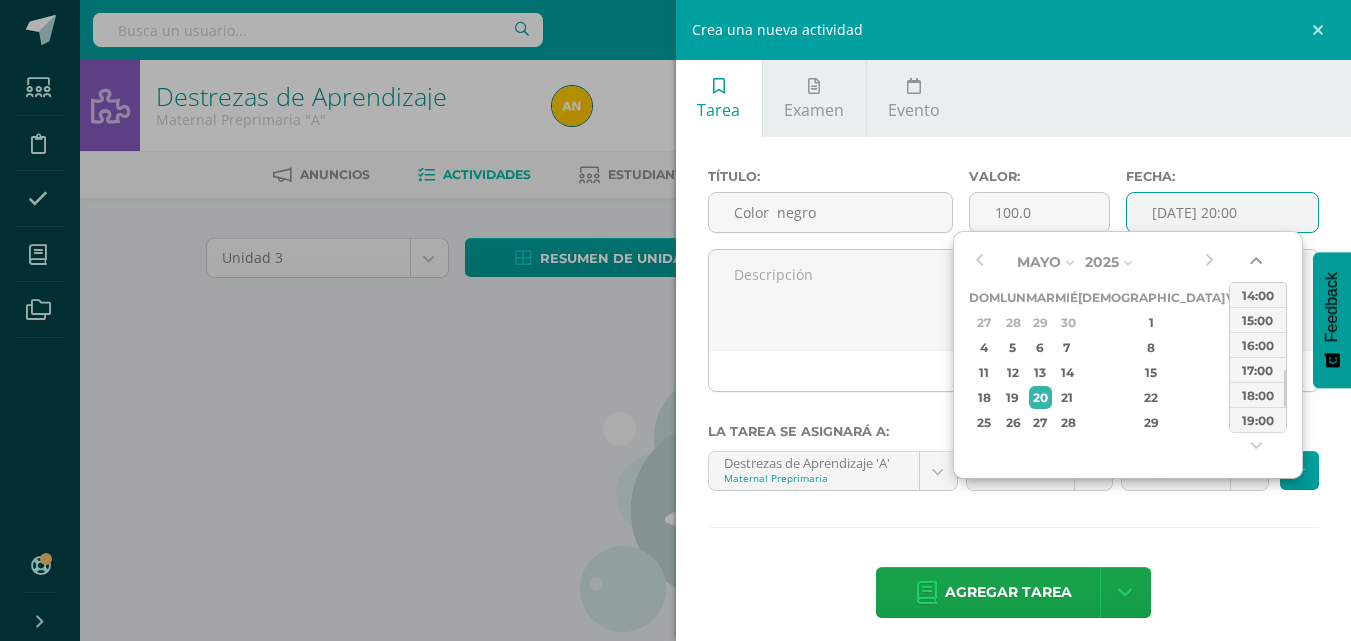 click at bounding box center [1258, 265] 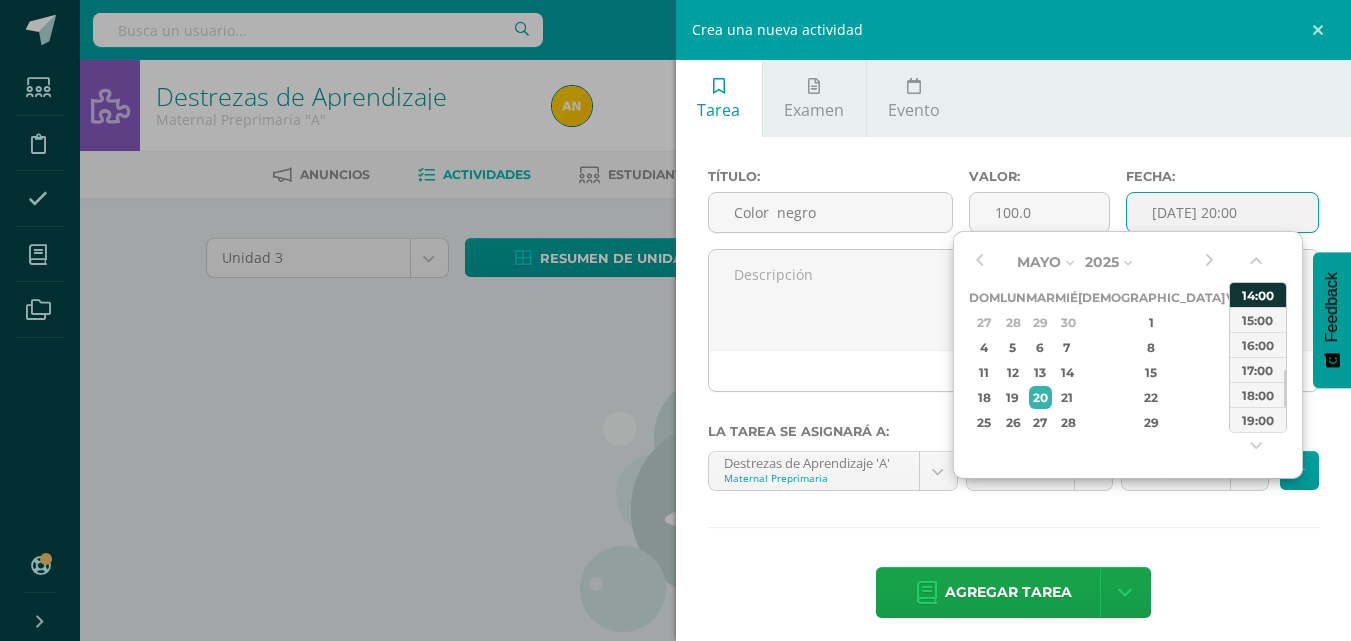 click on "14:00" at bounding box center [1258, 294] 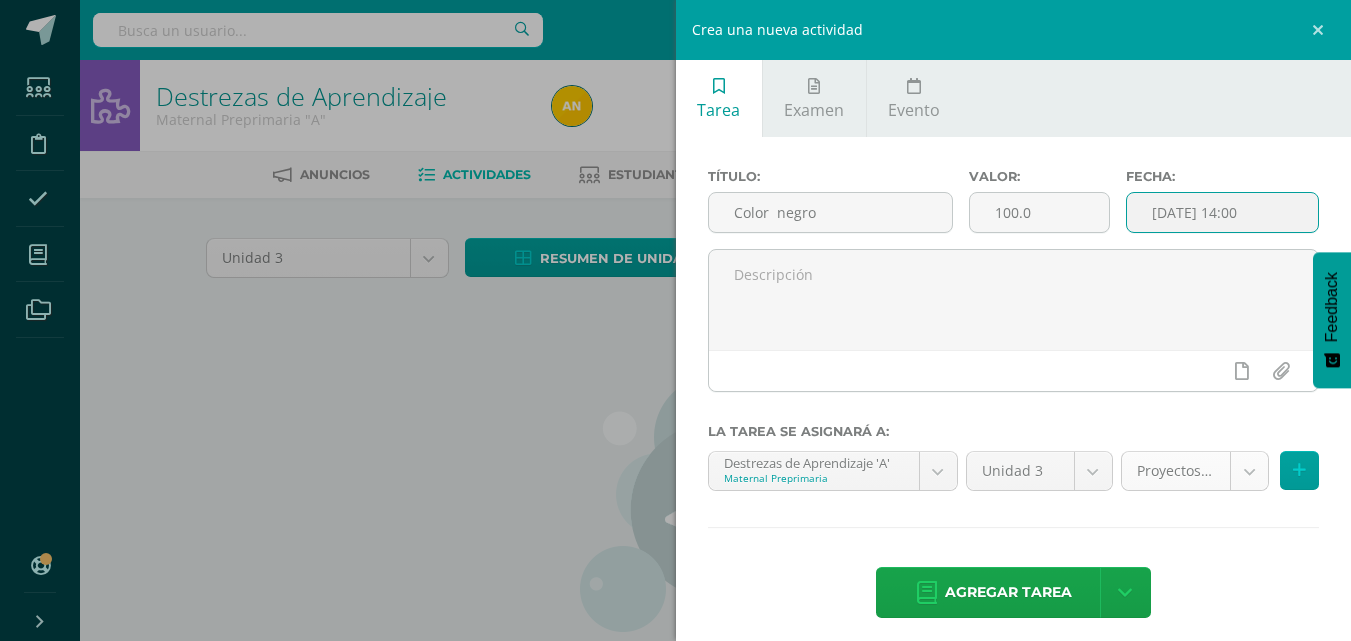 click on "Estudiantes Disciplina Asistencia Mis cursos Archivos Soporte
Centro de ayuda
Últimas actualizaciones
10+ Cerrar panel
Comunicación y Lenguaje
Maternal
Preprimaria
"A"
Actividades Estudiantes Planificación Dosificación
Destrezas de Aprendizaje
Maternal
Preprimaria
"A"
Actividades Estudiantes Planificación Dosificación
Formación Cristiana
Maternal
Preprimaria
"A"
Actividades Estudiantes Planificación Dosificación
Medio Social y Natural
Actividades 69 69" at bounding box center (675, 429) 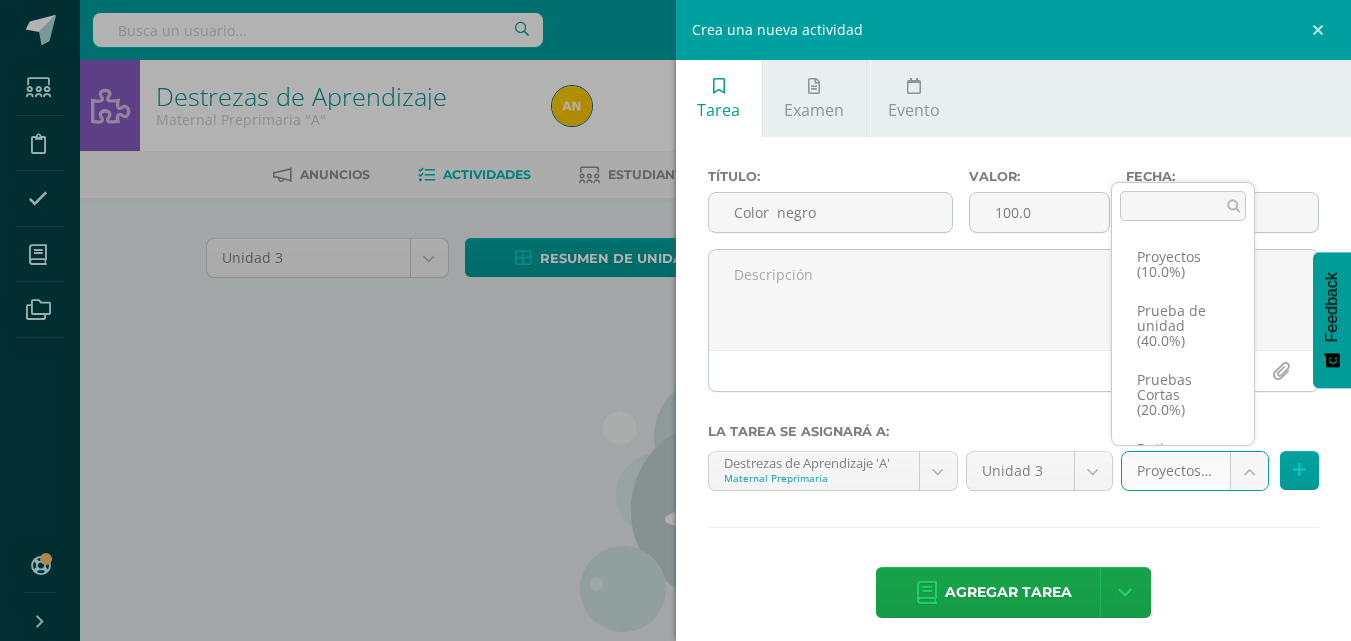 scroll, scrollTop: 130, scrollLeft: 0, axis: vertical 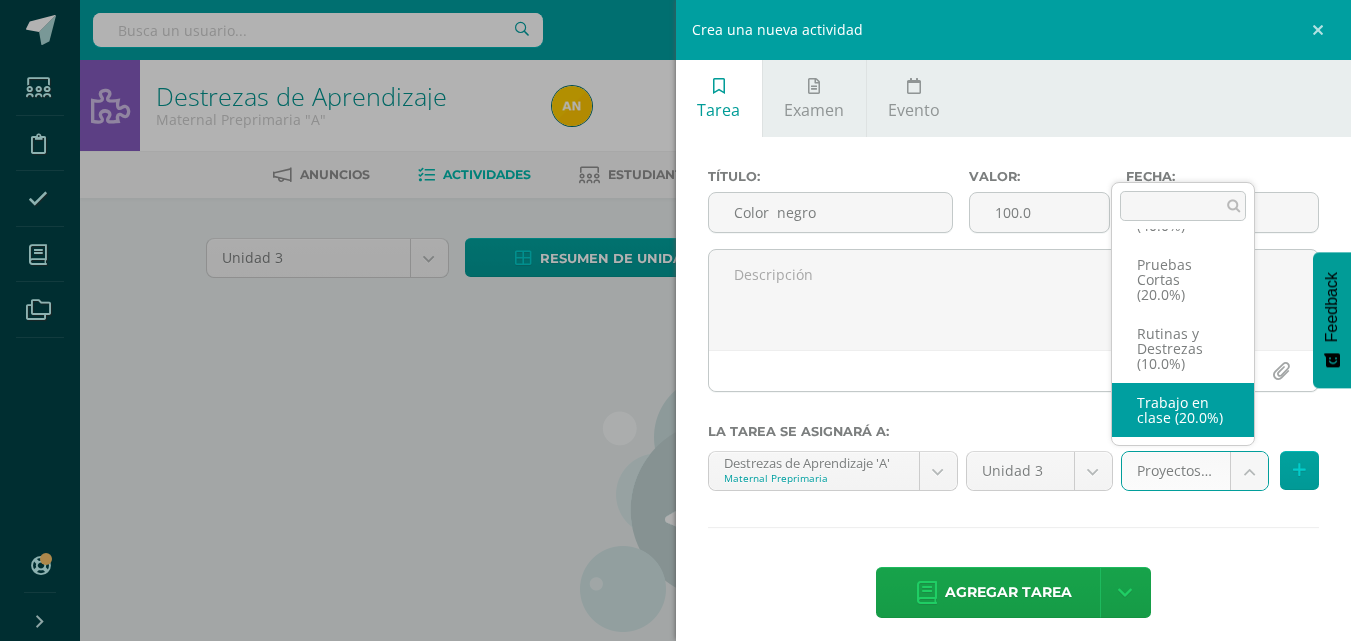 select on "197803" 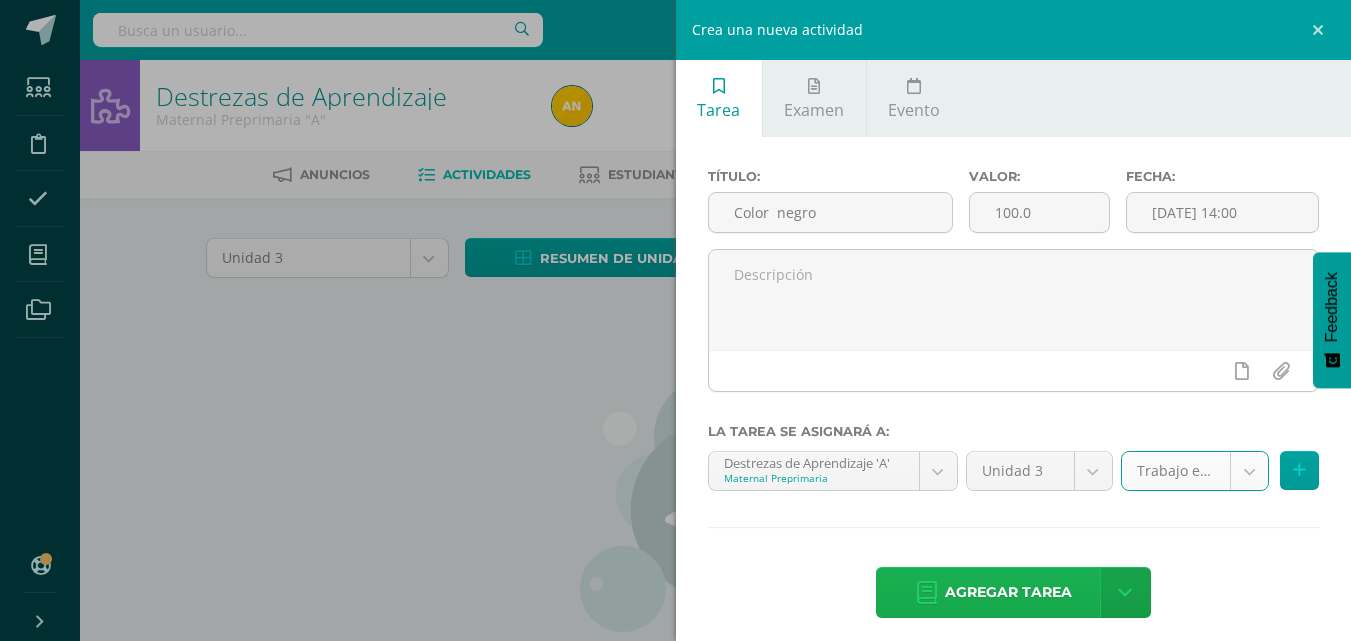 click on "Agregar tarea" at bounding box center (1008, 592) 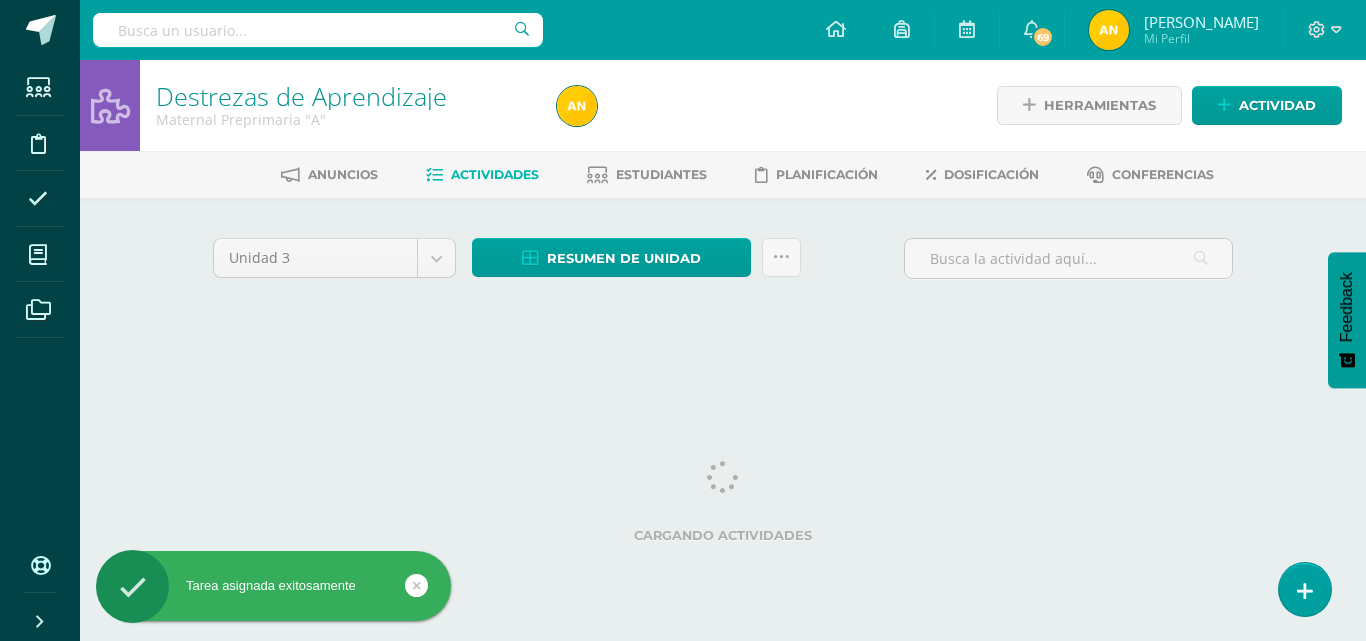 scroll, scrollTop: 0, scrollLeft: 0, axis: both 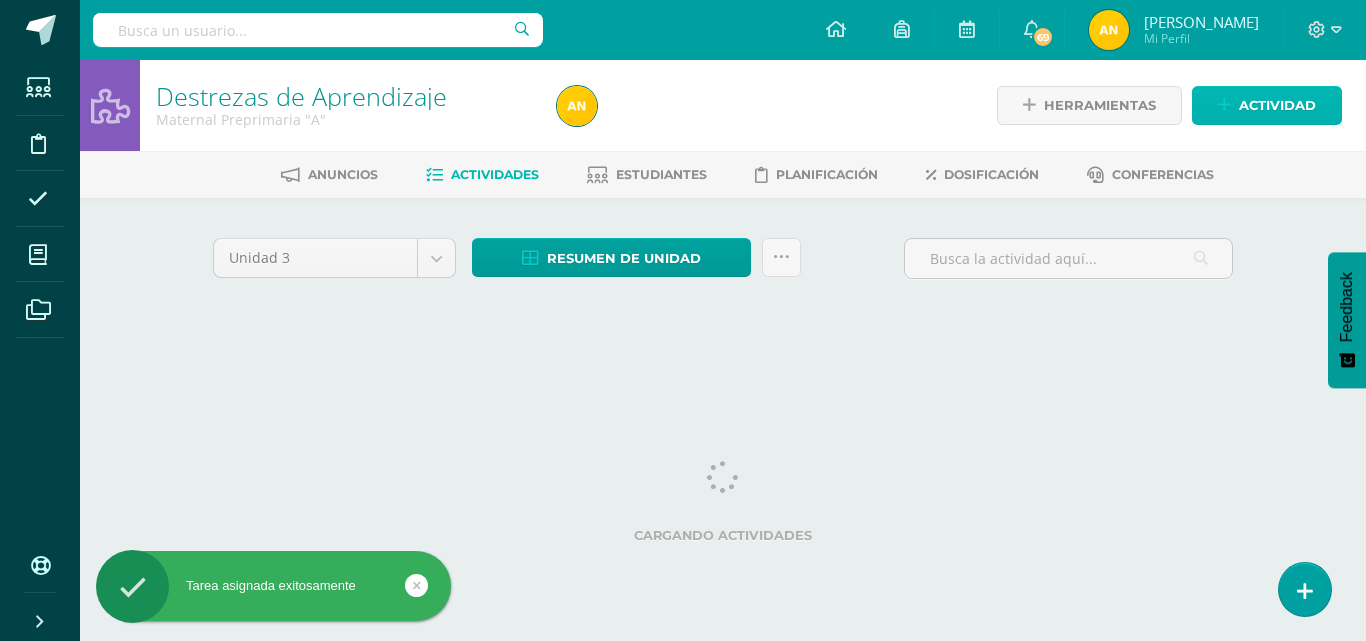 click on "Actividad" at bounding box center (1277, 105) 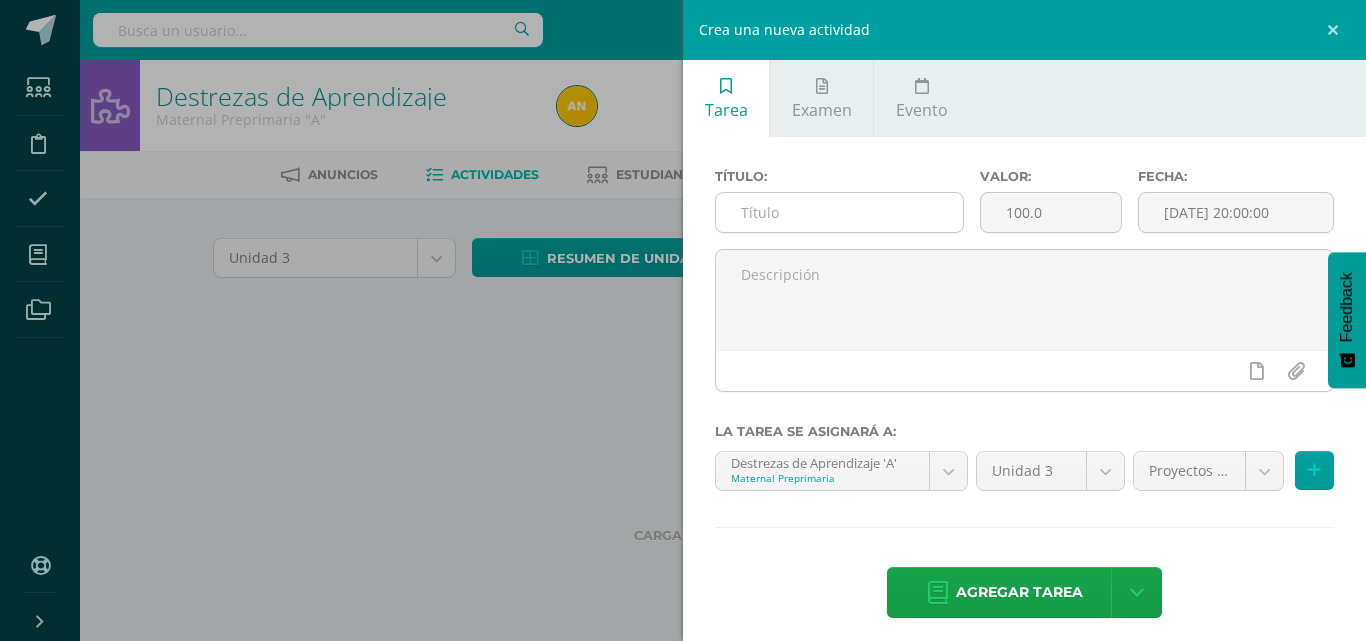 click at bounding box center [839, 212] 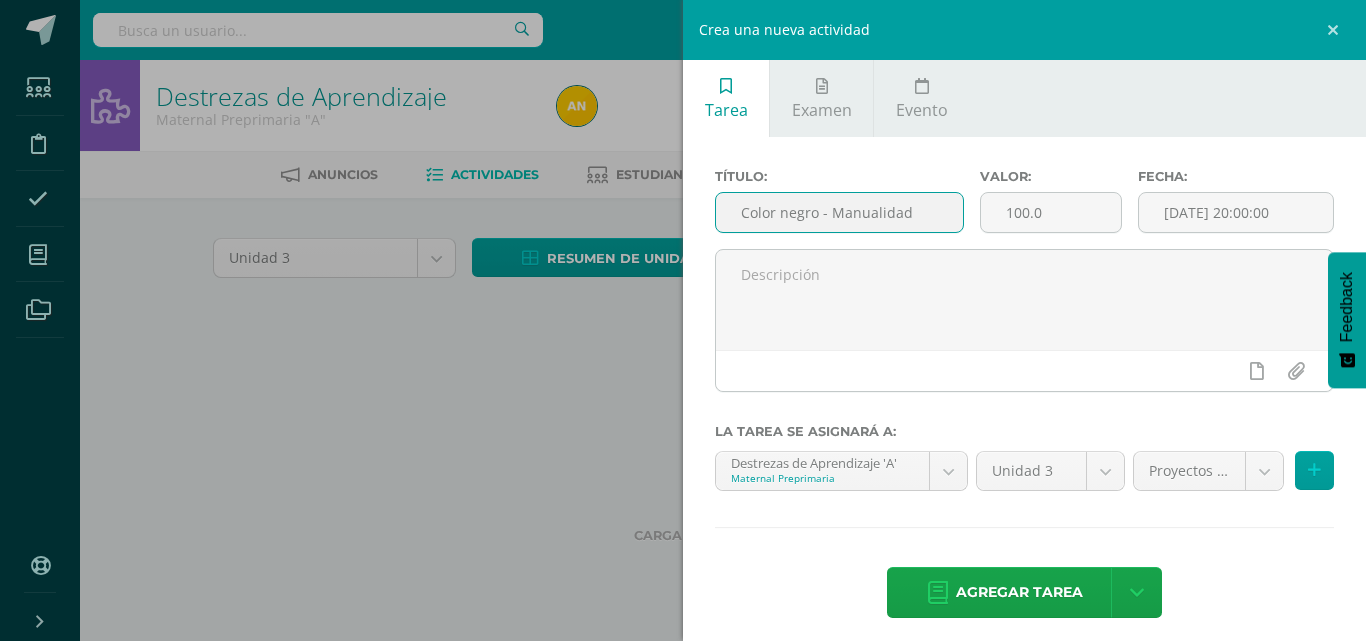 type on "Color negro - Manualidad" 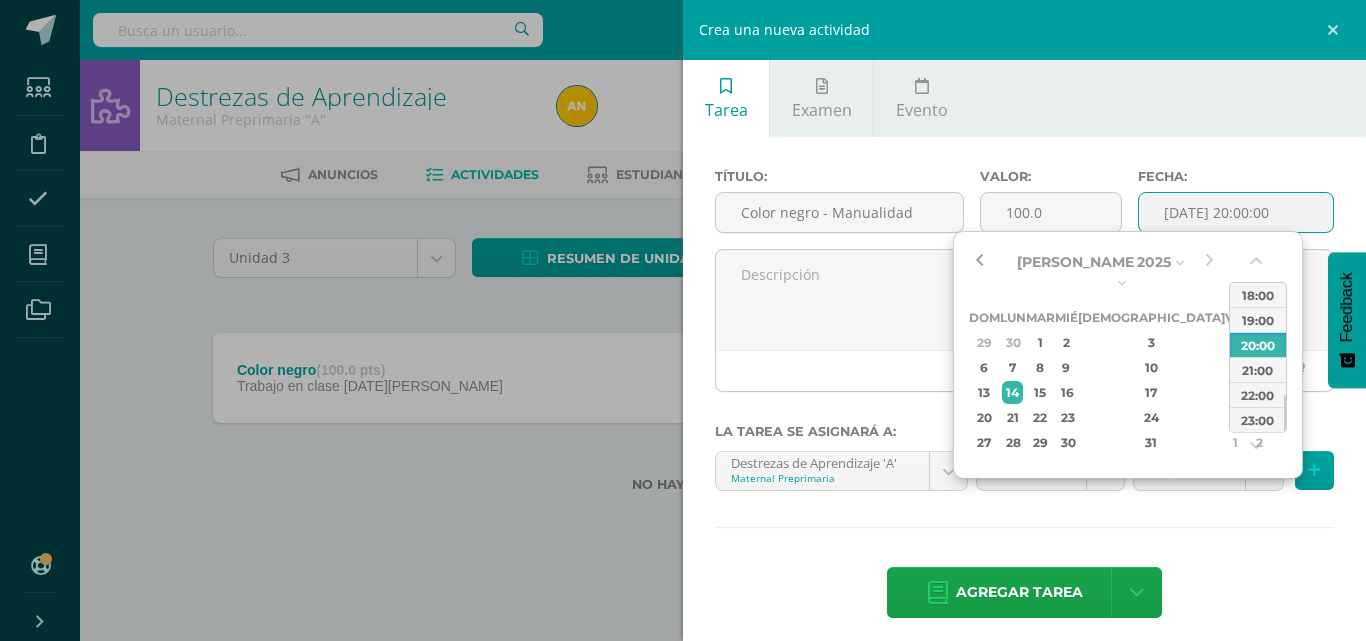 click at bounding box center (979, 262) 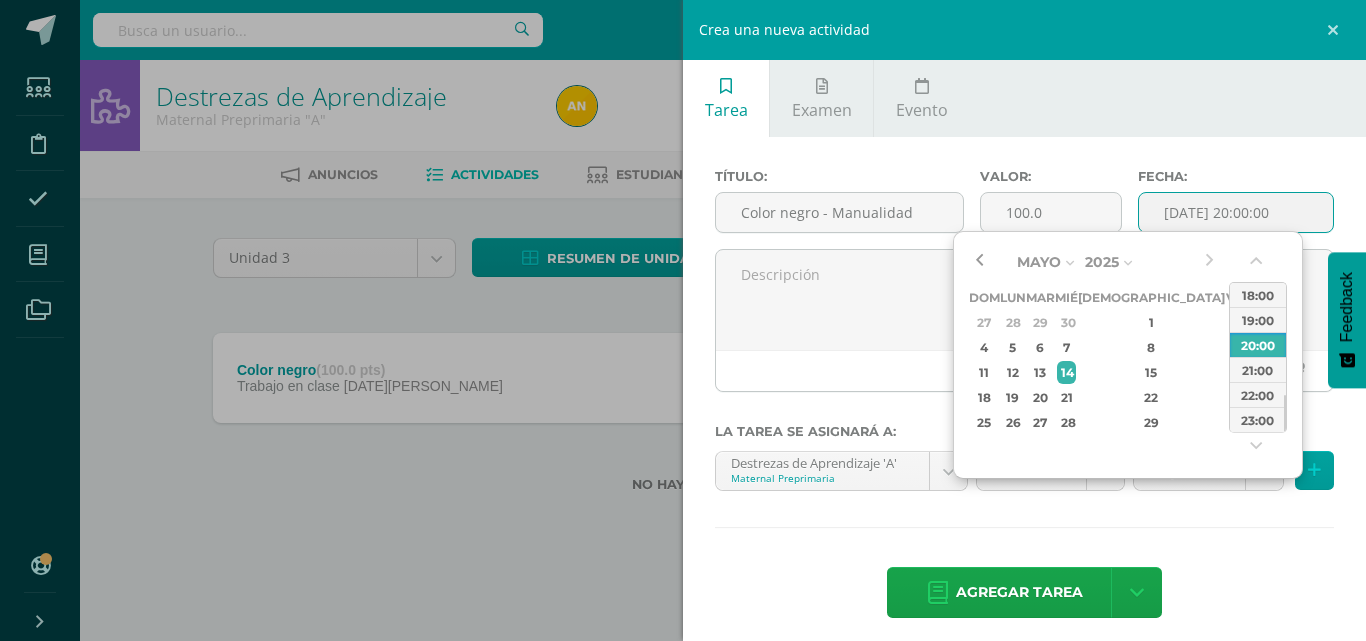 click at bounding box center [979, 262] 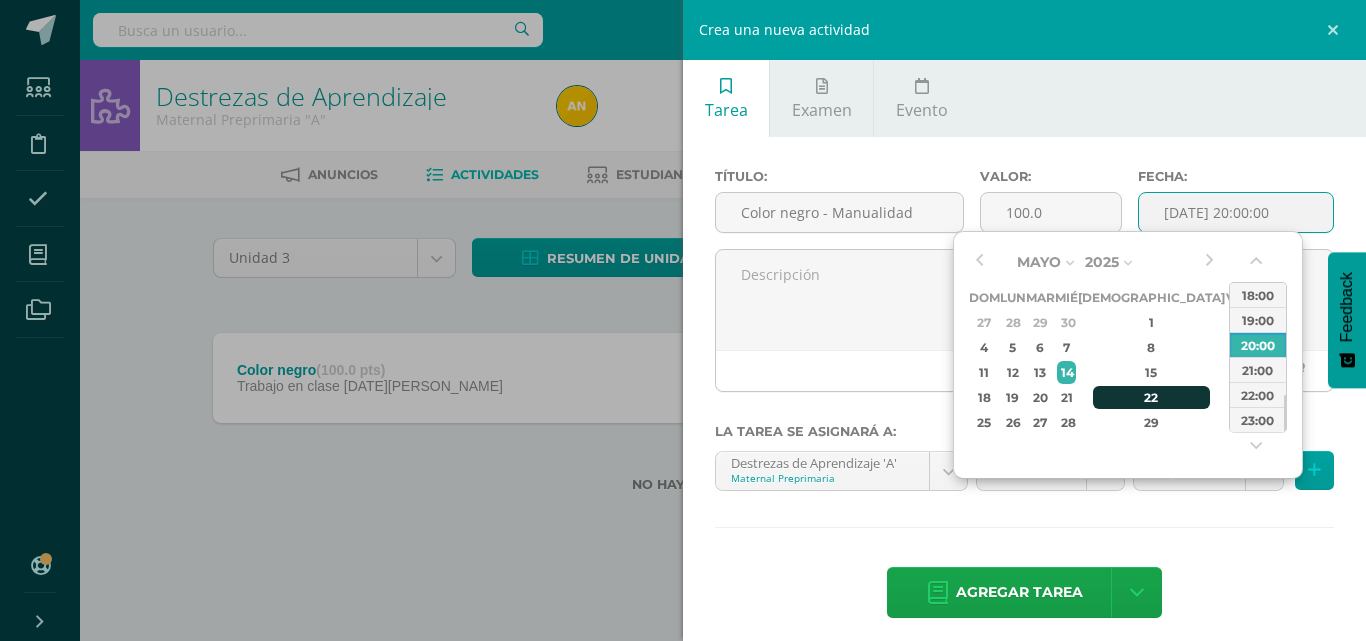 click on "22" at bounding box center (1152, 397) 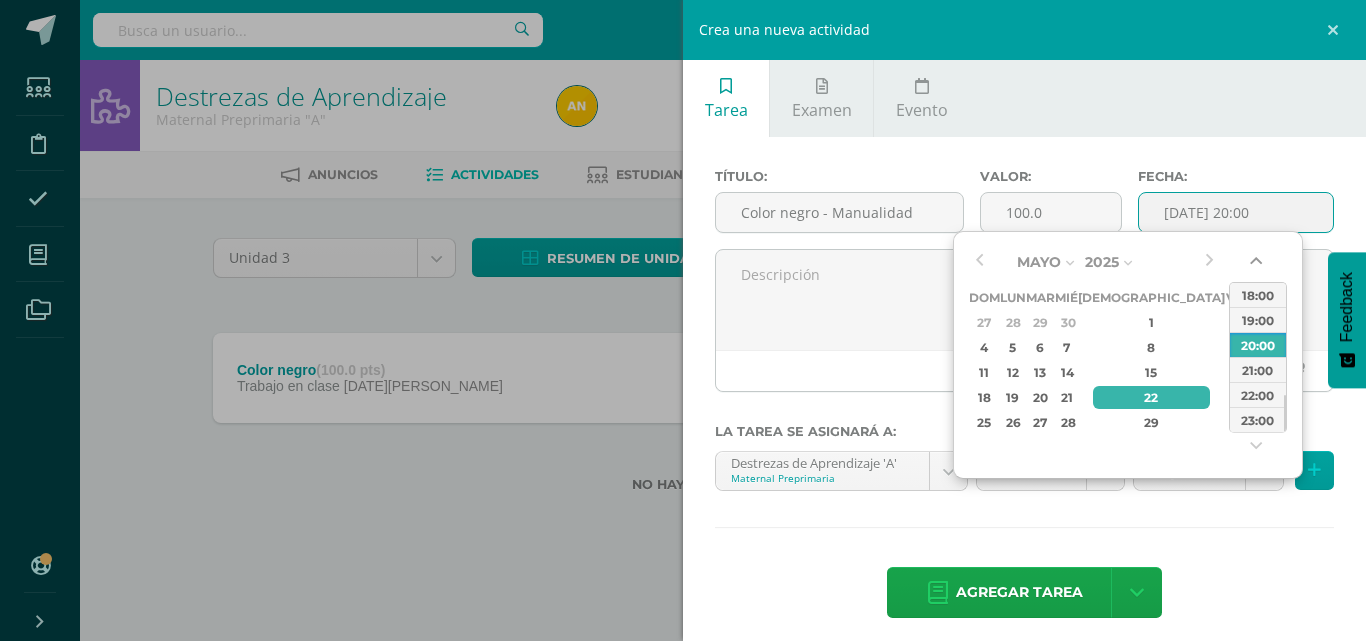 click at bounding box center (1258, 265) 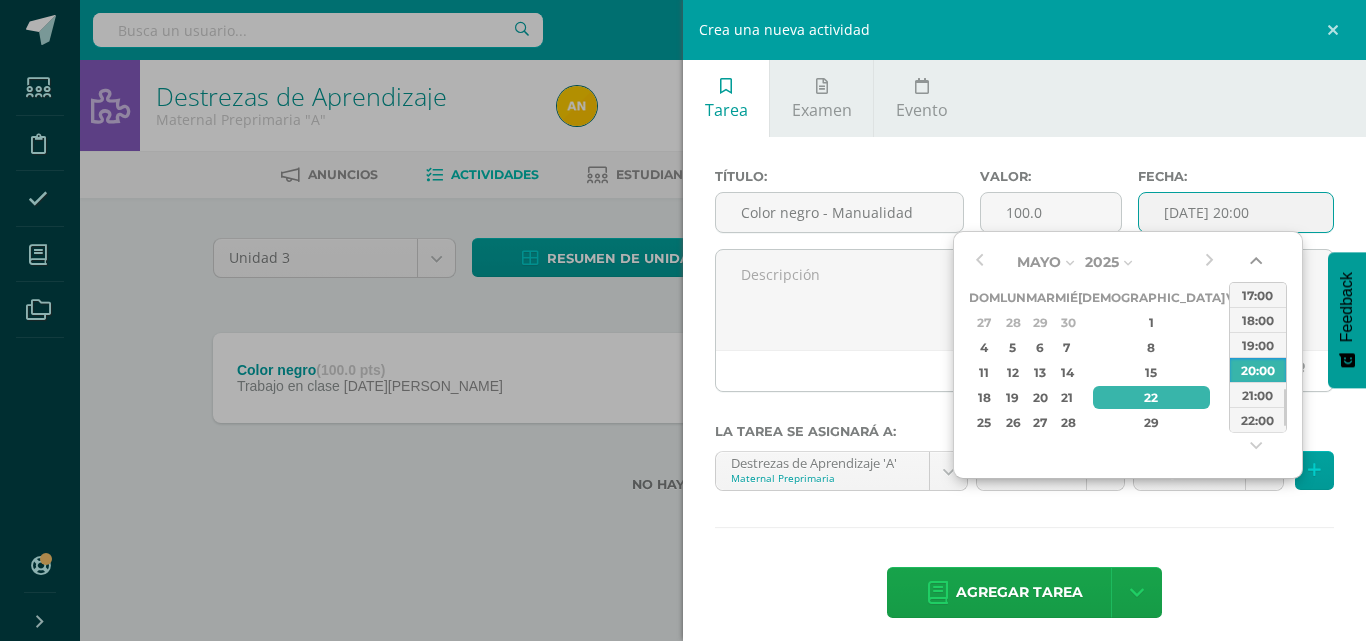 click at bounding box center [1258, 265] 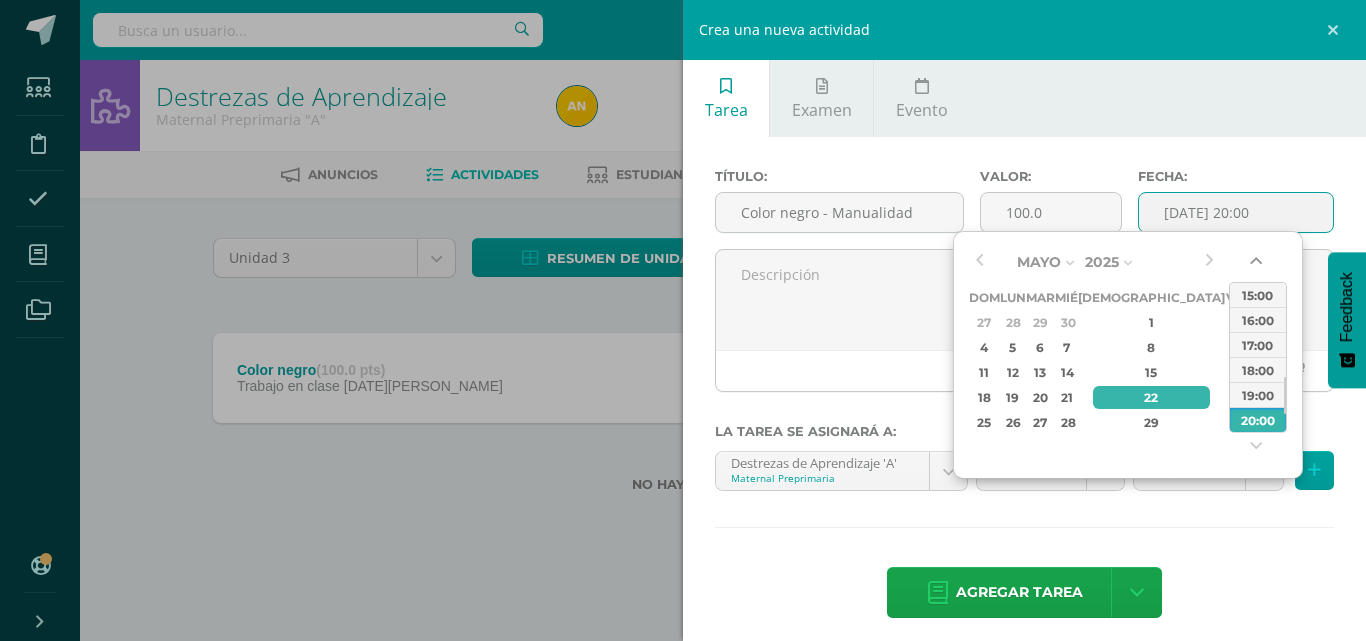 click at bounding box center [1258, 265] 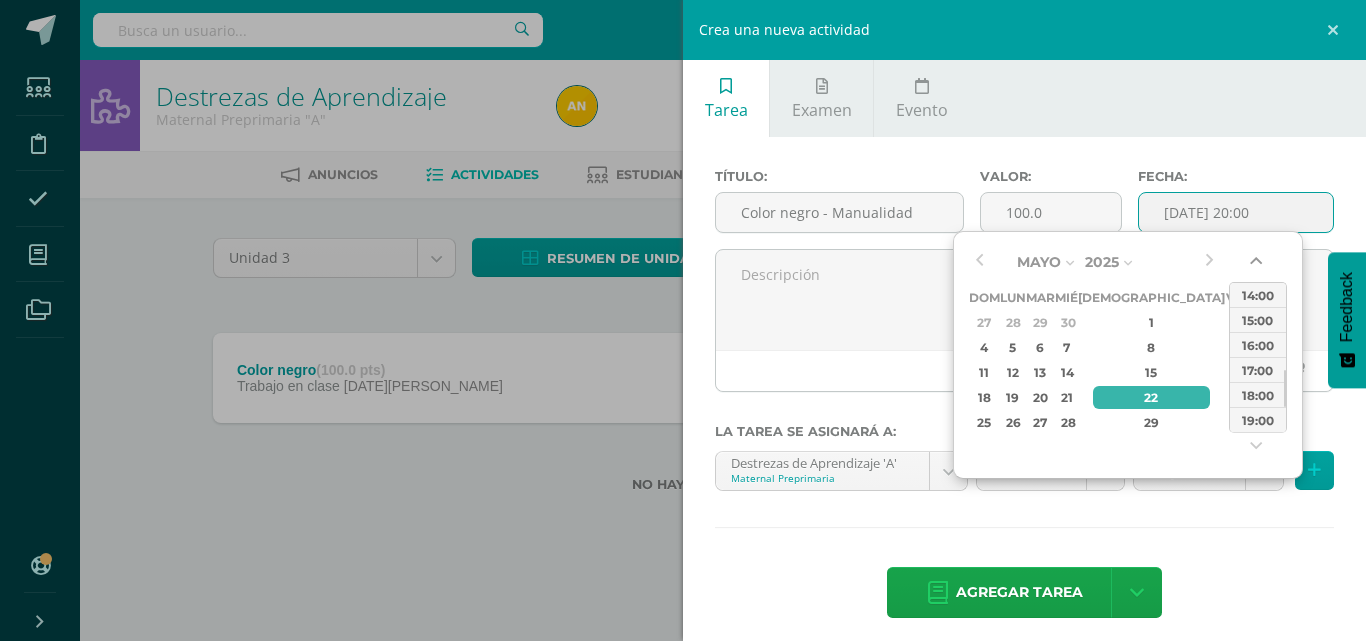 click at bounding box center (1258, 265) 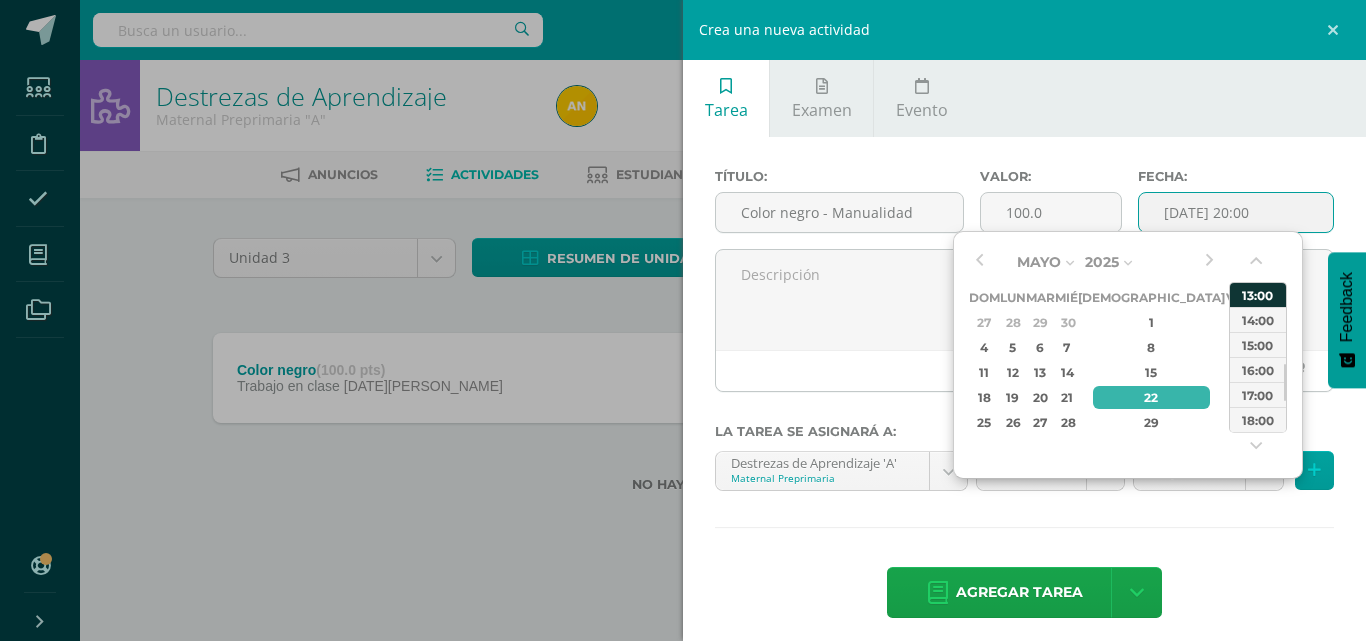 click on "13:00" at bounding box center [1258, 294] 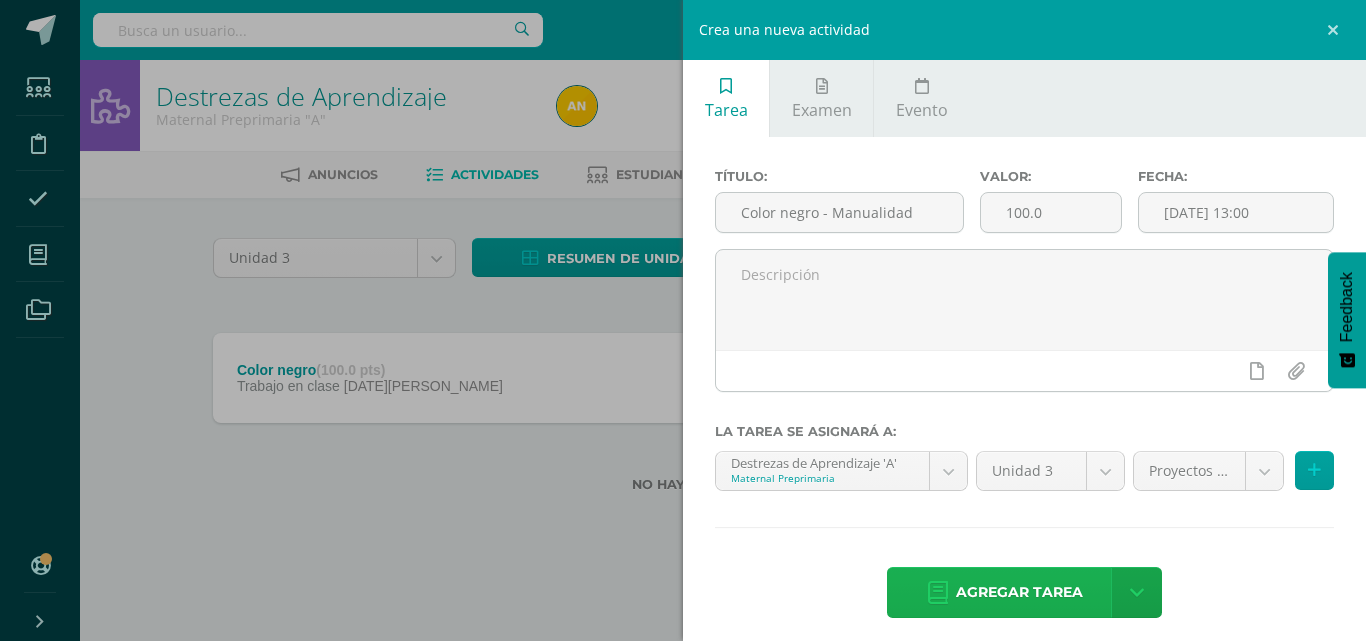 click at bounding box center [938, 593] 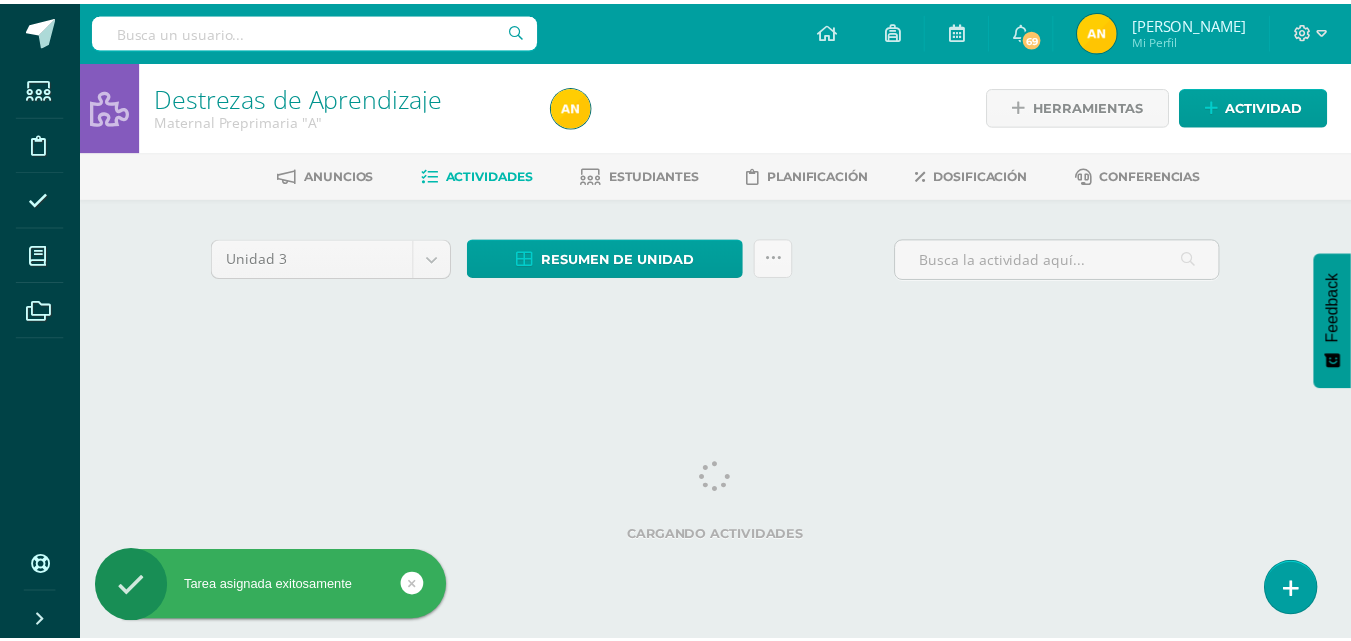 scroll, scrollTop: 0, scrollLeft: 0, axis: both 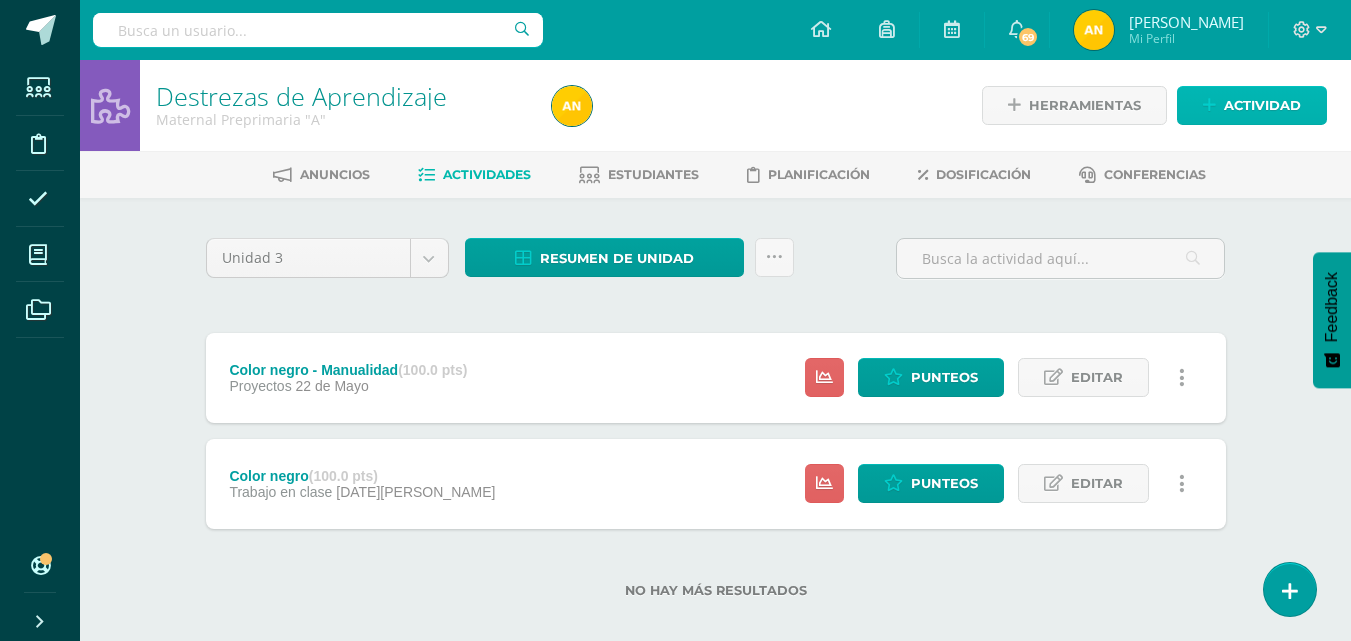 click at bounding box center [1209, 105] 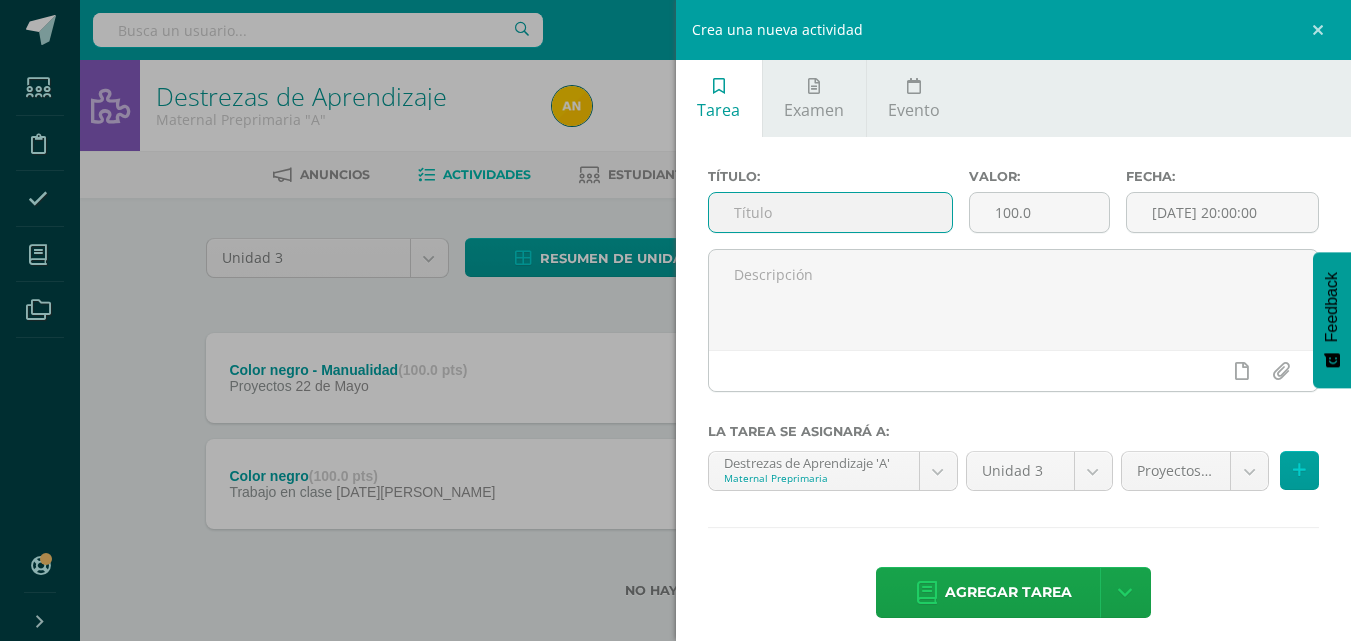 click at bounding box center [830, 212] 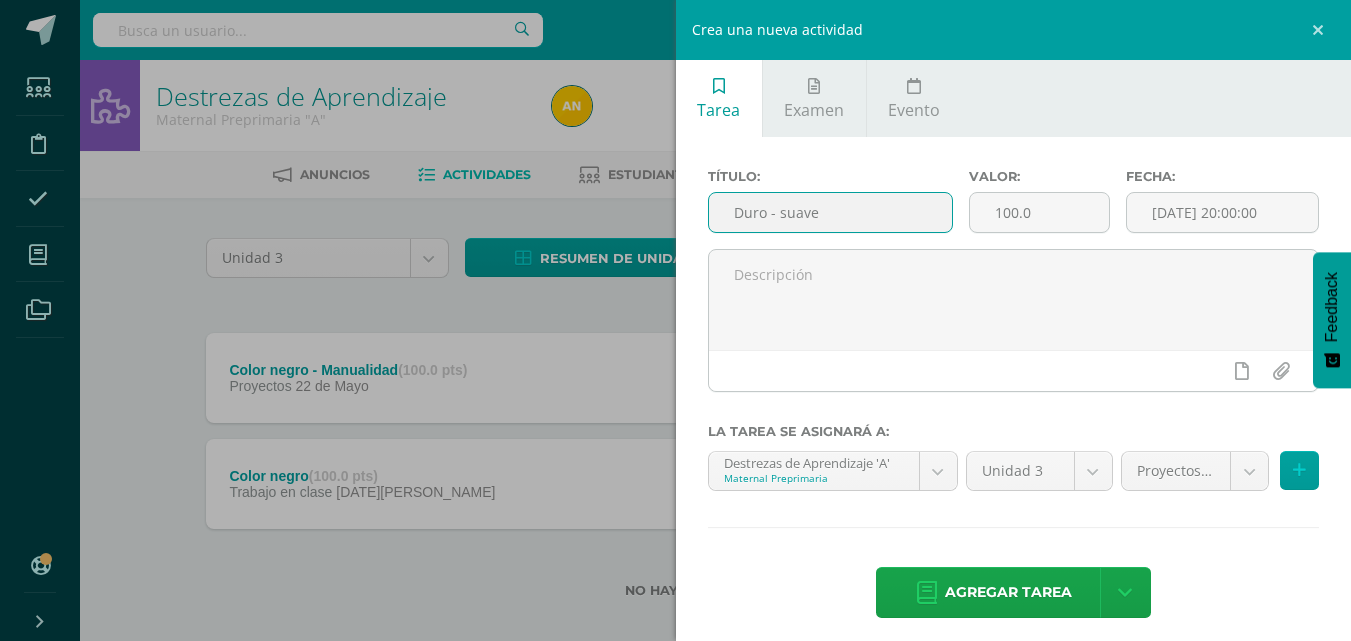 type on "Duro - suave" 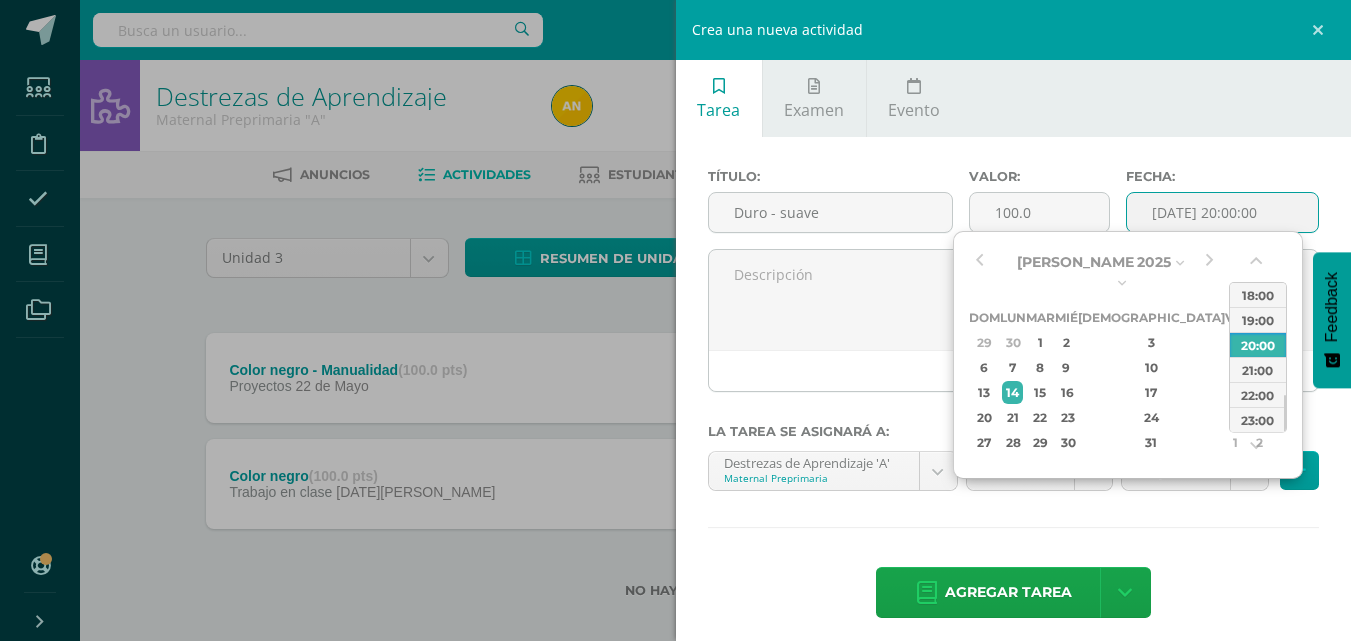 click on "Julio Enero Febrero Marzo Abril Mayo Junio Julio Agosto Septiembre Octubre Noviembre Diciembre 2025 2025 2026 2027 2028 2029 Dom Lun Mar Mié Jue Vie Sáb 29 30 1 2 3 4 5 6 7 8 9 10 11 12 13 14 15 16 17 18 19 20 21 22 23 24 25 26 27 28 29 30 31 1 2 Save Selected" at bounding box center (1094, 351) 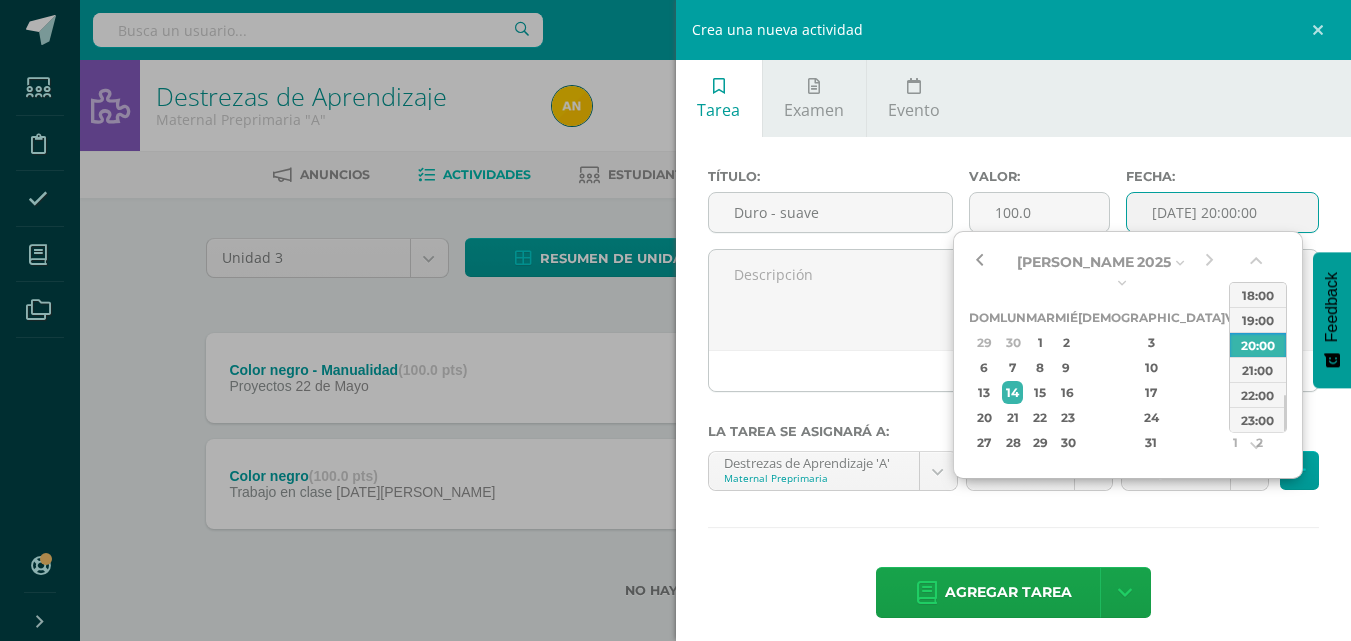 click on "Julio Enero Febrero Marzo Abril Mayo Junio Julio Agosto Septiembre Octubre Noviembre Diciembre 2025 2025 2026 2027 2028 2029 Dom Lun Mar Mié Jue Vie Sáb 29 30 1 2 3 4 5 6 7 8 9 10 11 12 13 14 15 16 17 18 19 20 21 22 23 24 25 26 27 28 29 30 31 1 2 Save Selected" at bounding box center [1094, 351] 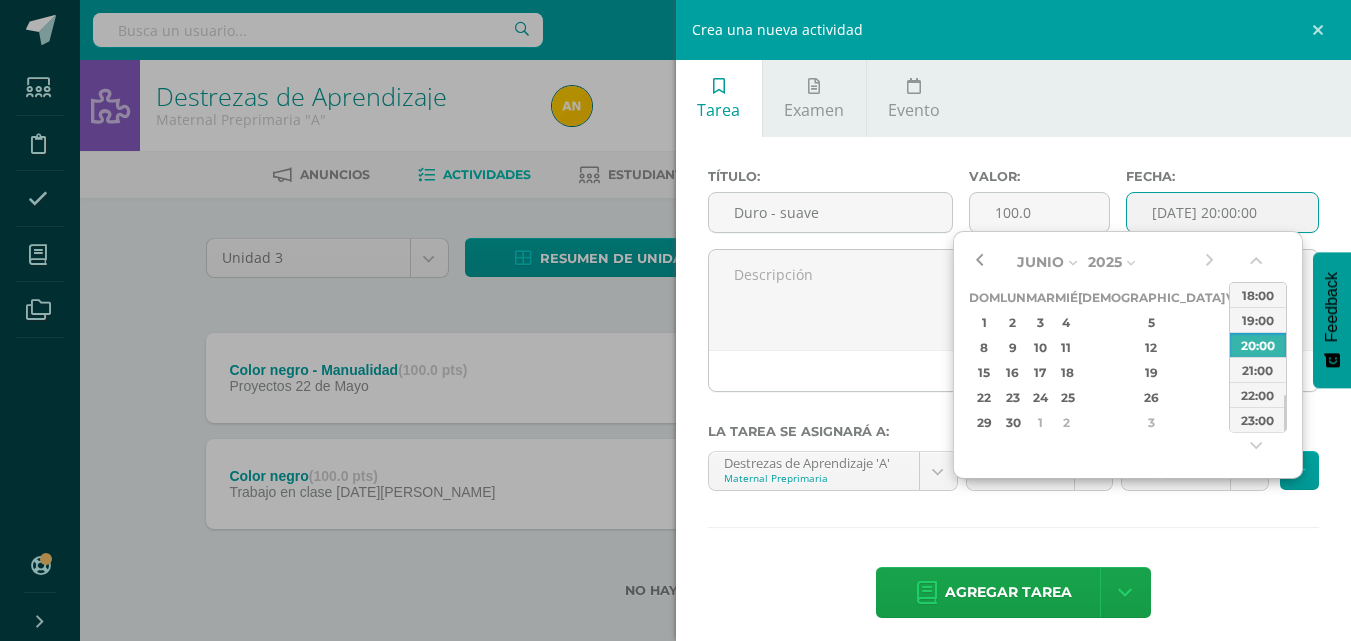 click at bounding box center [979, 262] 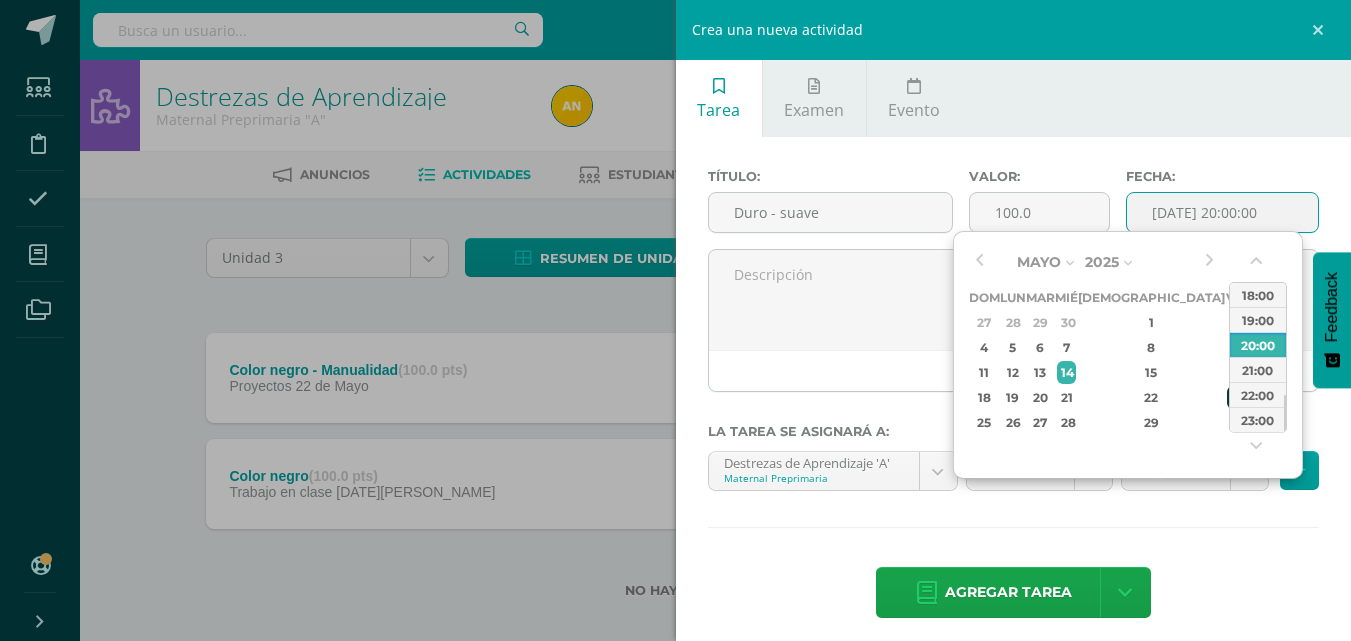 click on "23" at bounding box center [1236, 397] 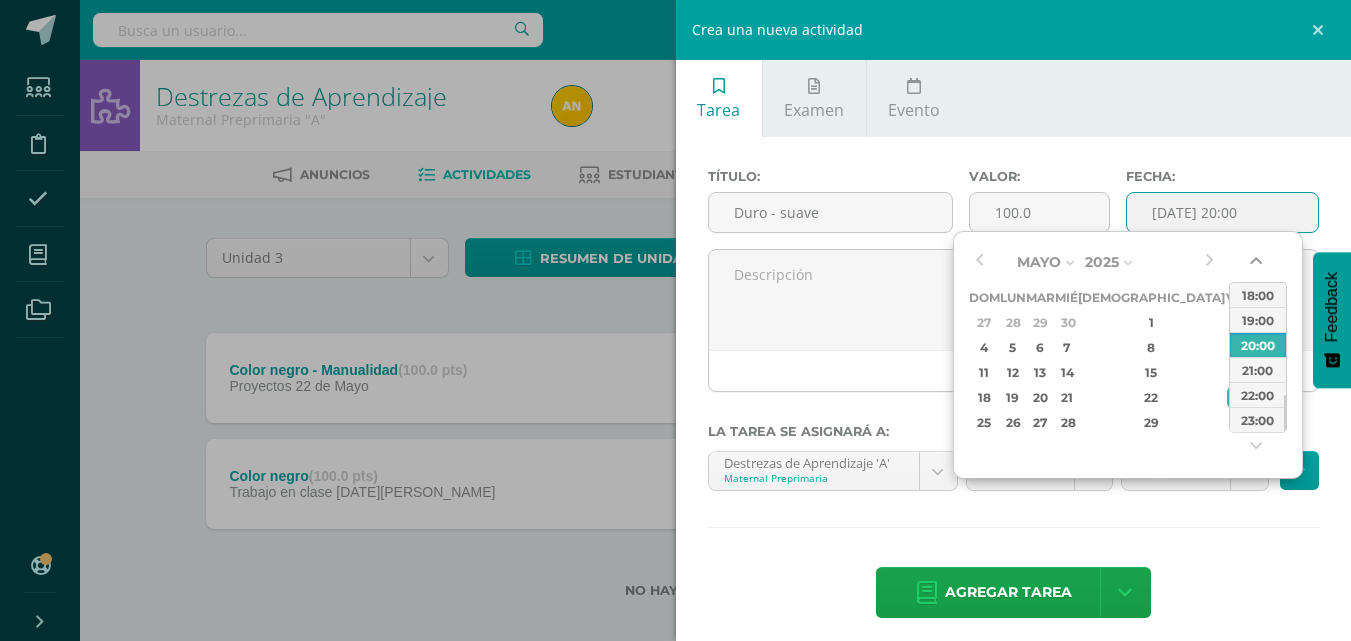 click at bounding box center (1258, 265) 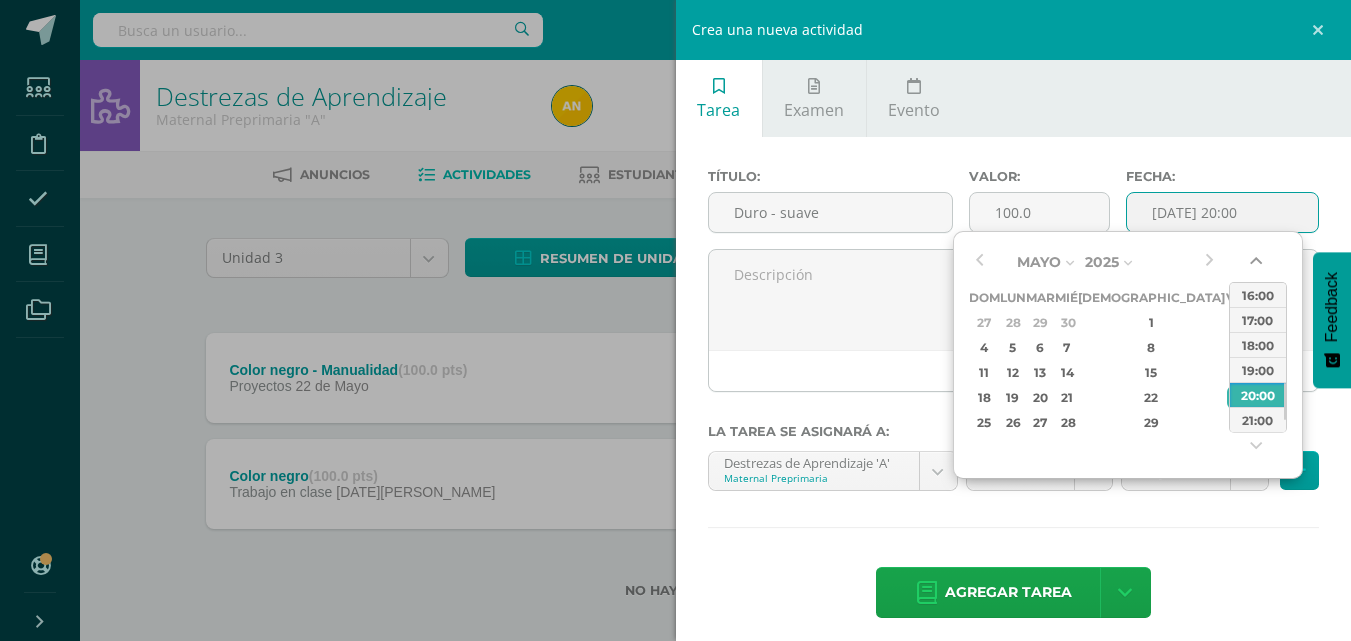 click at bounding box center (1258, 265) 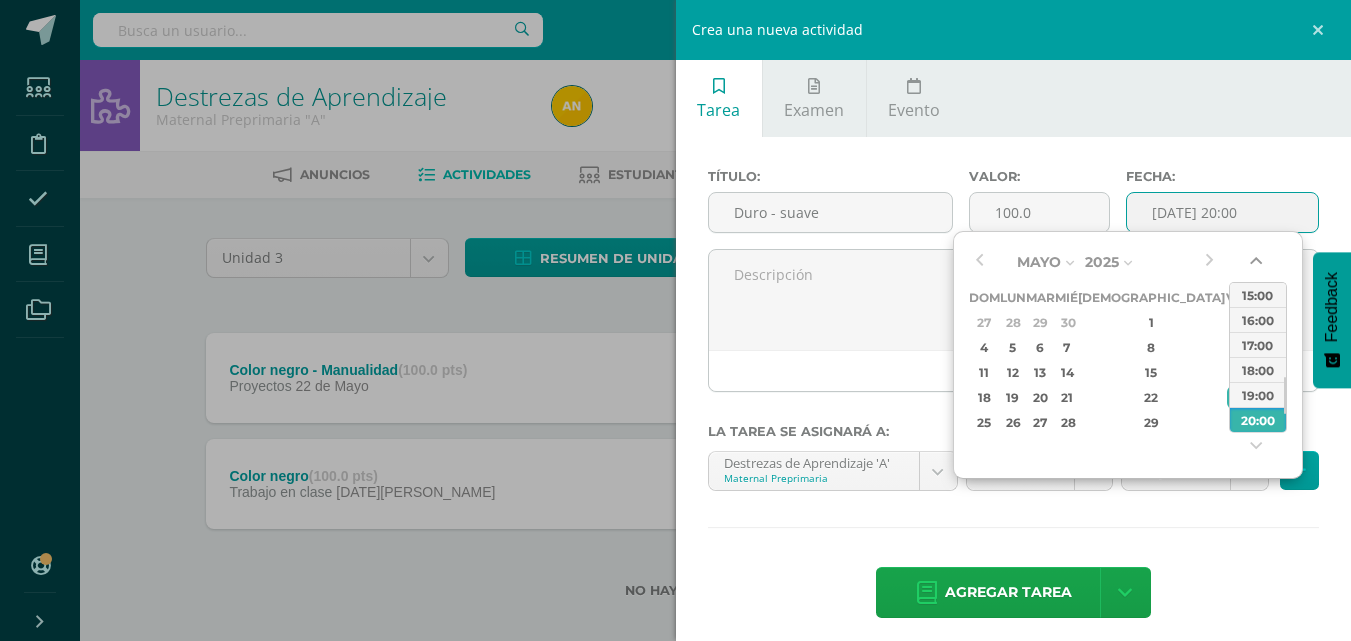 click at bounding box center (1258, 265) 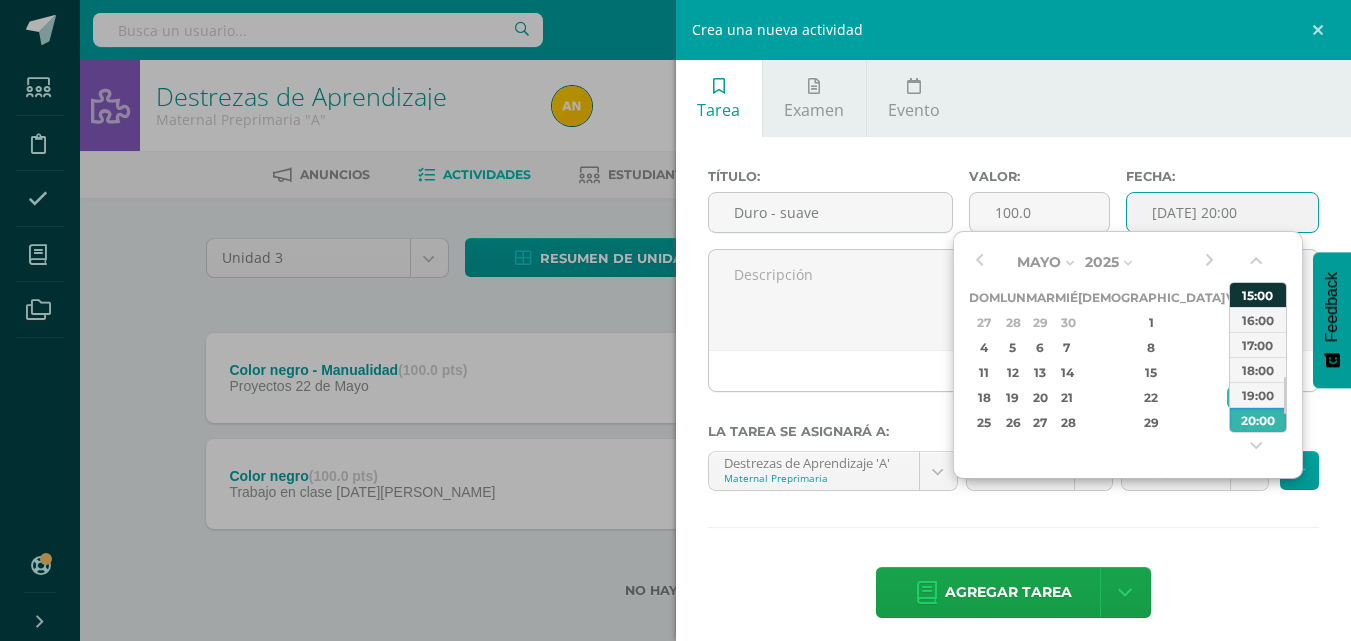 click on "15:00" at bounding box center [1258, 294] 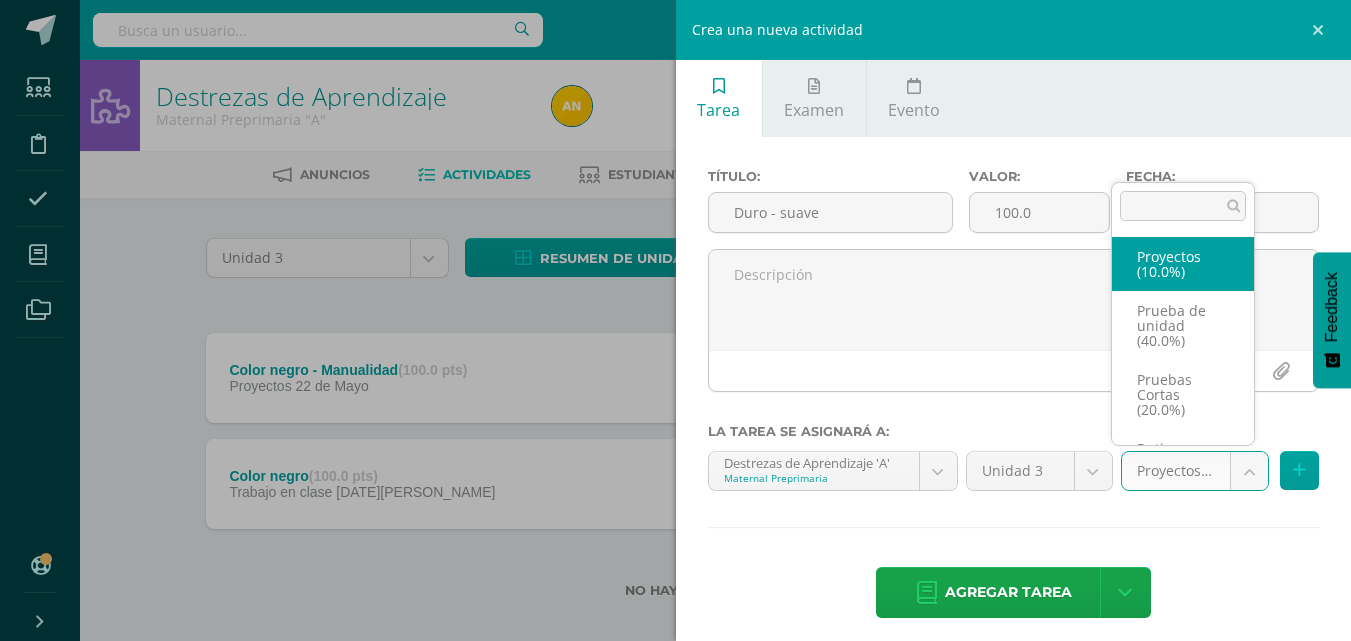 click on "Tarea asignada exitosamente         Estudiantes Disciplina Asistencia Mis cursos Archivos Soporte
Centro de ayuda
Últimas actualizaciones
10+ Cerrar panel
Comunicación y Lenguaje
Maternal
Preprimaria
"A"
Actividades Estudiantes Planificación Dosificación
Destrezas de Aprendizaje
Maternal
Preprimaria
"A"
Actividades Estudiantes Planificación Dosificación
Formación [DEMOGRAPHIC_DATA]
Maternal
Preprimaria
"A"
Actividades Estudiantes Planificación Dosificación Actividades Estudiantes Planificación 69 69 y" at bounding box center (675, 331) 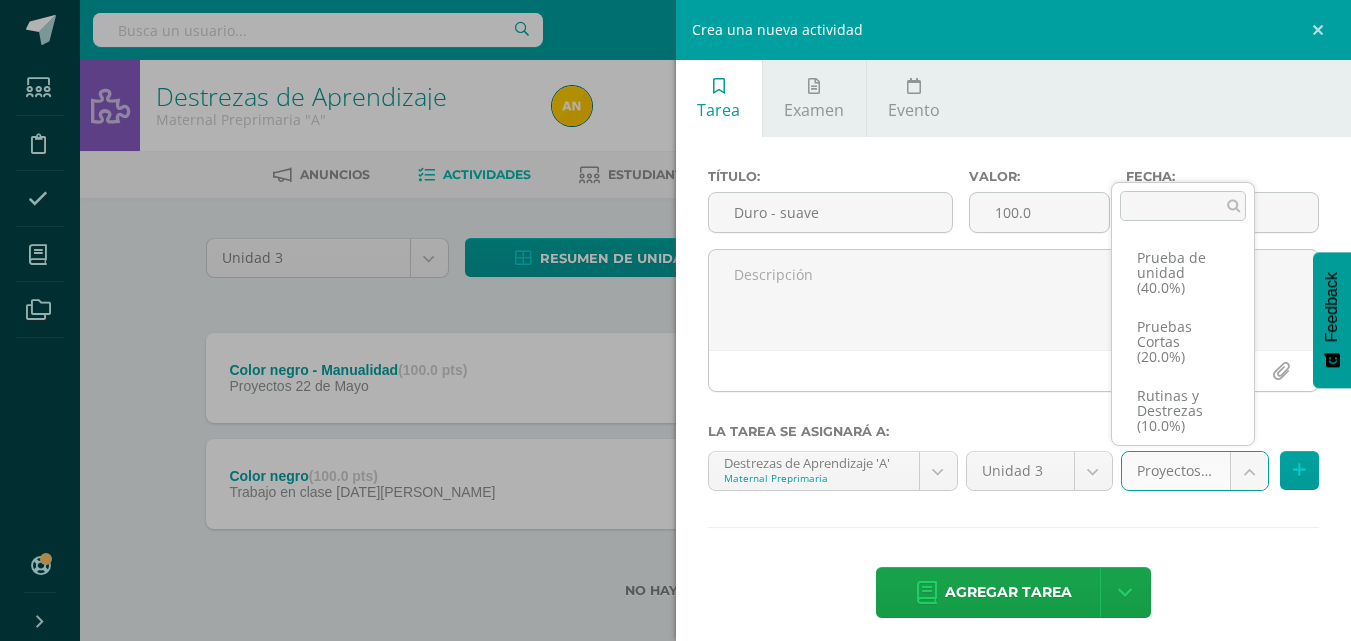 scroll, scrollTop: 130, scrollLeft: 0, axis: vertical 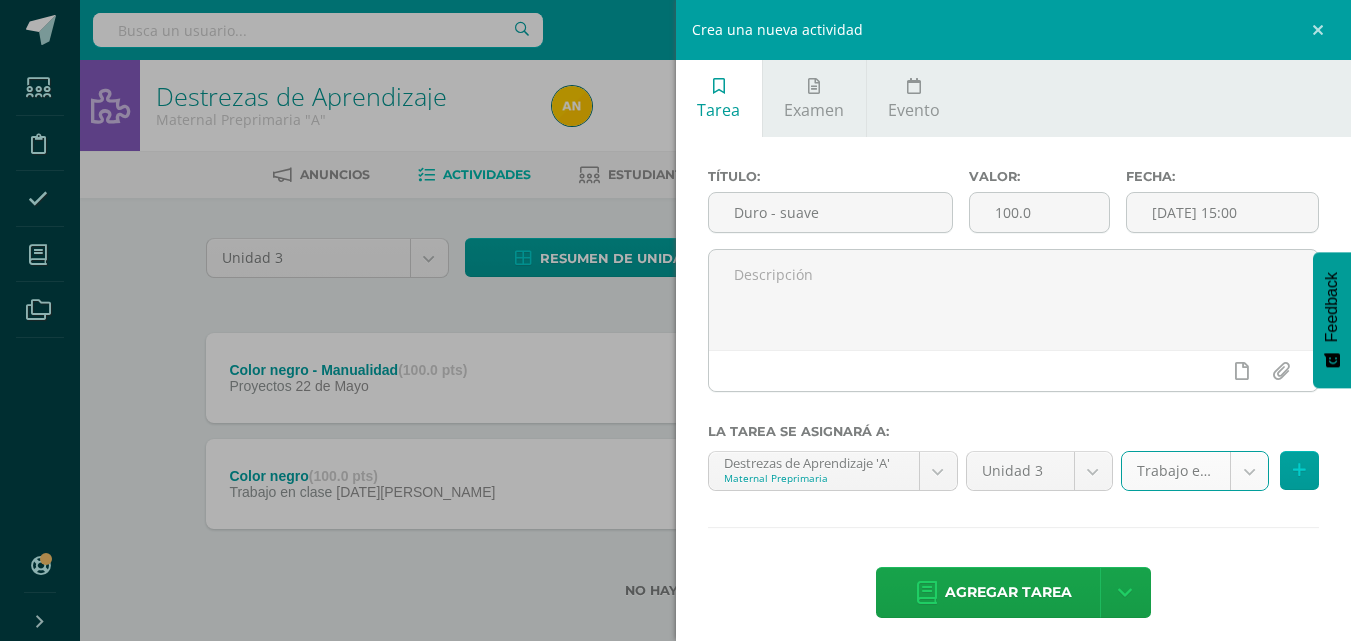 select on "197803" 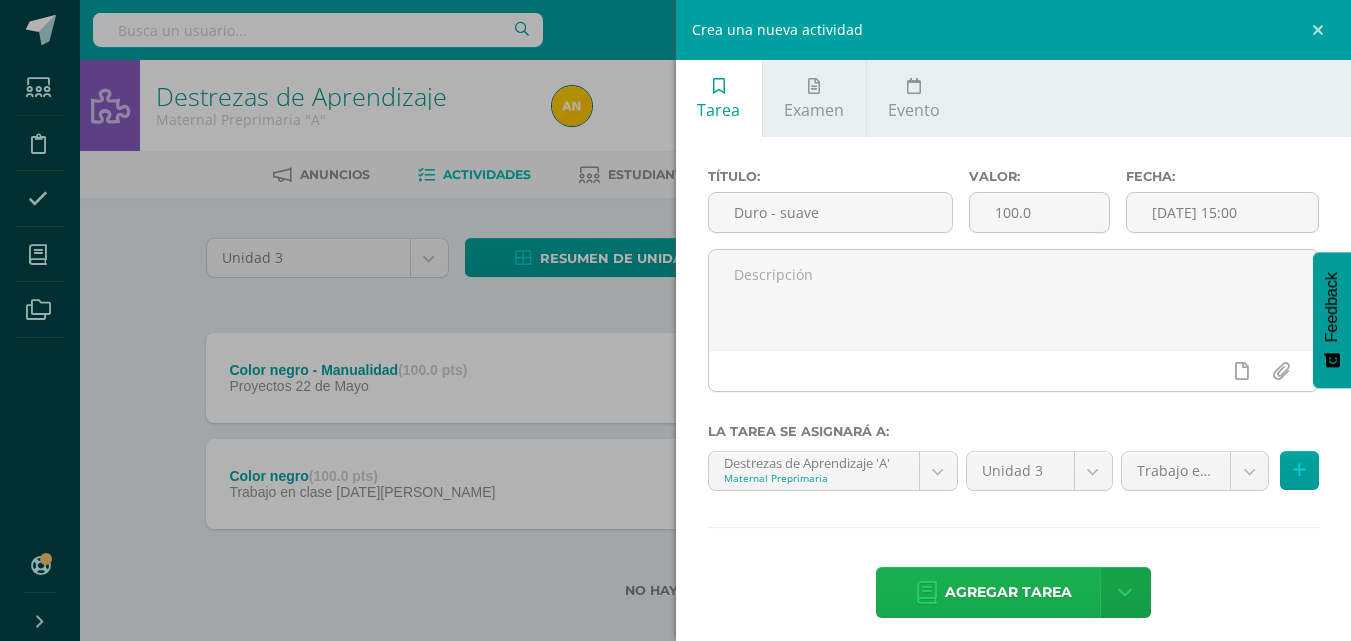 click on "Agregar tarea" at bounding box center [1008, 592] 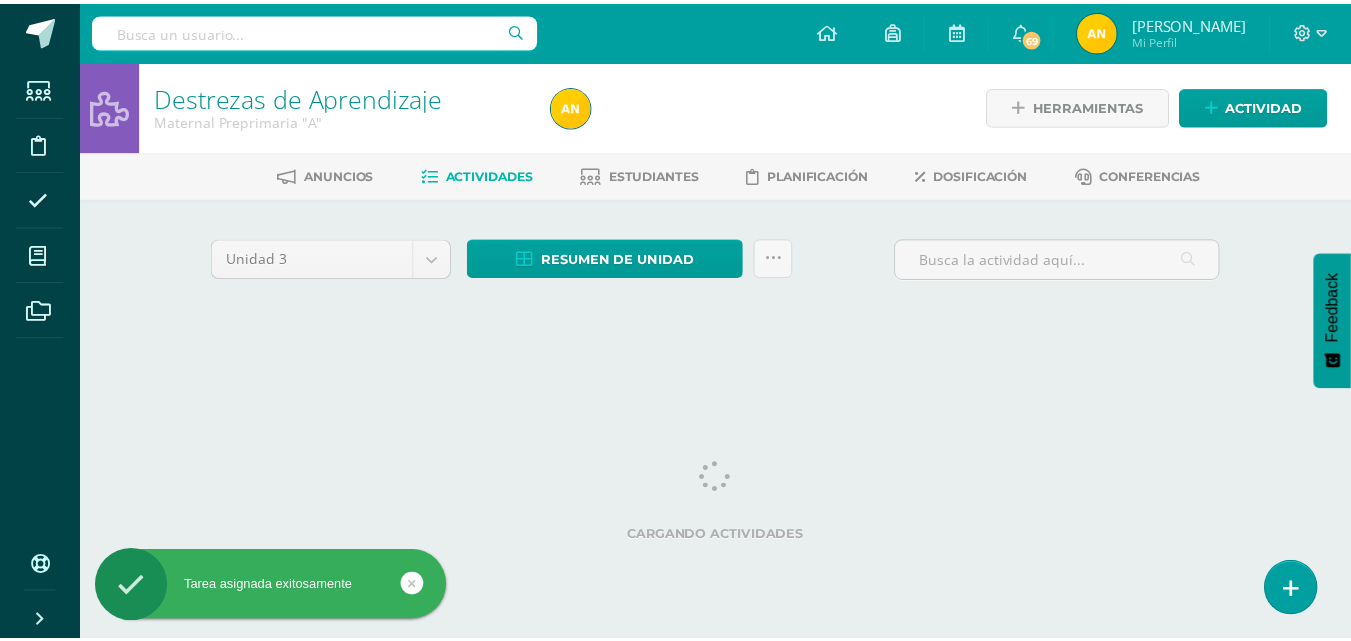 scroll, scrollTop: 0, scrollLeft: 0, axis: both 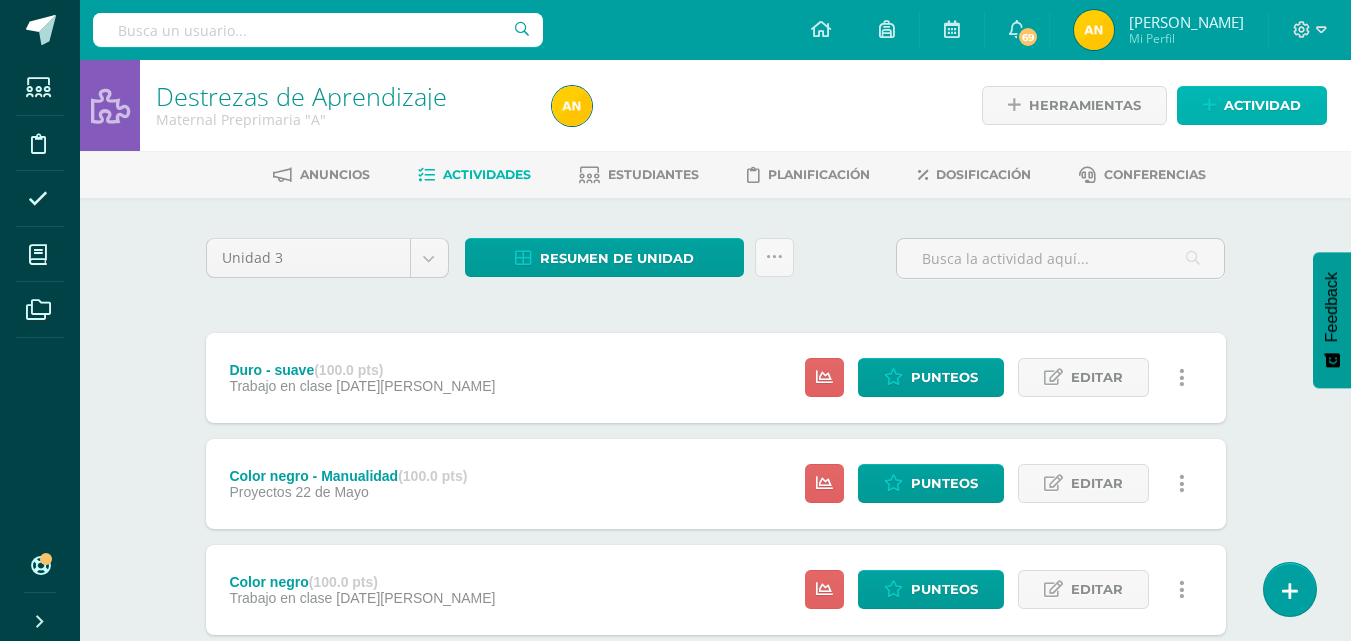 click on "Actividad" at bounding box center [1262, 105] 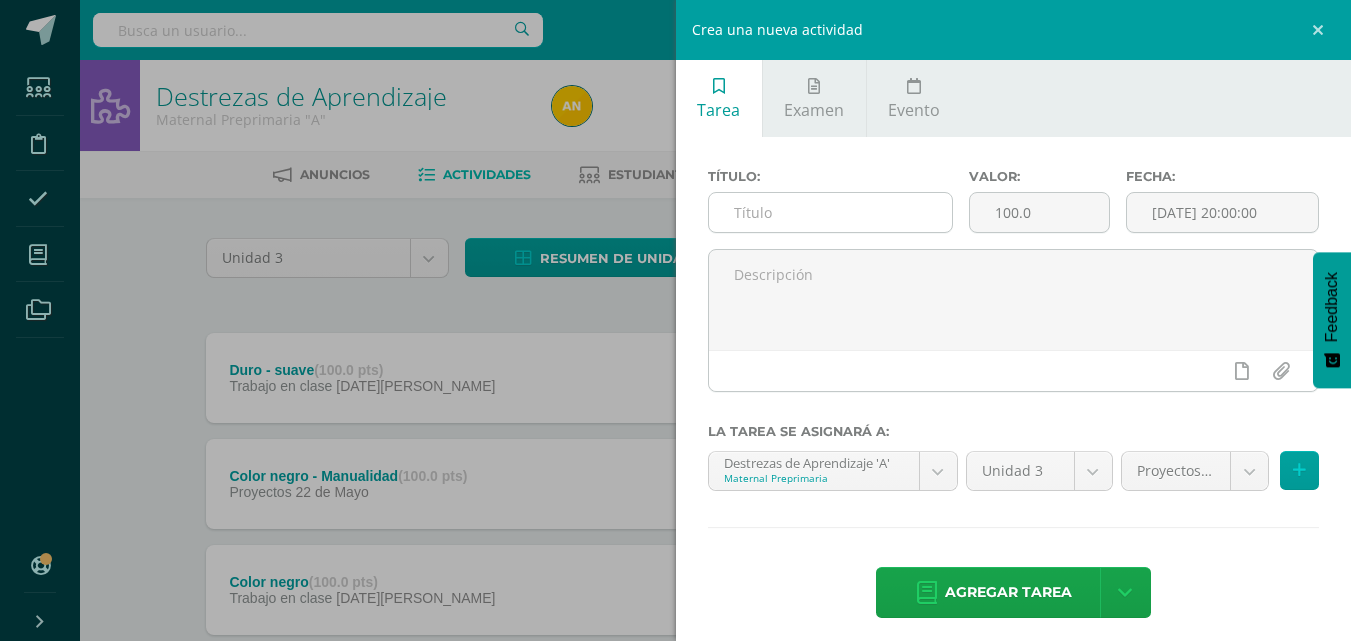 click at bounding box center (830, 212) 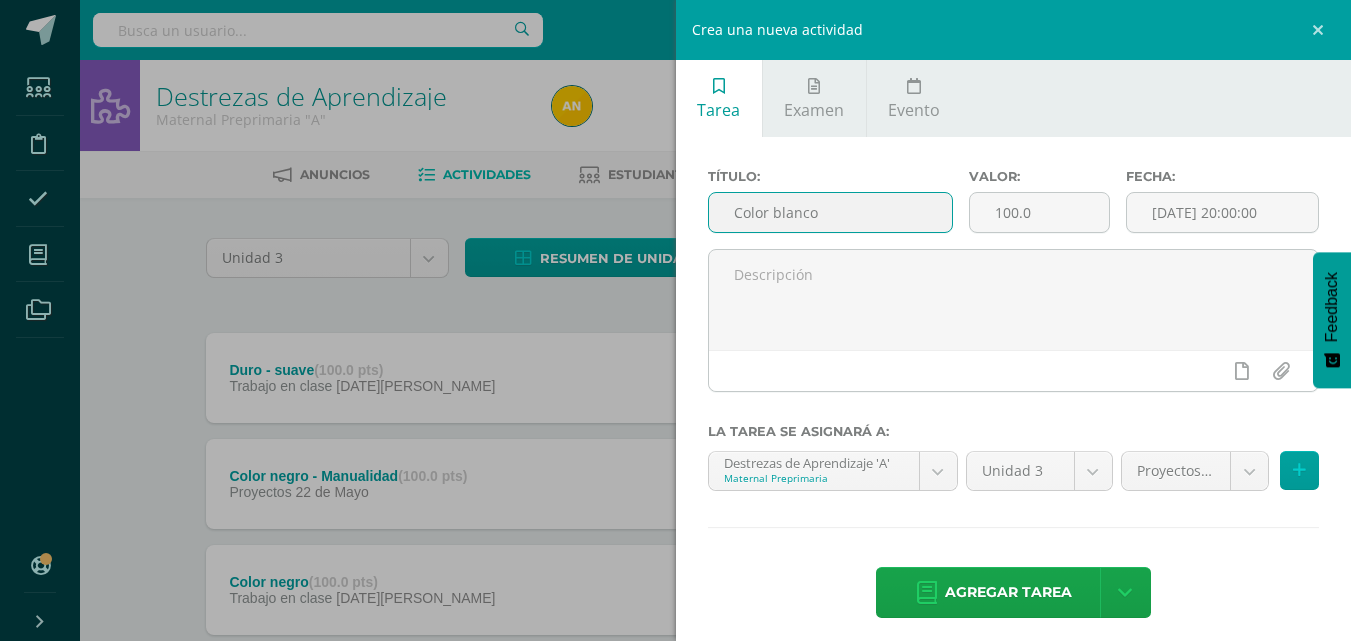 type on "Color blanco" 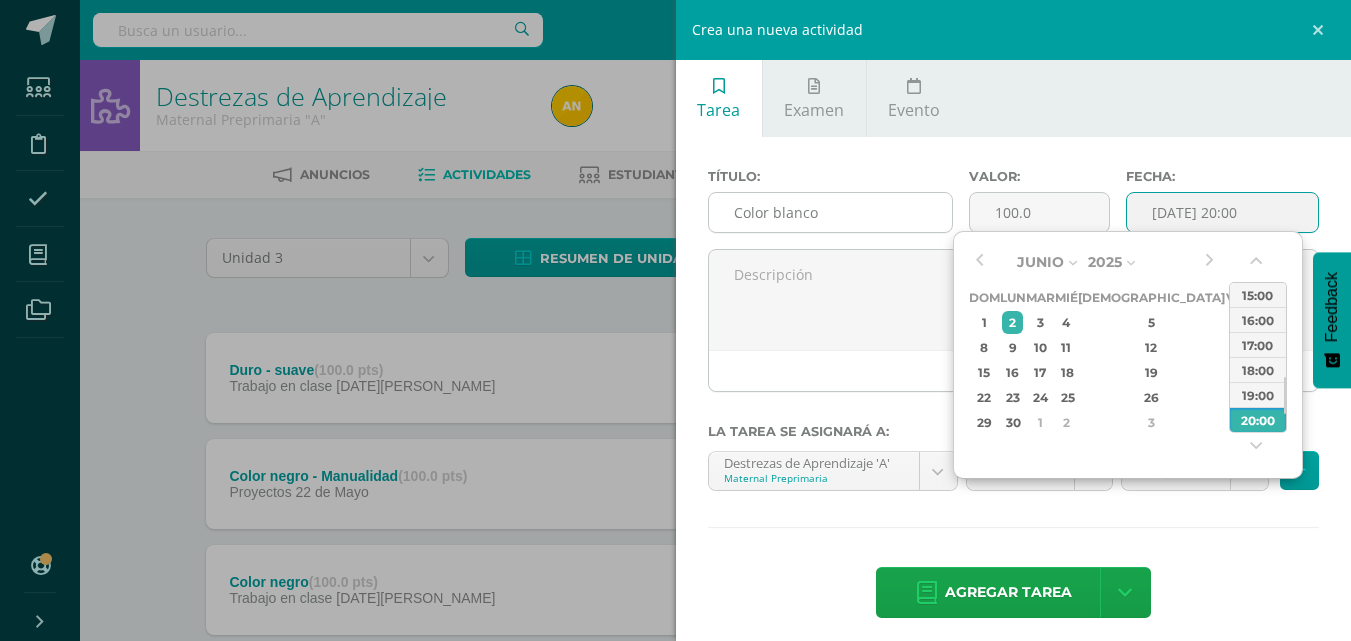 type on "[DATE] 15:00" 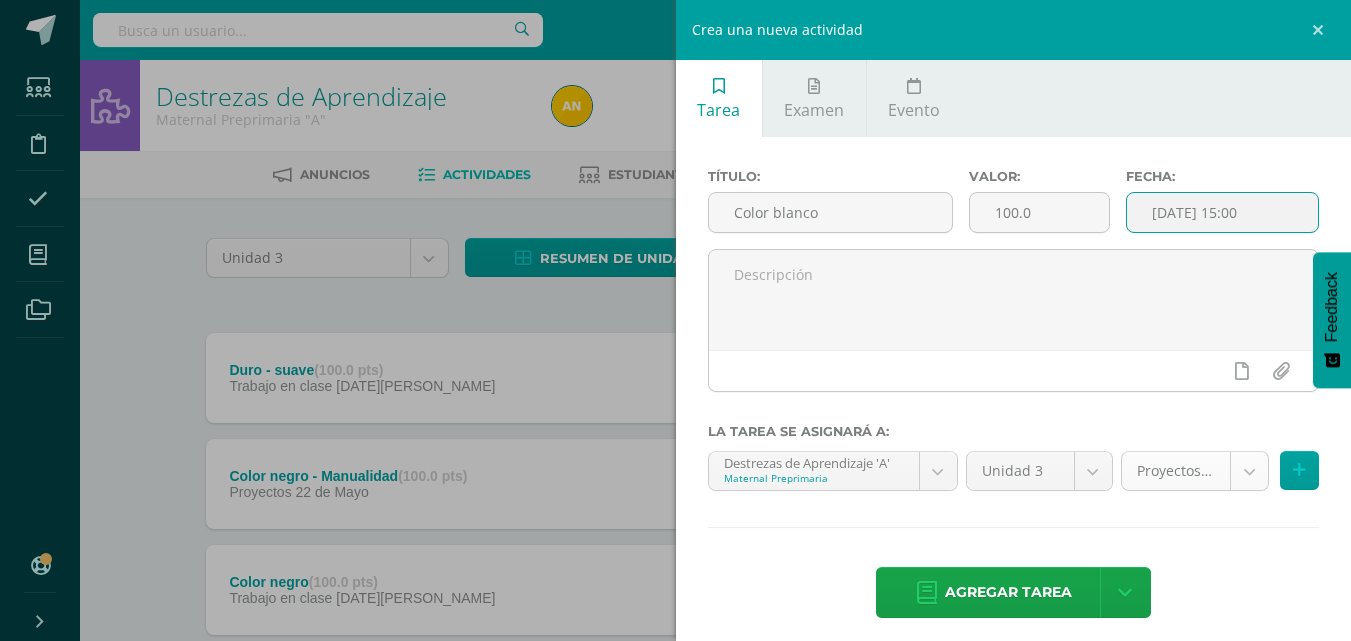 click on "Tarea asignada exitosamente         Estudiantes Disciplina Asistencia Mis cursos Archivos Soporte
Centro de ayuda
Últimas actualizaciones
10+ Cerrar panel
Comunicación y Lenguaje
Maternal
Preprimaria
"A"
Actividades Estudiantes Planificación Dosificación
Destrezas de Aprendizaje
Maternal
Preprimaria
"A"
Actividades Estudiantes Planificación Dosificación
Formación [DEMOGRAPHIC_DATA]
Maternal
Preprimaria
"A"
Actividades Estudiantes Planificación Dosificación Actividades Estudiantes Planificación 69 69 y" at bounding box center [675, 384] 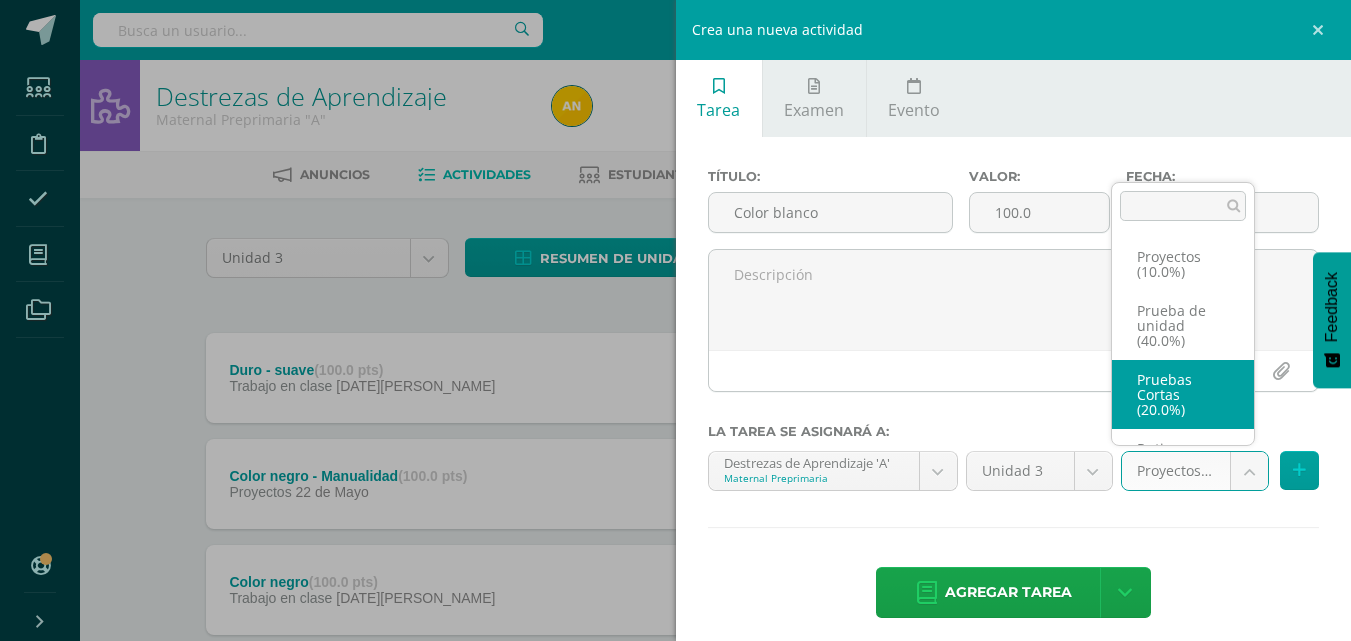 scroll, scrollTop: 130, scrollLeft: 0, axis: vertical 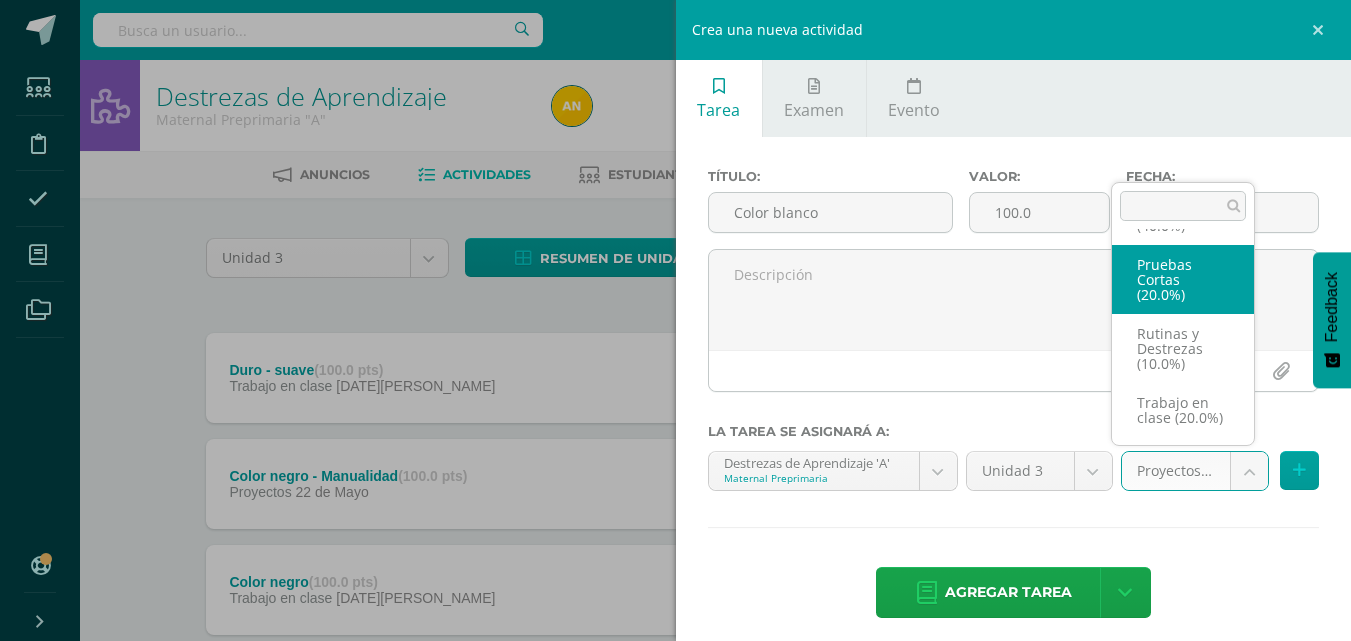 select on "197803" 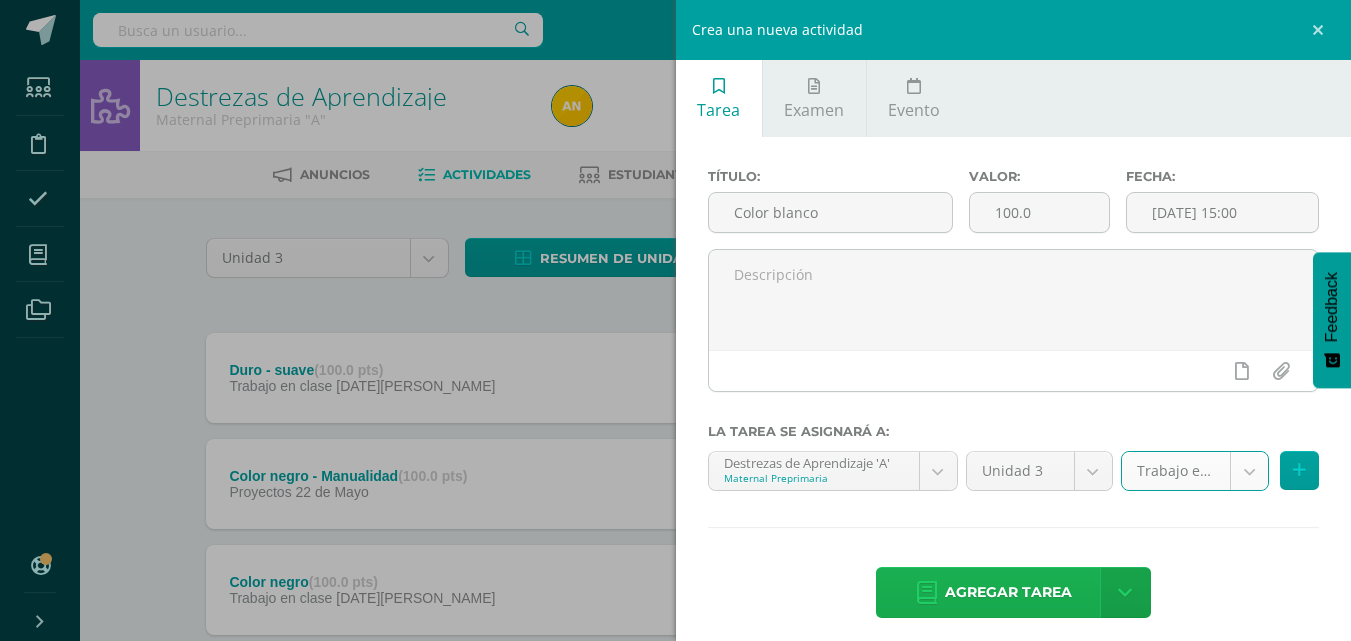 click on "Agregar tarea" at bounding box center [1008, 592] 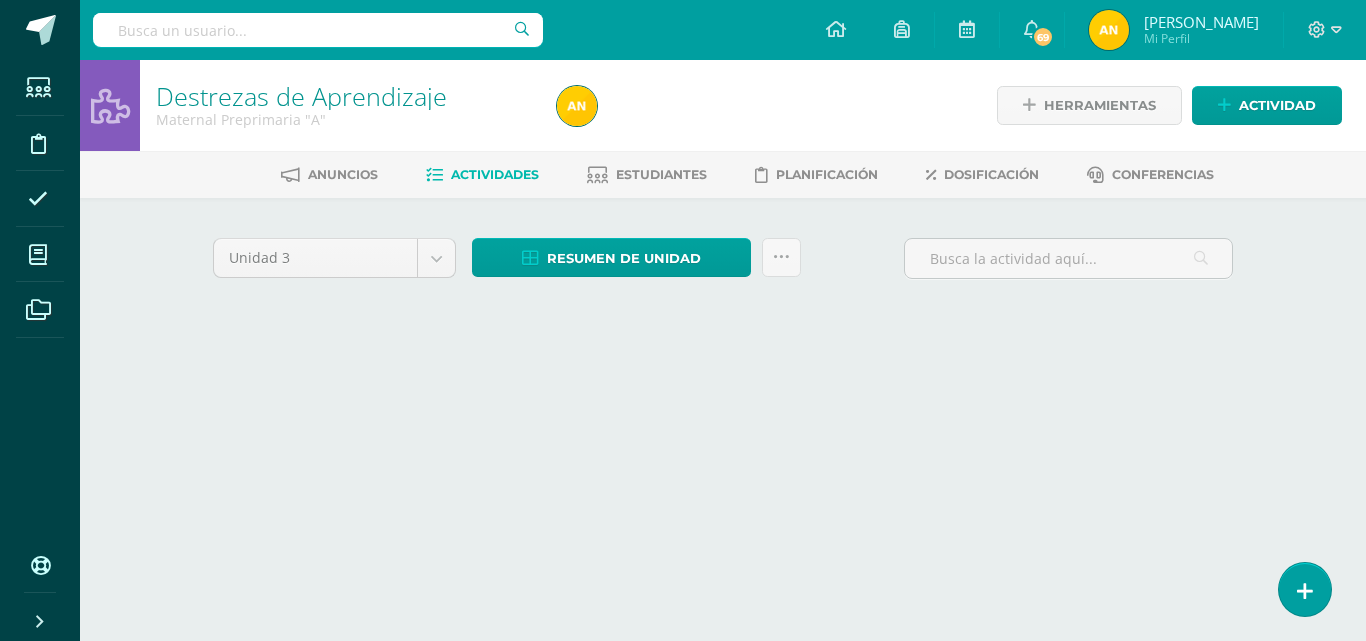 scroll, scrollTop: 0, scrollLeft: 0, axis: both 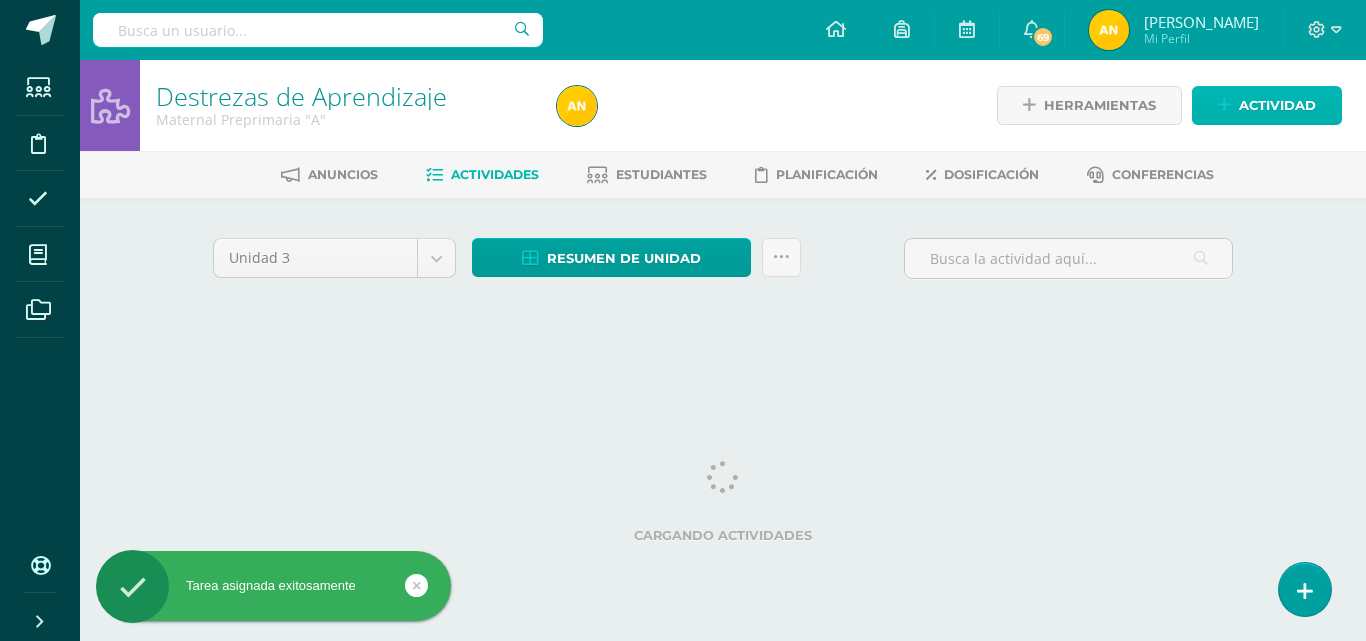click on "Actividad" at bounding box center (1277, 105) 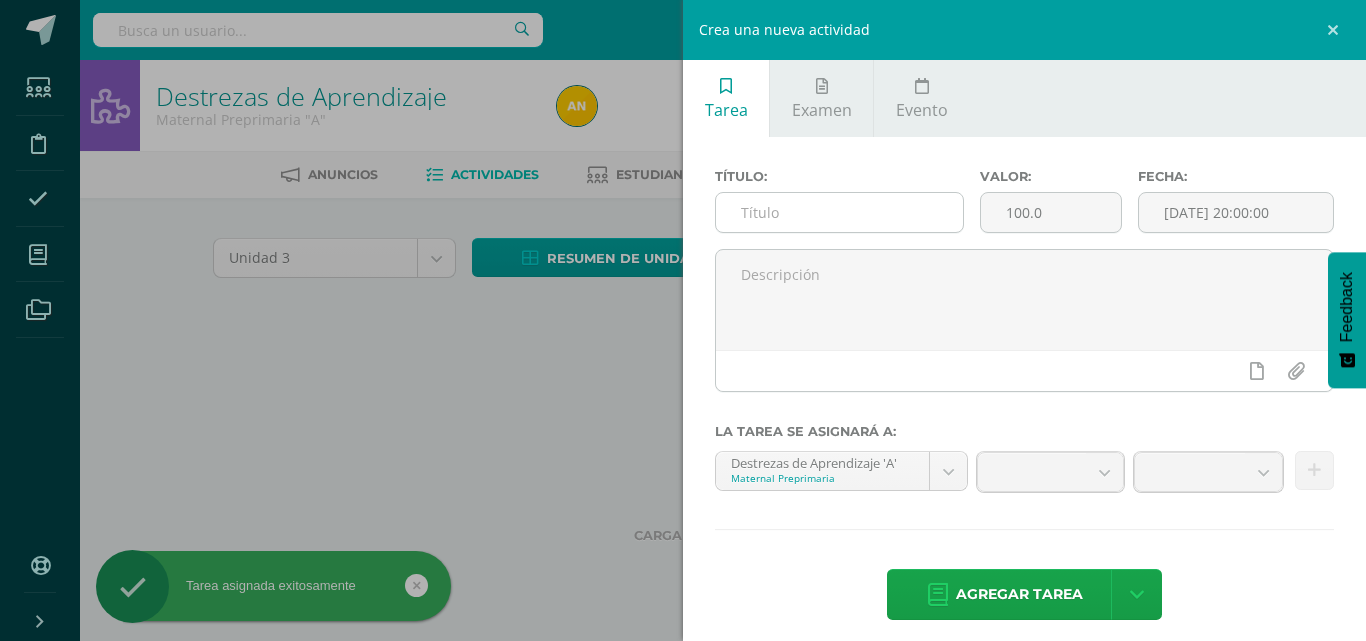 click at bounding box center [839, 212] 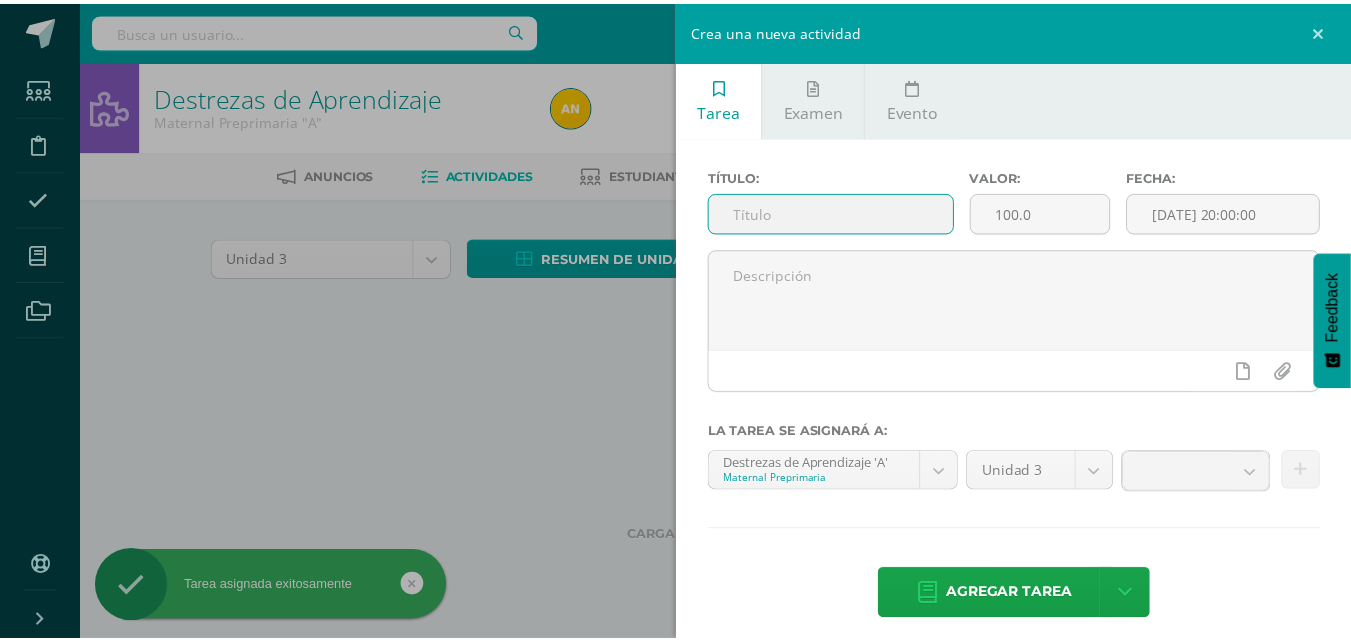 scroll, scrollTop: 0, scrollLeft: 0, axis: both 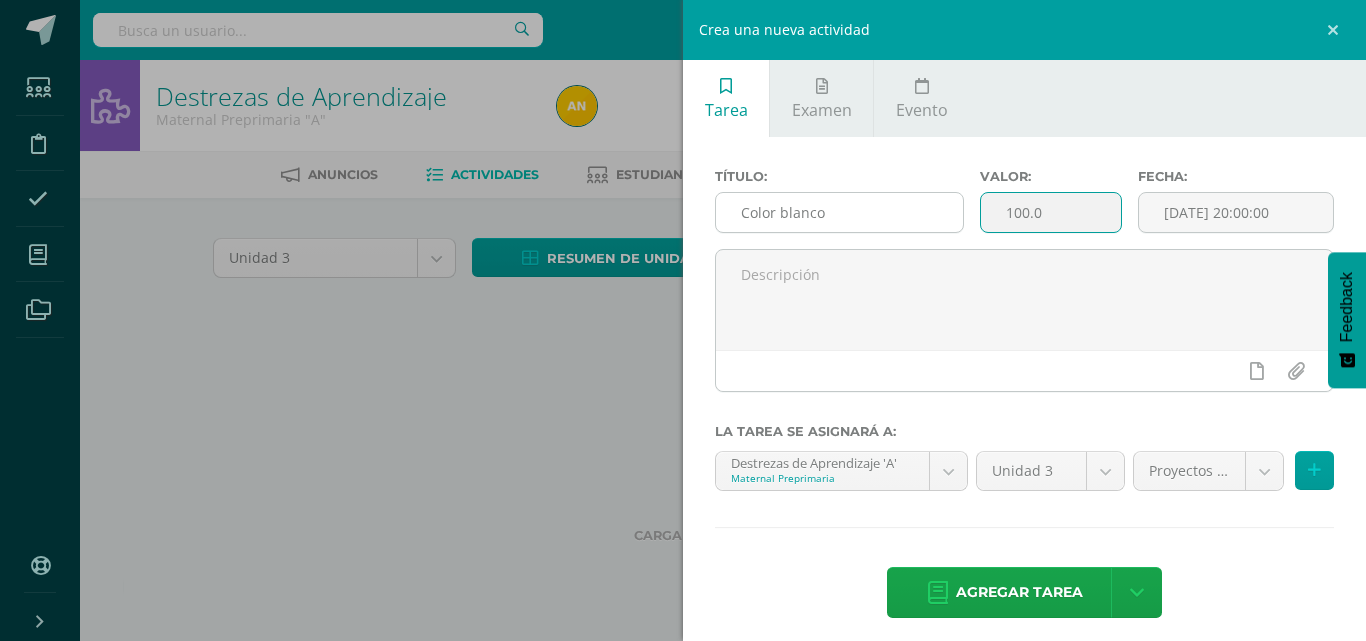 click on "Color blanco" at bounding box center (839, 212) 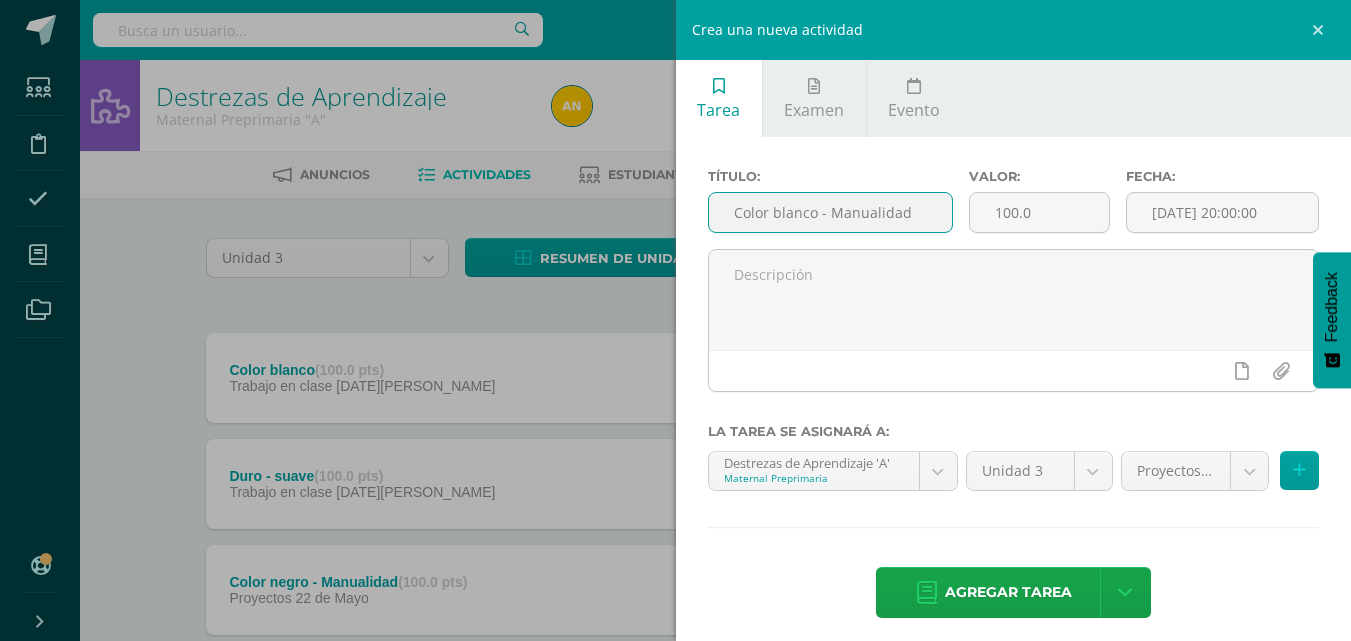 type on "Color blanco - Manualidad" 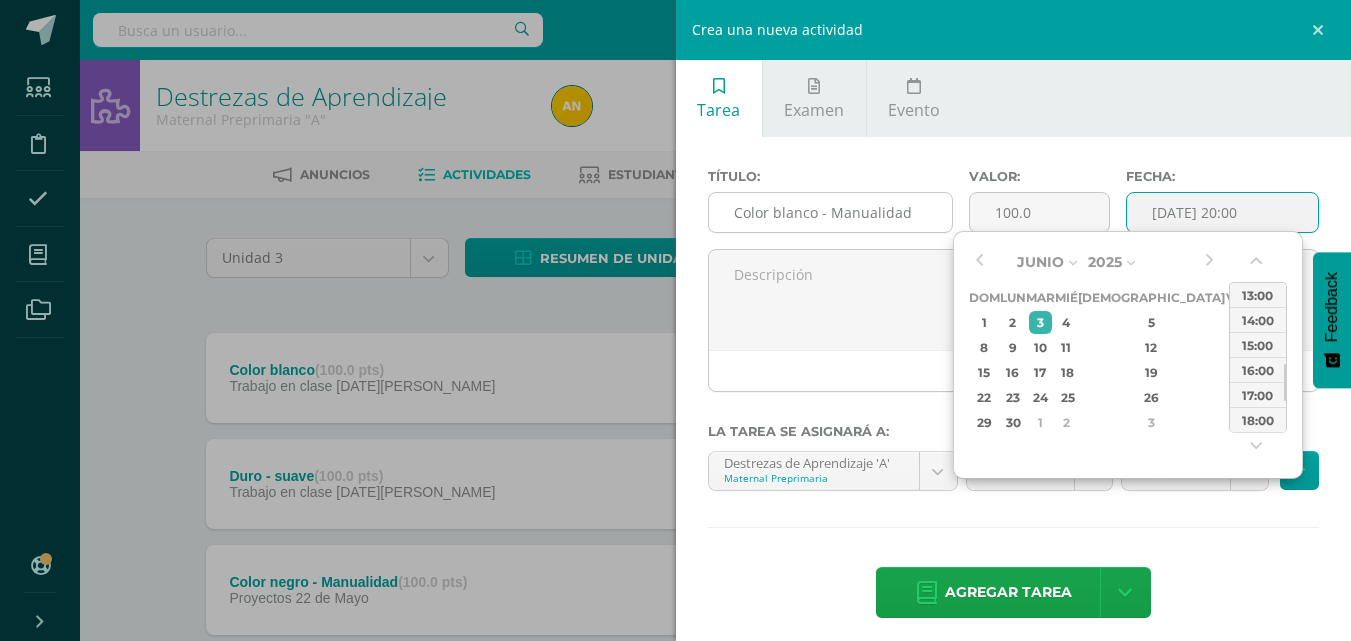 type on "2025-06-03 14:00" 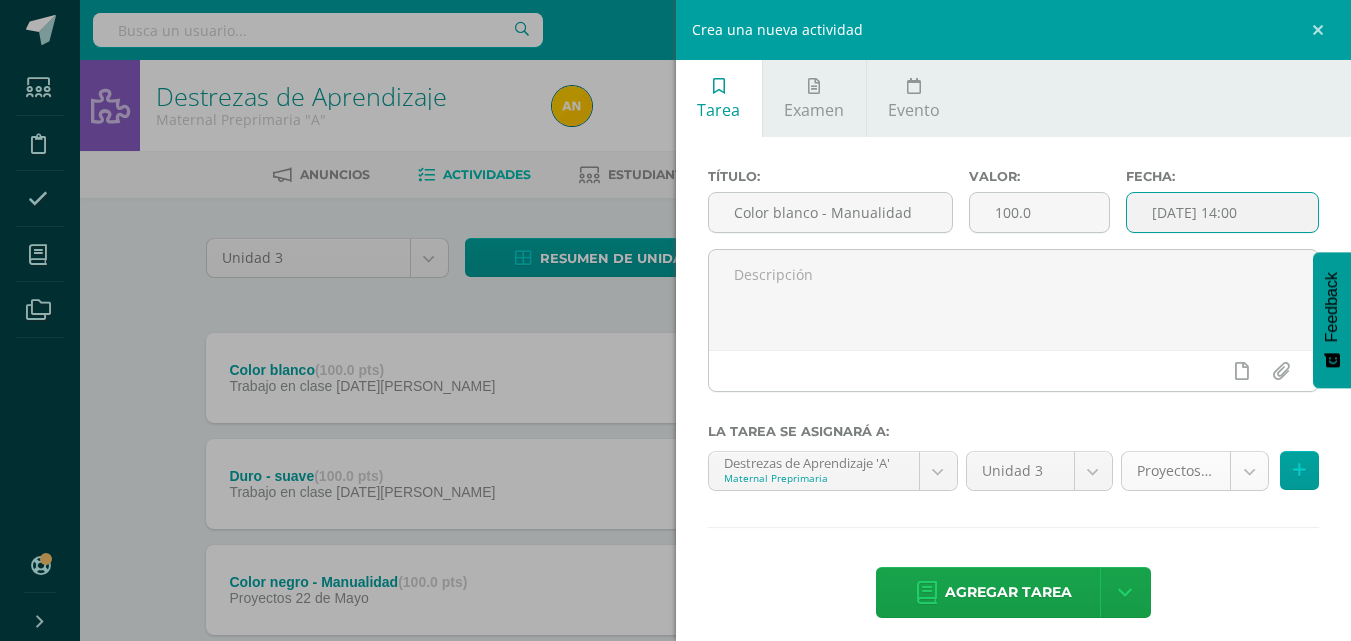 click on "Tarea asignada exitosamente         Estudiantes Disciplina Asistencia Mis cursos Archivos Soporte
Centro de ayuda
Últimas actualizaciones
10+ Cerrar panel
Comunicación y Lenguaje
Maternal
Preprimaria
"A"
Actividades Estudiantes Planificación Dosificación
Destrezas de Aprendizaje
Maternal
Preprimaria
"A"
Actividades Estudiantes Planificación Dosificación
Formación [DEMOGRAPHIC_DATA]
Maternal
Preprimaria
"A"
Actividades Estudiantes Planificación Dosificación Actividades Estudiantes Planificación 69 69 y" at bounding box center [675, 437] 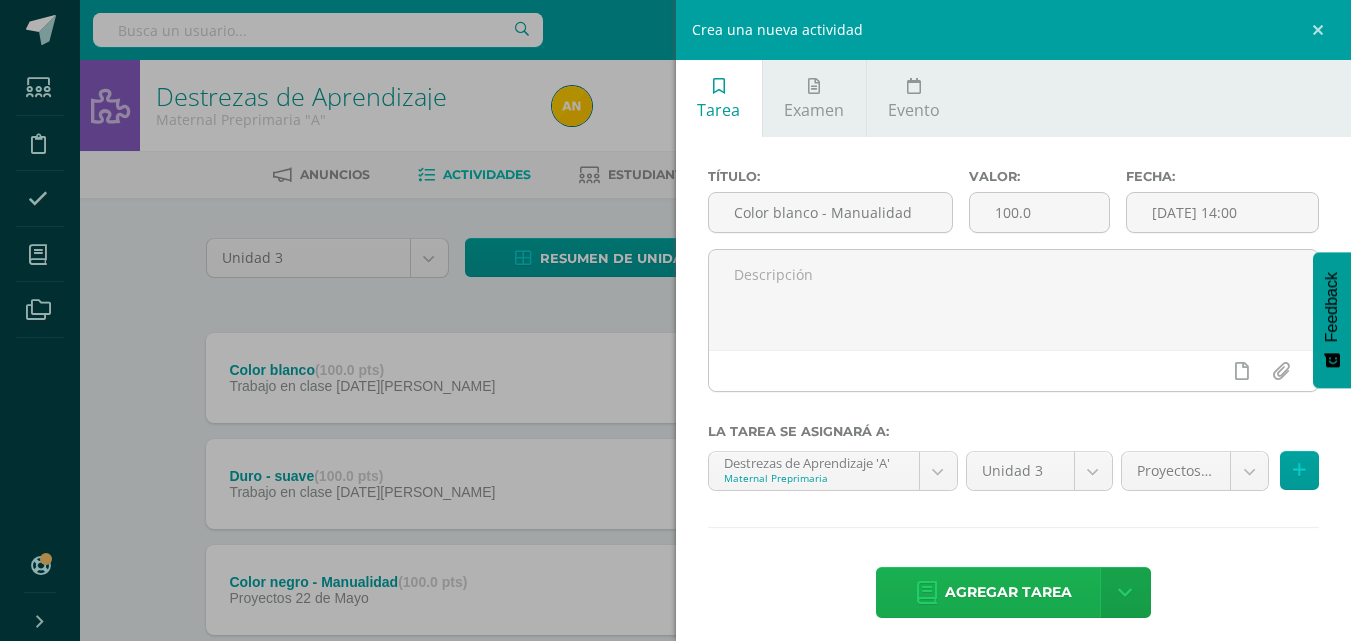 click on "Agregar tarea" at bounding box center (1008, 592) 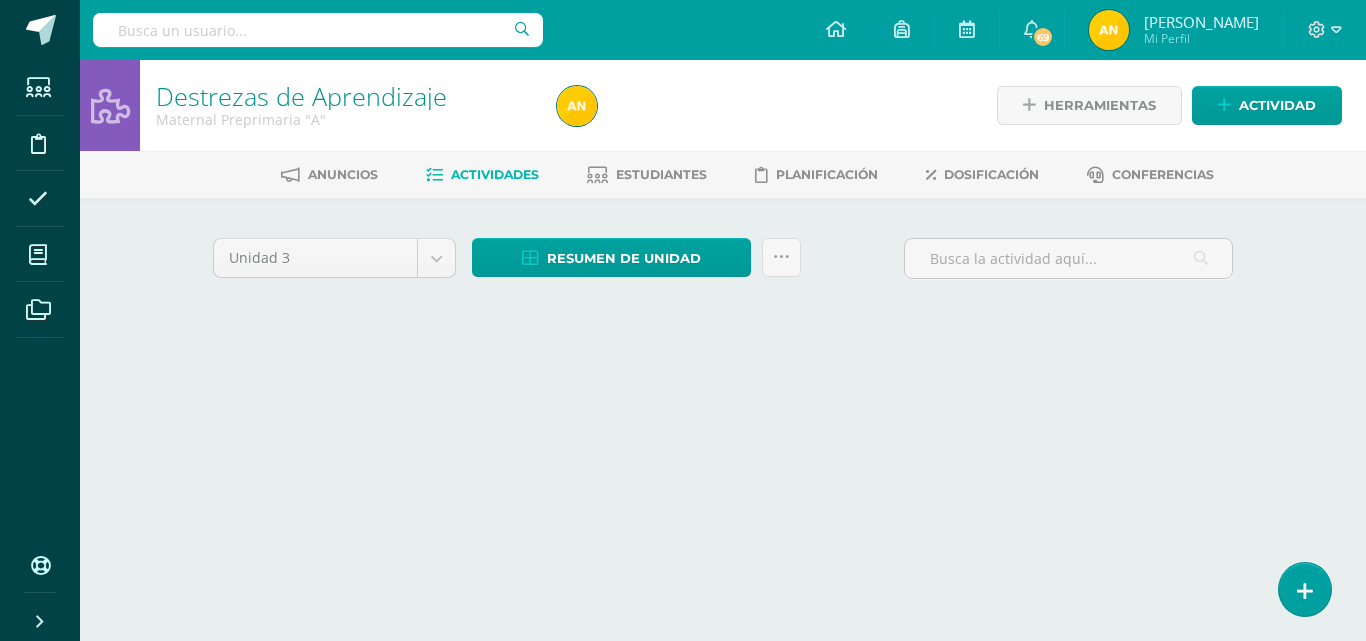 scroll, scrollTop: 0, scrollLeft: 0, axis: both 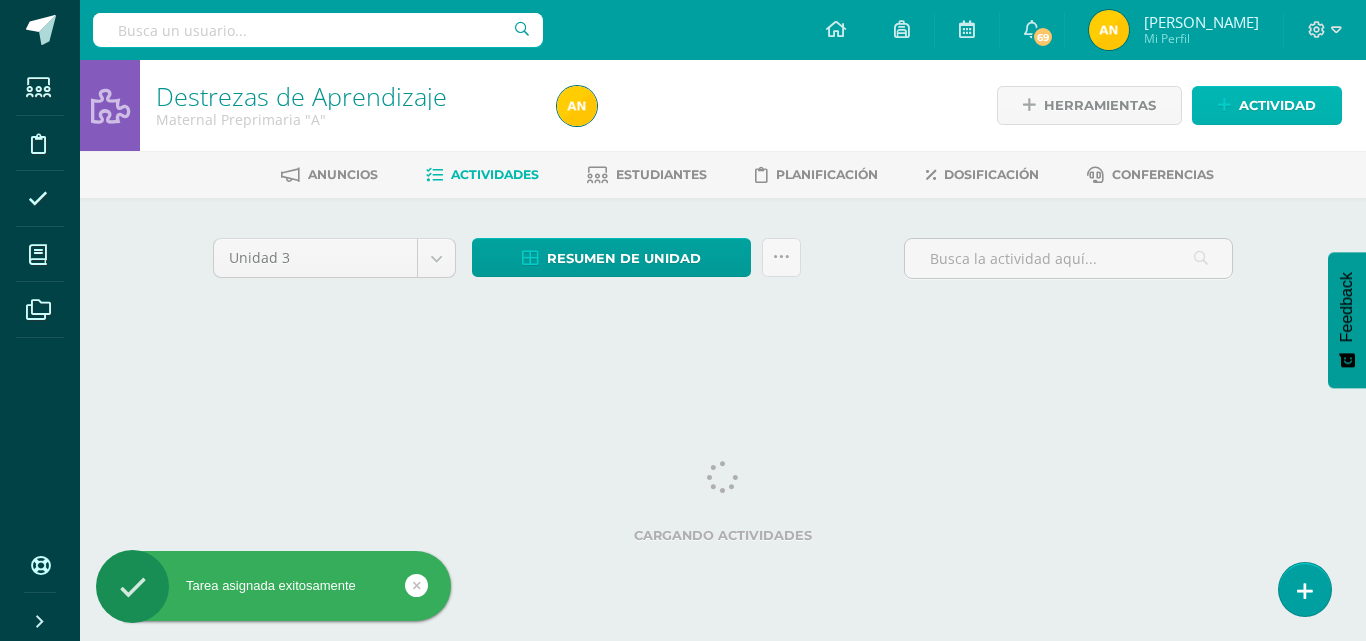 click on "Actividad" at bounding box center (1277, 105) 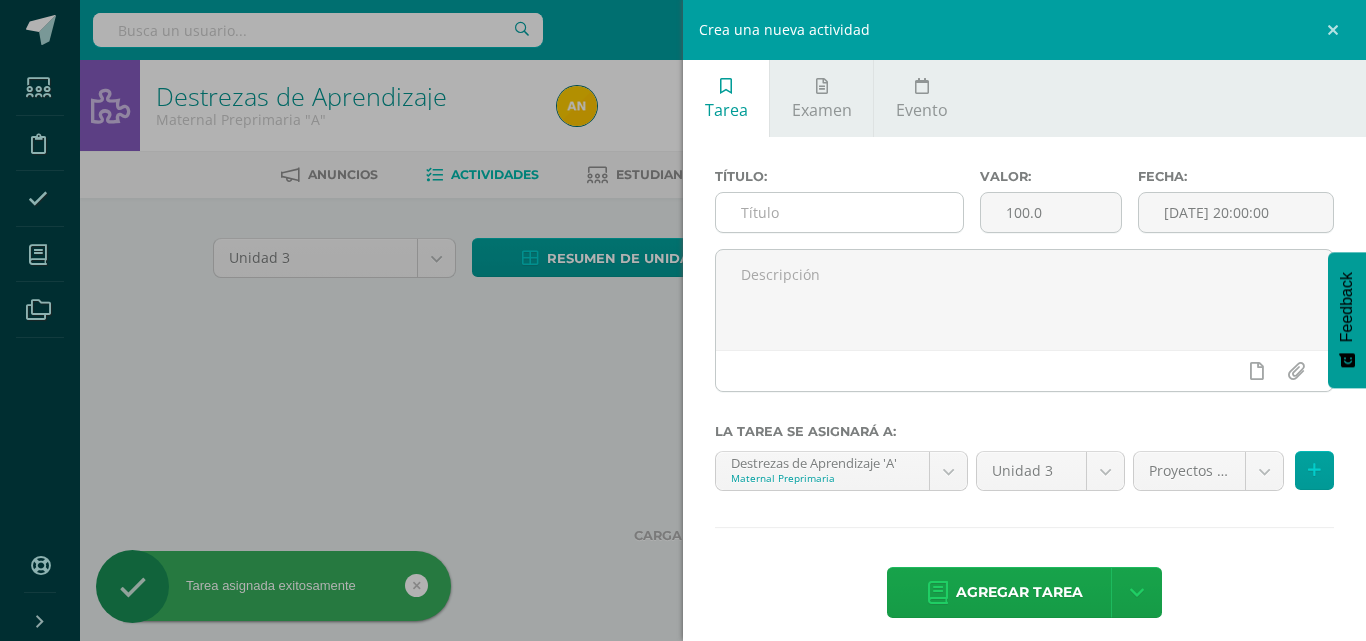 click at bounding box center [839, 212] 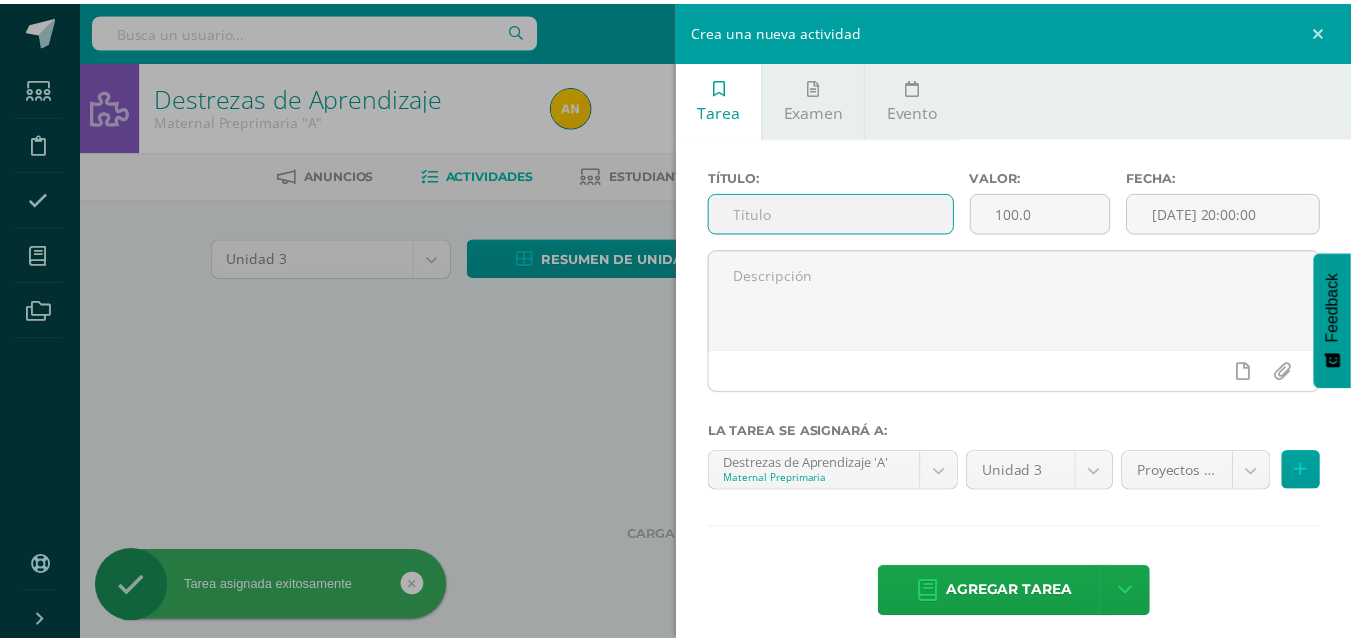 scroll, scrollTop: 0, scrollLeft: 0, axis: both 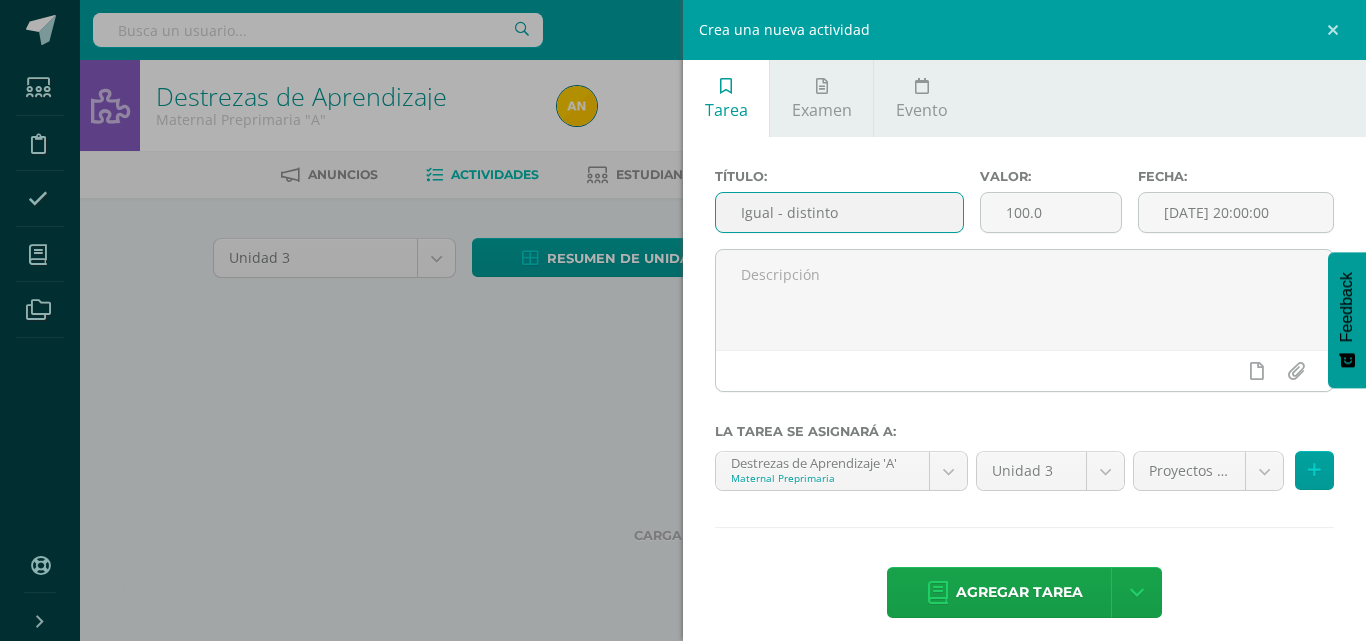 type on "Igual - distinto" 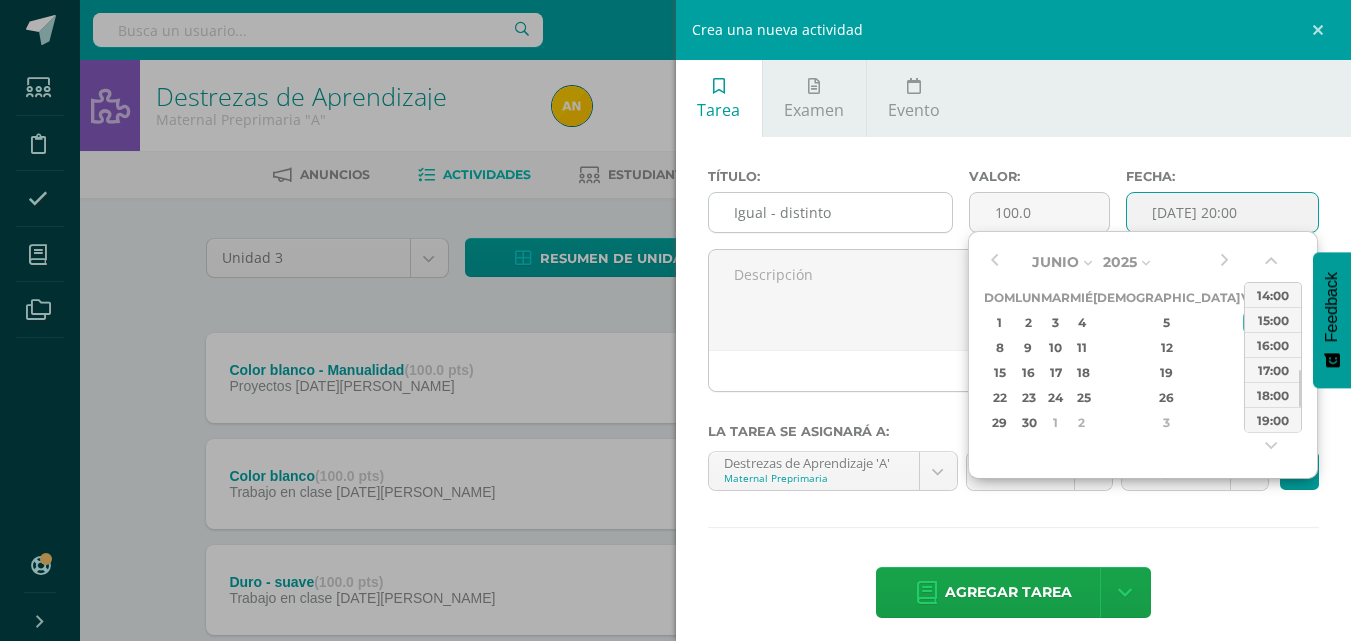 type on "[DATE] 15:00" 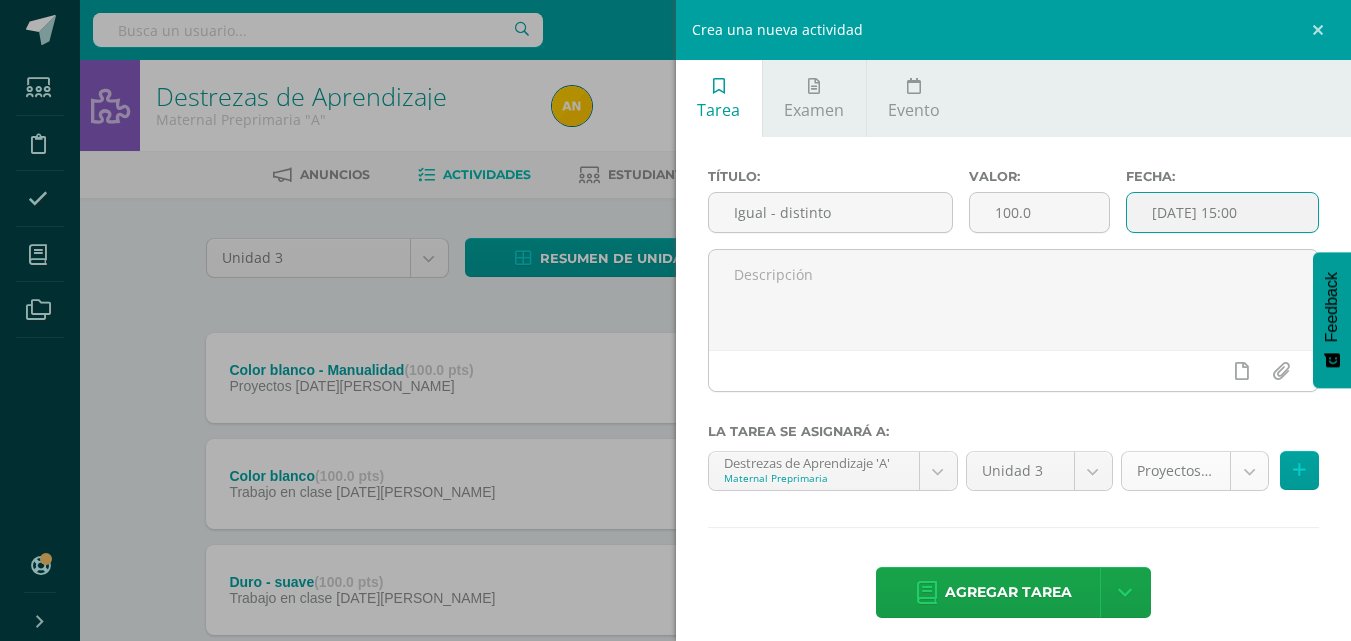 click on "Tarea asignada exitosamente         Estudiantes Disciplina Asistencia Mis cursos Archivos Soporte
Centro de ayuda
Últimas actualizaciones
10+ Cerrar panel
Comunicación y Lenguaje
Maternal
Preprimaria
"A"
Actividades Estudiantes Planificación Dosificación
Destrezas de Aprendizaje
Maternal
Preprimaria
"A"
Actividades Estudiantes Planificación Dosificación
Formación [DEMOGRAPHIC_DATA]
Maternal
Preprimaria
"A"
Actividades Estudiantes Planificación Dosificación Actividades Estudiantes Planificación 69 69 y" at bounding box center (675, 490) 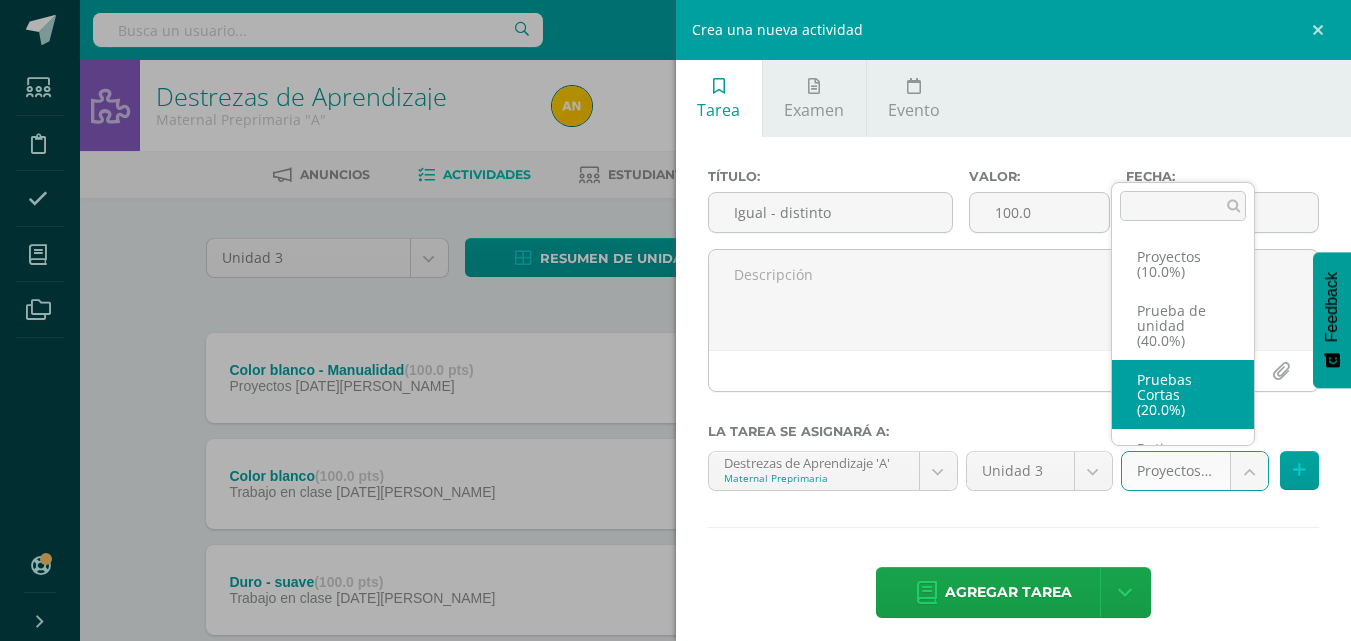 scroll, scrollTop: 130, scrollLeft: 0, axis: vertical 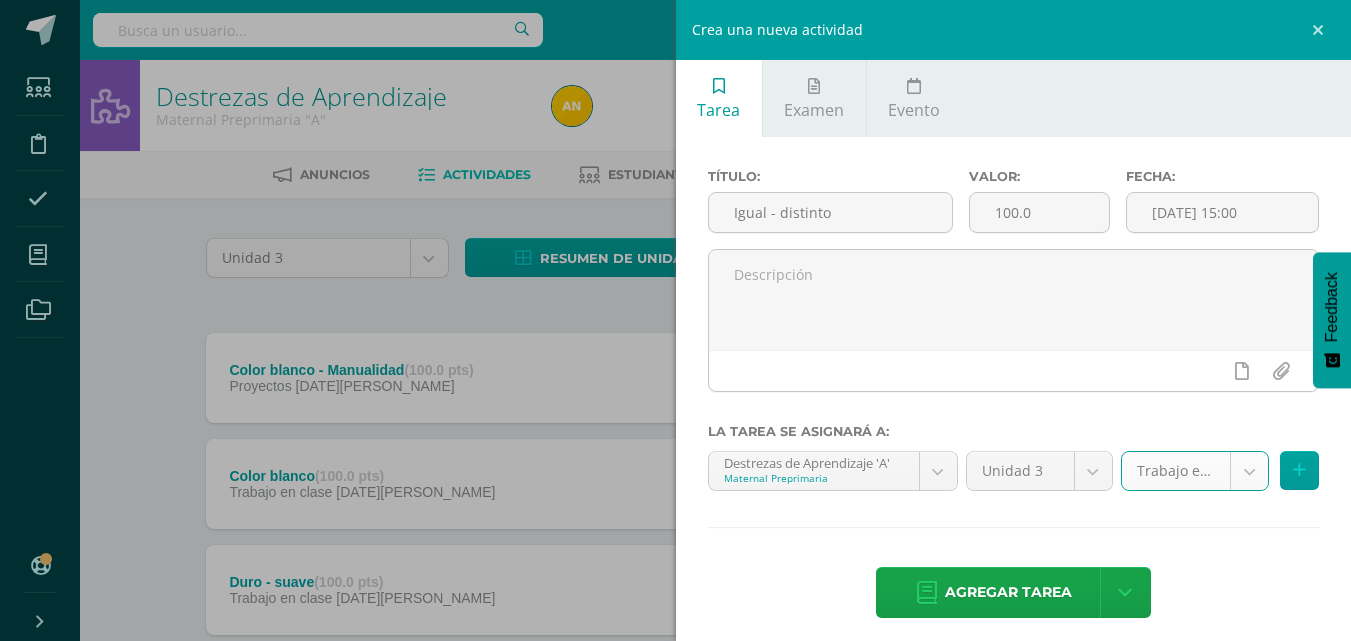 select on "197803" 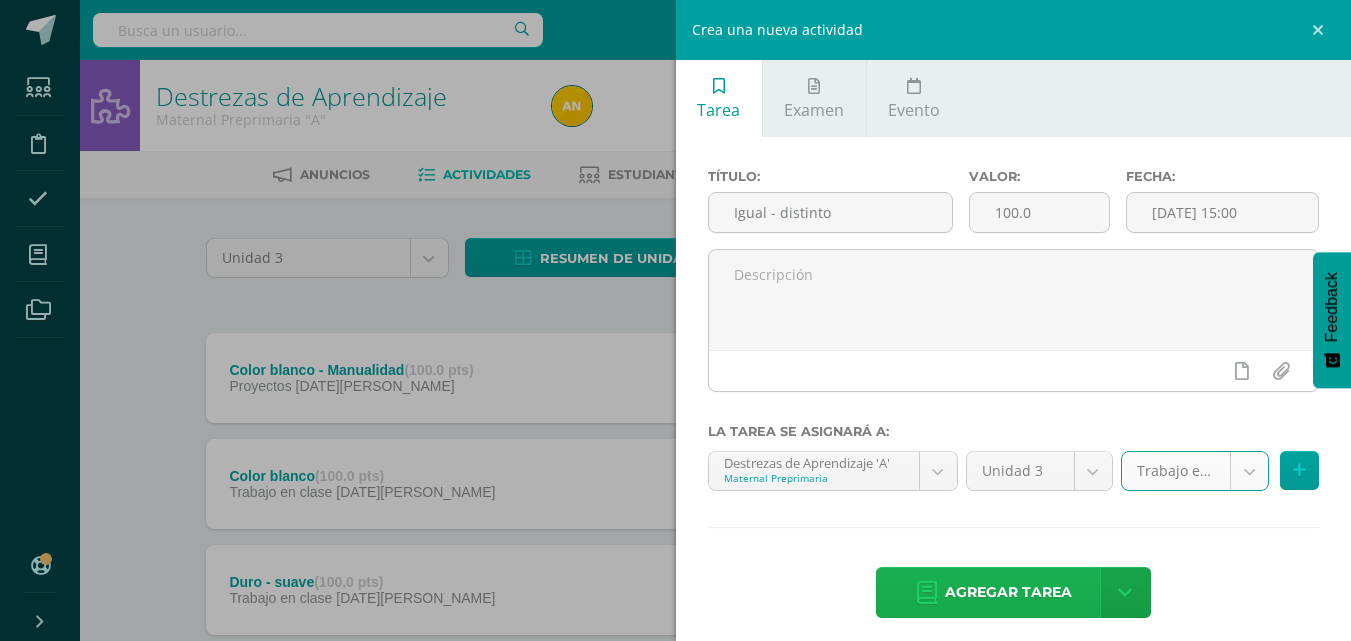 click on "Agregar tarea" at bounding box center (1008, 592) 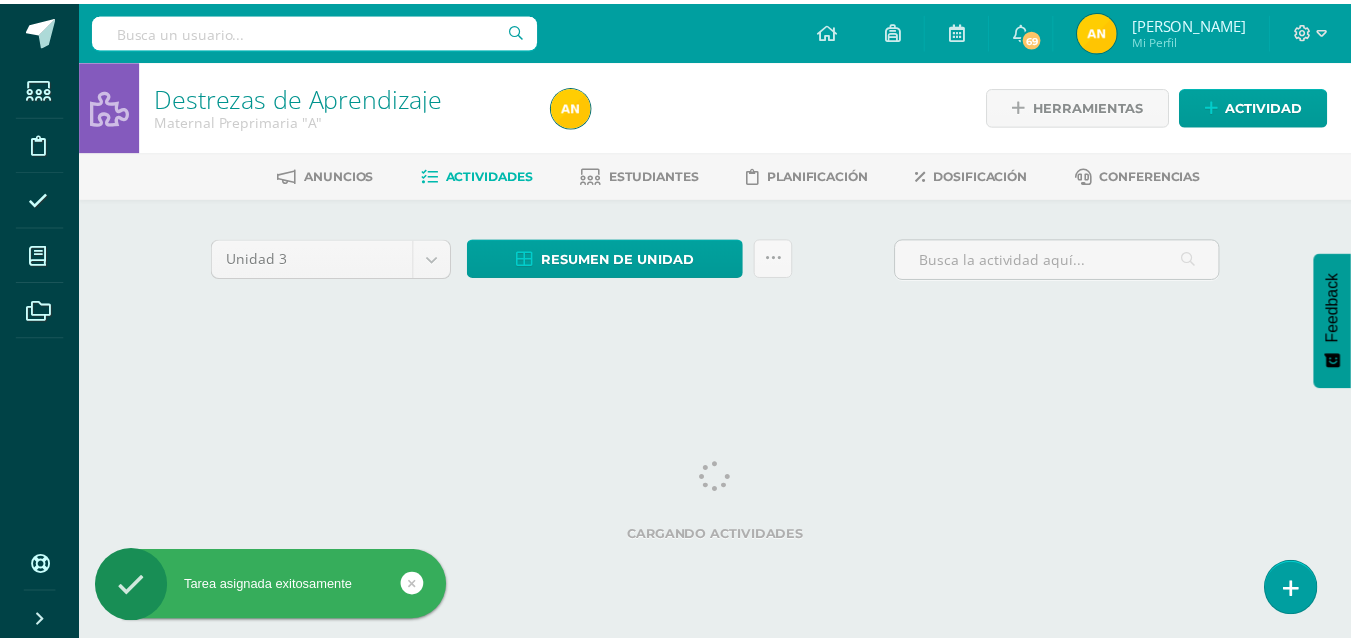 scroll, scrollTop: 0, scrollLeft: 0, axis: both 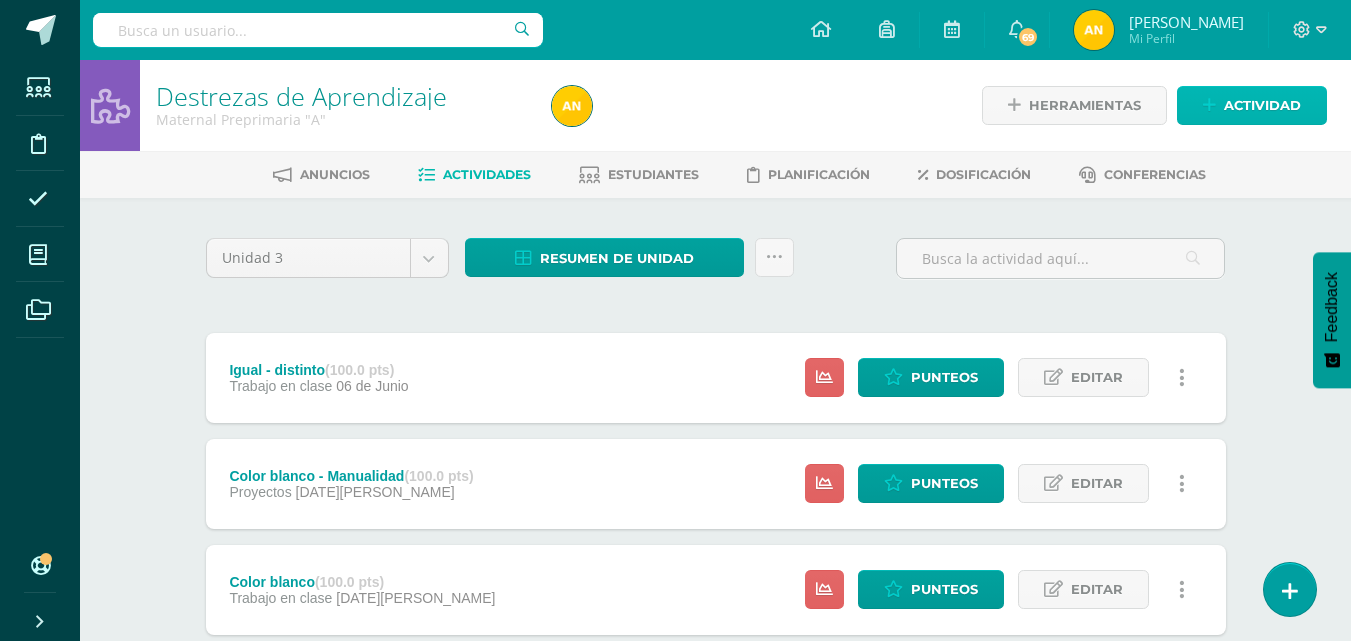 click on "Actividad" at bounding box center (1252, 105) 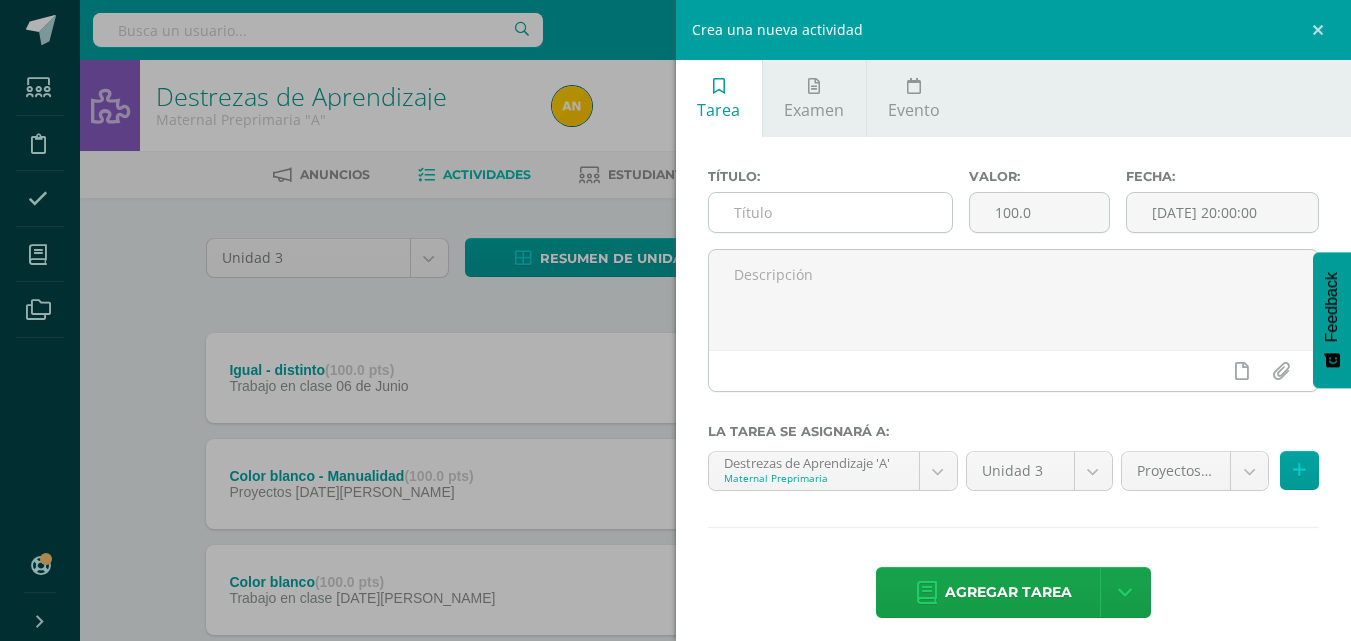 click at bounding box center [830, 212] 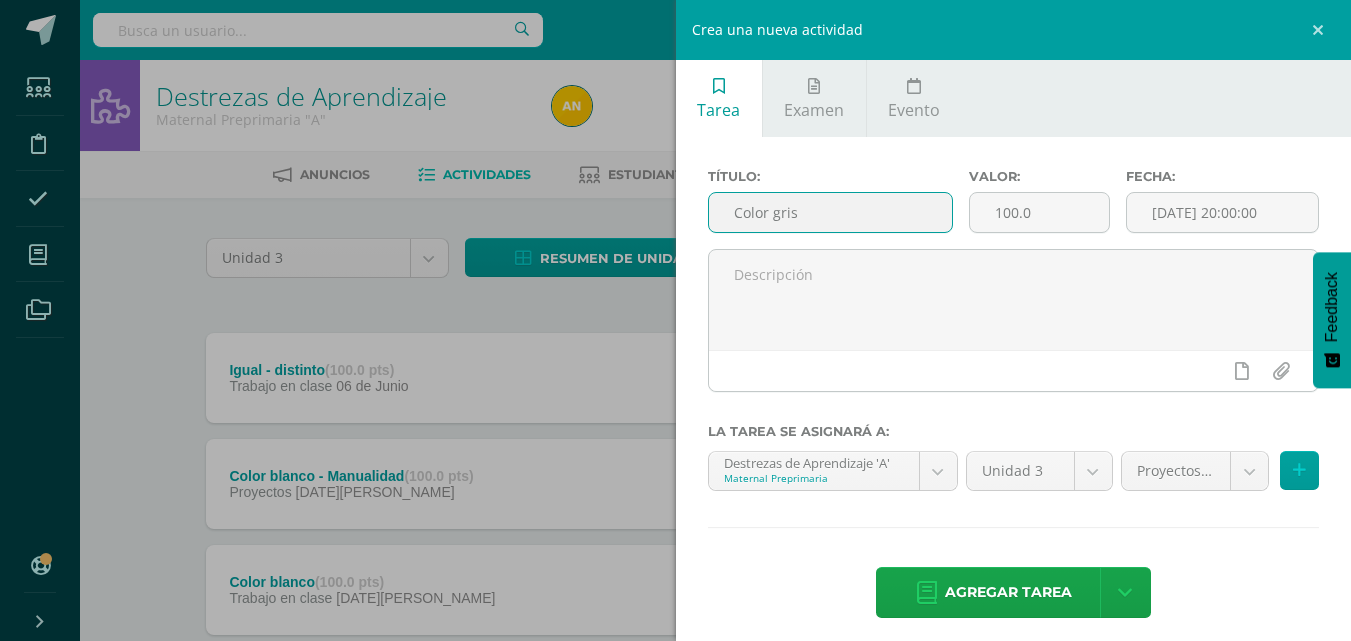 type on "Color gris" 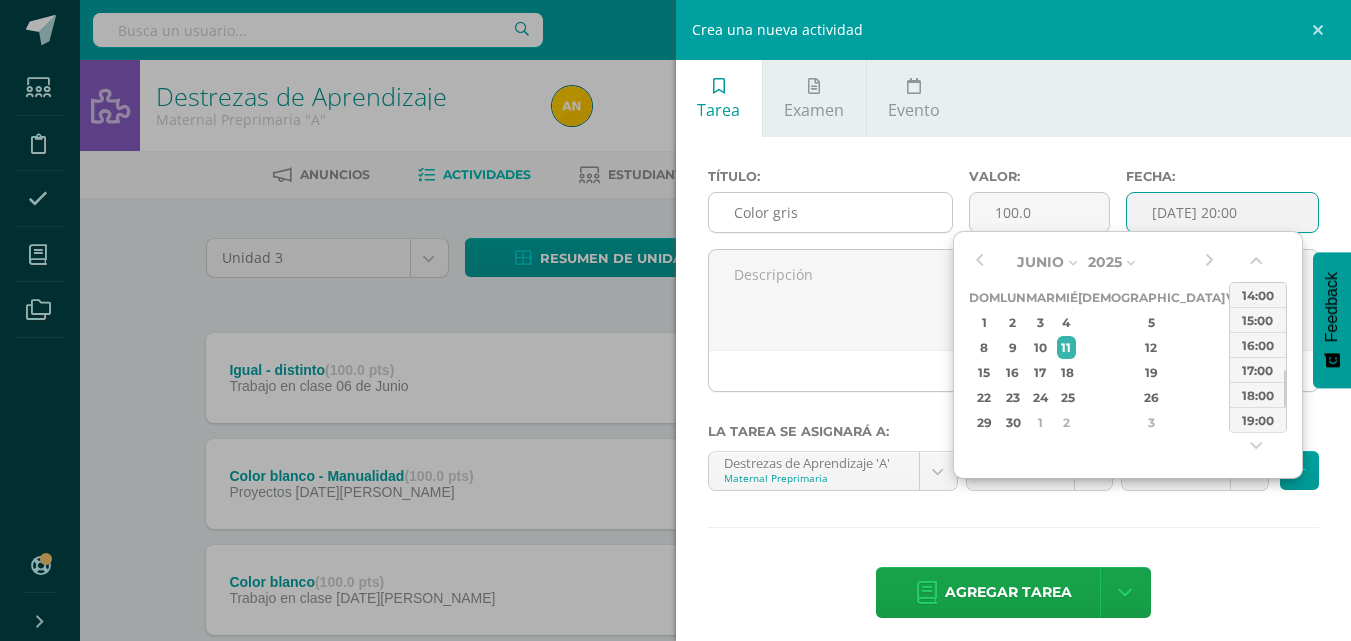 type on "2025-06-11 14:00" 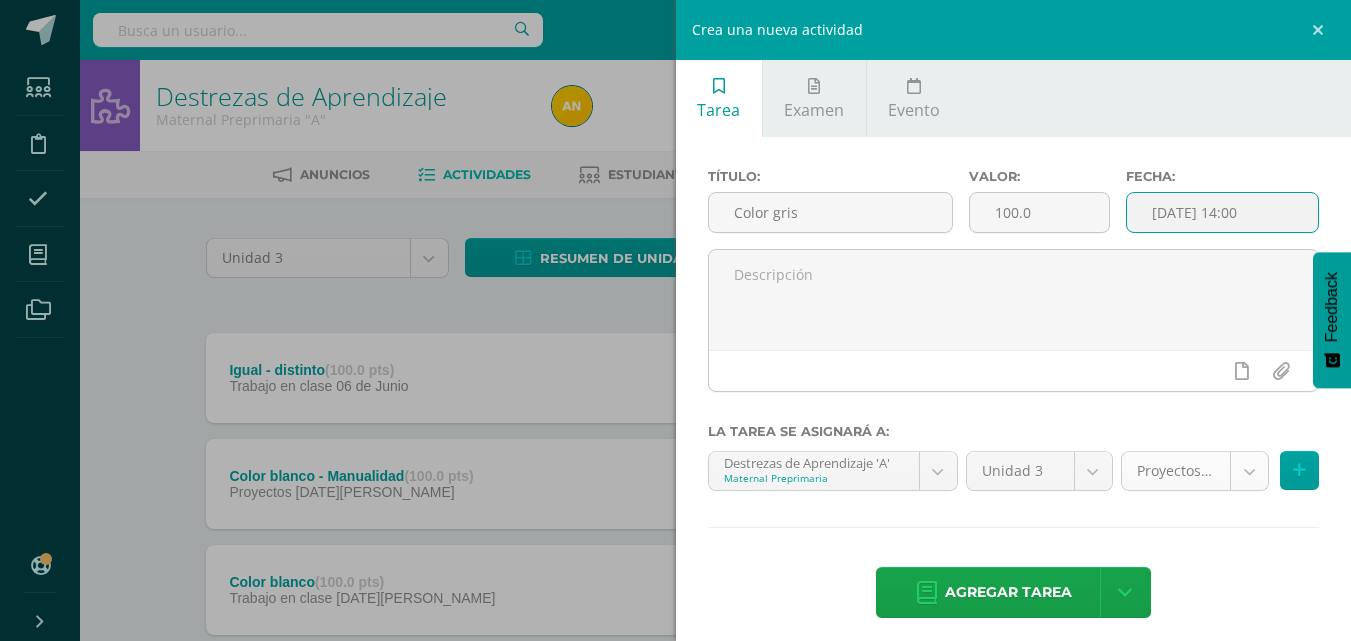 click on "Tarea asignada exitosamente         Estudiantes Disciplina Asistencia Mis cursos Archivos Soporte
Centro de ayuda
Últimas actualizaciones
10+ Cerrar panel
Comunicación y Lenguaje
Maternal
Preprimaria
"A"
Actividades Estudiantes Planificación Dosificación
Destrezas de Aprendizaje
Maternal
Preprimaria
"A"
Actividades Estudiantes Planificación Dosificación
Formación [DEMOGRAPHIC_DATA]
Maternal
Preprimaria
"A"
Actividades Estudiantes Planificación Dosificación Actividades Estudiantes Planificación 69 69 y" at bounding box center [675, 543] 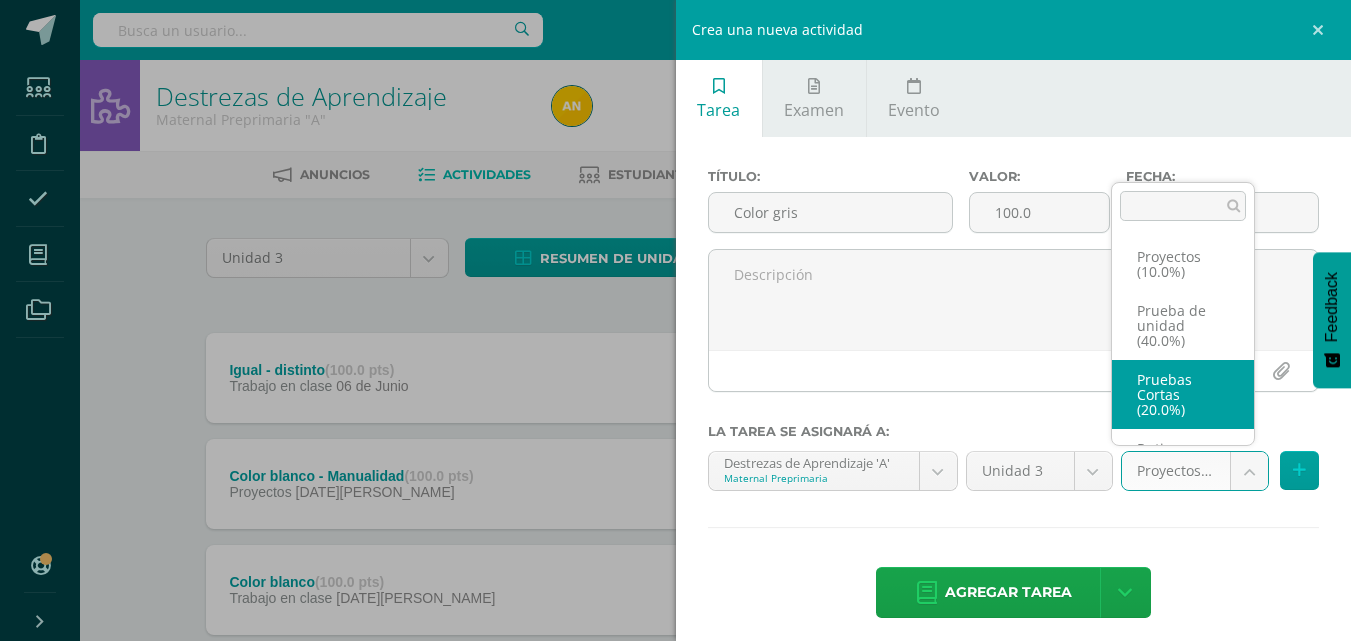 scroll, scrollTop: 130, scrollLeft: 0, axis: vertical 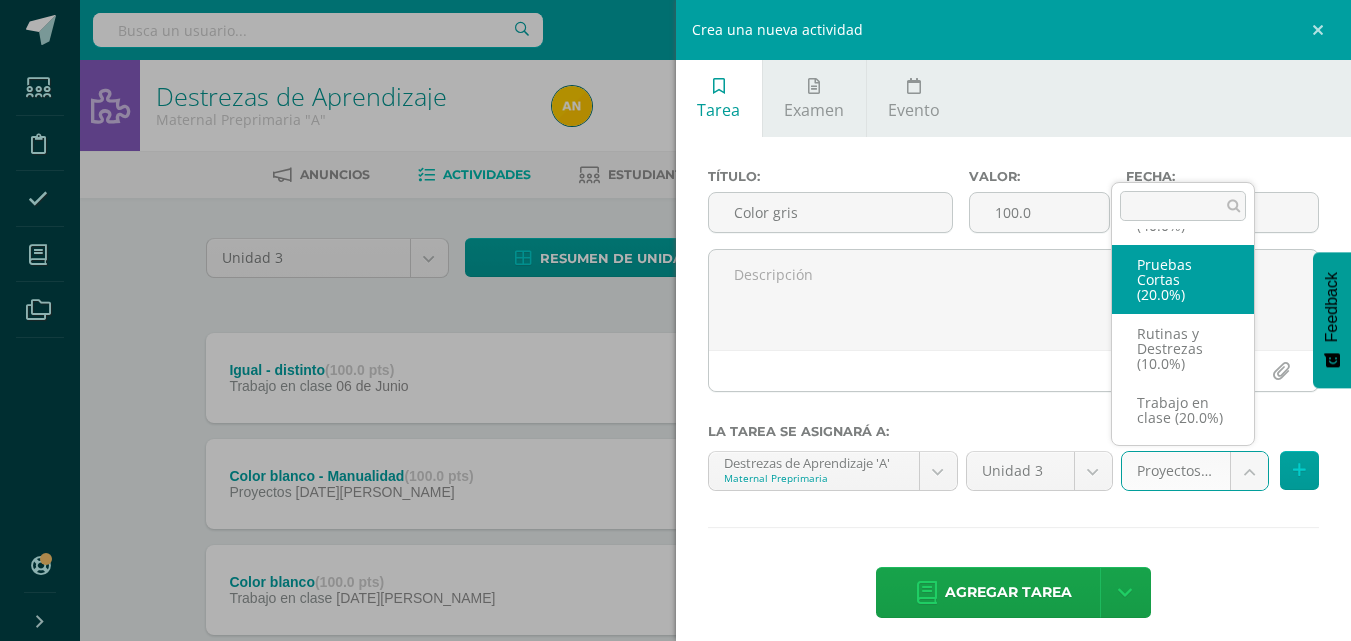 select on "197803" 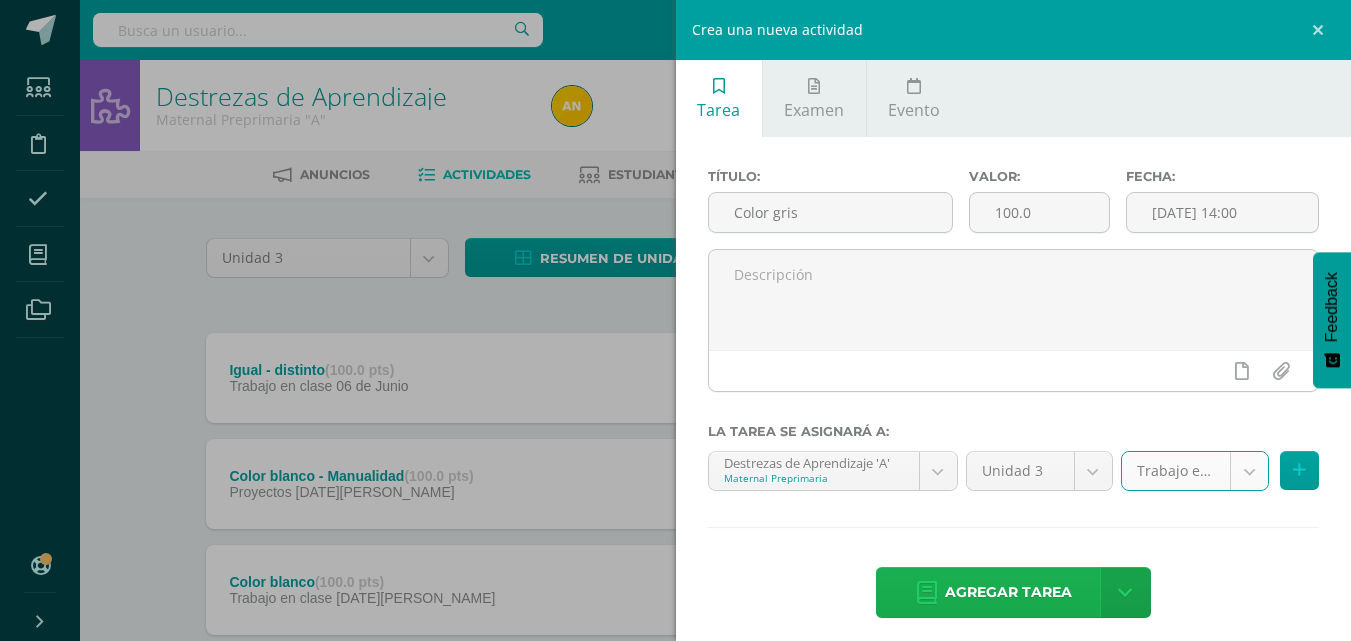 click on "Agregar tarea" at bounding box center (1008, 592) 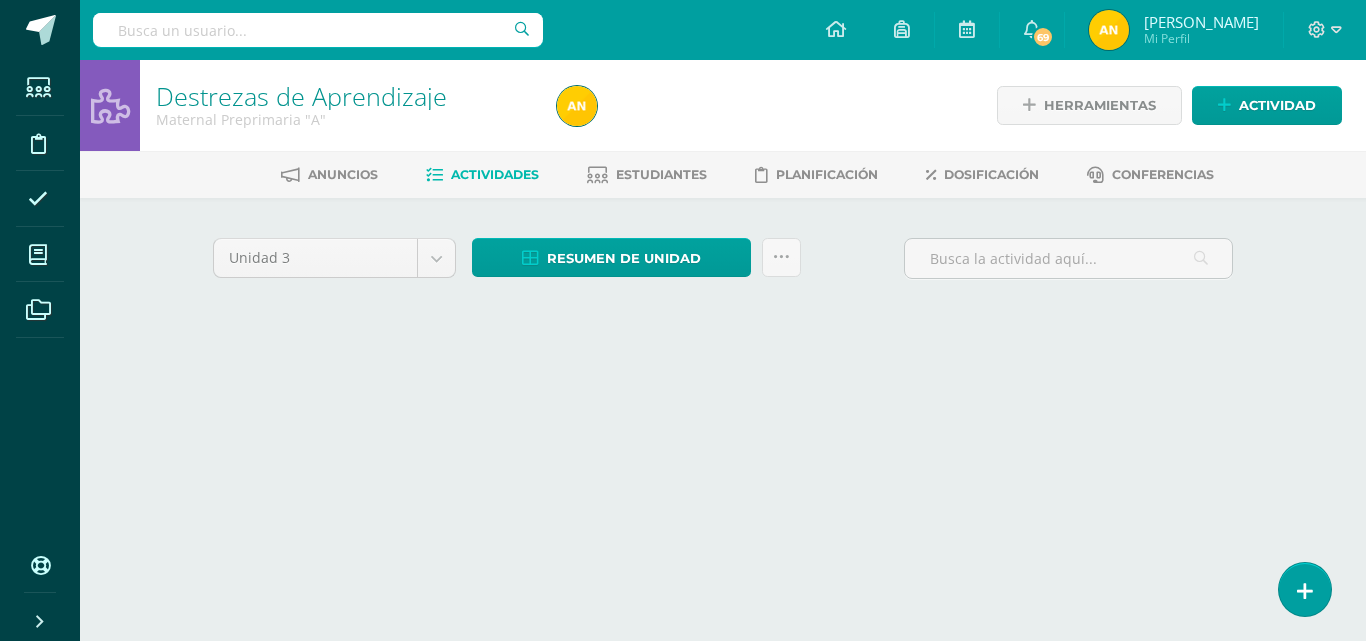 scroll, scrollTop: 0, scrollLeft: 0, axis: both 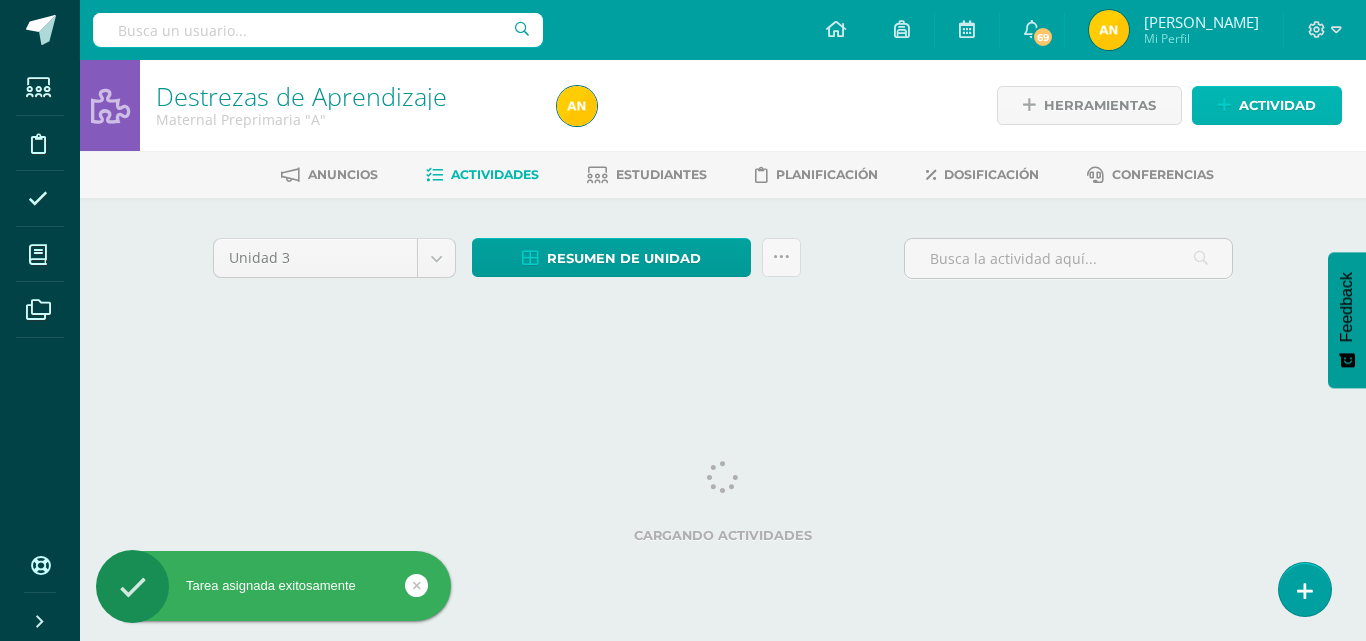click on "Actividad" at bounding box center [1277, 105] 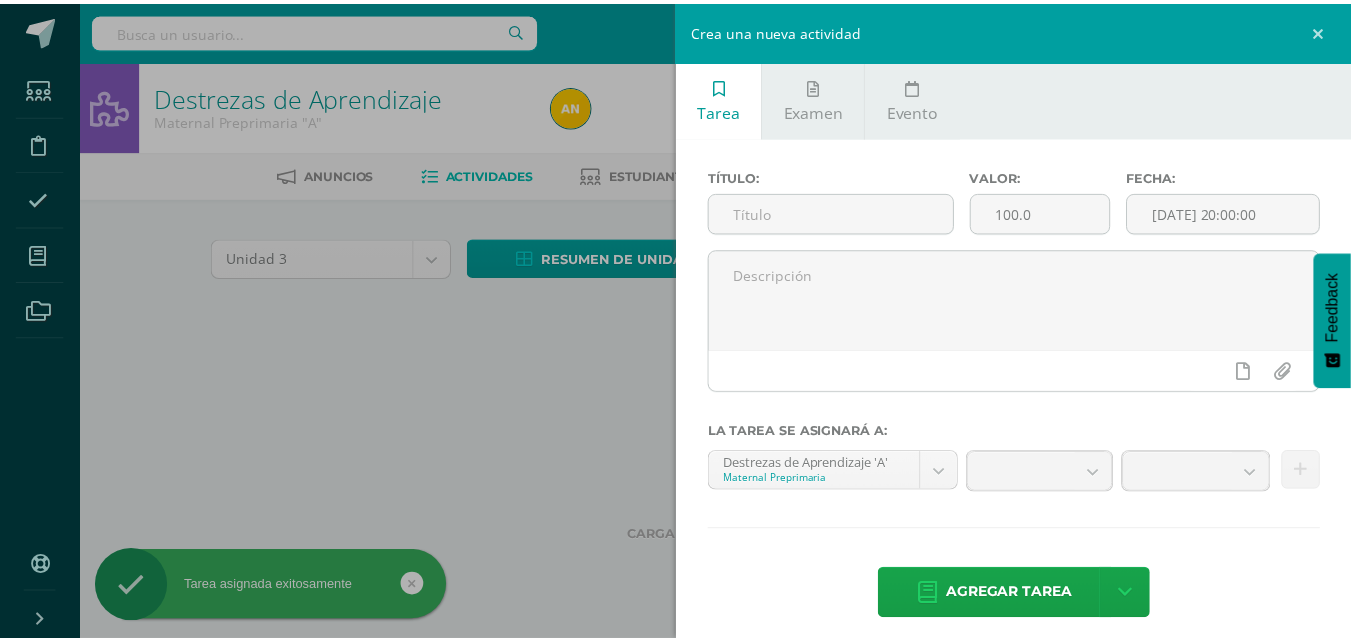 scroll, scrollTop: 0, scrollLeft: 0, axis: both 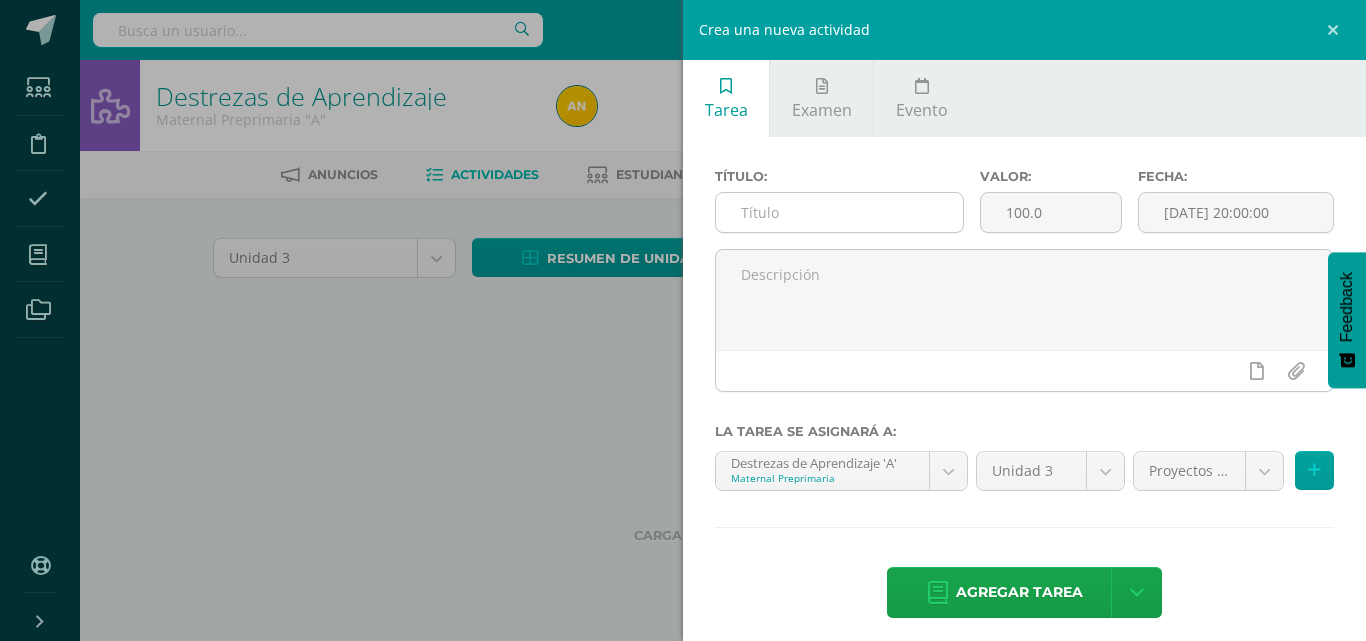 click at bounding box center (839, 212) 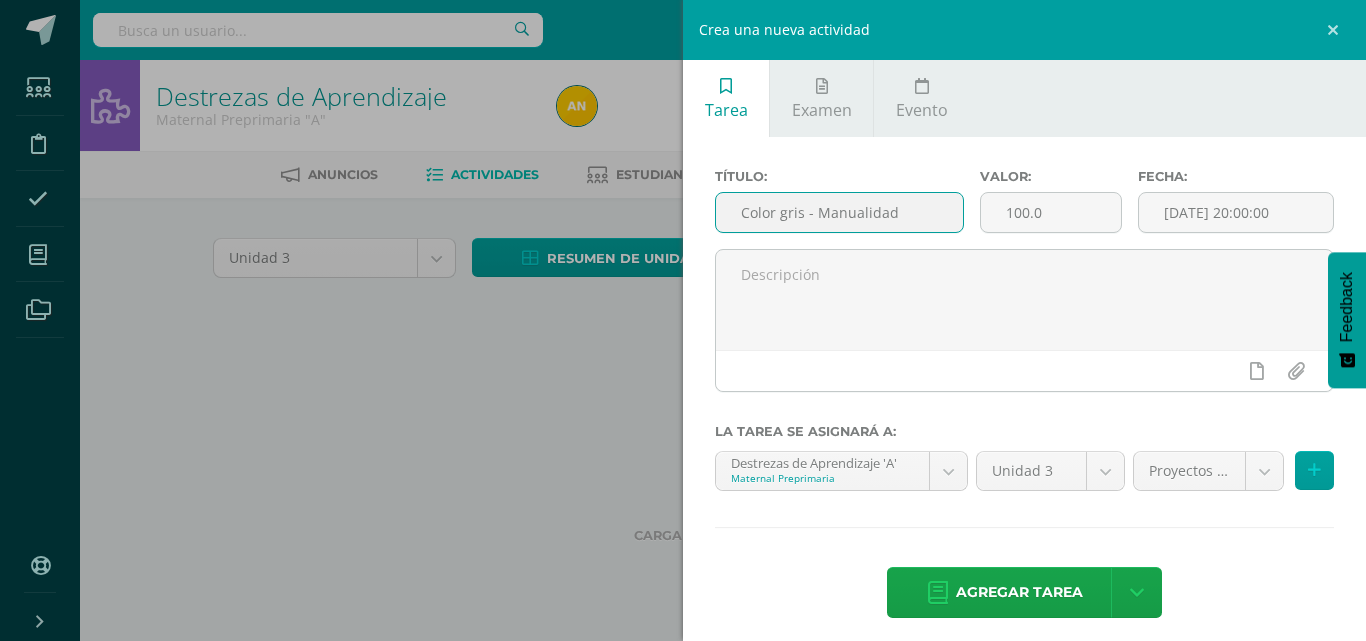 type on "Color gris - Manualidad" 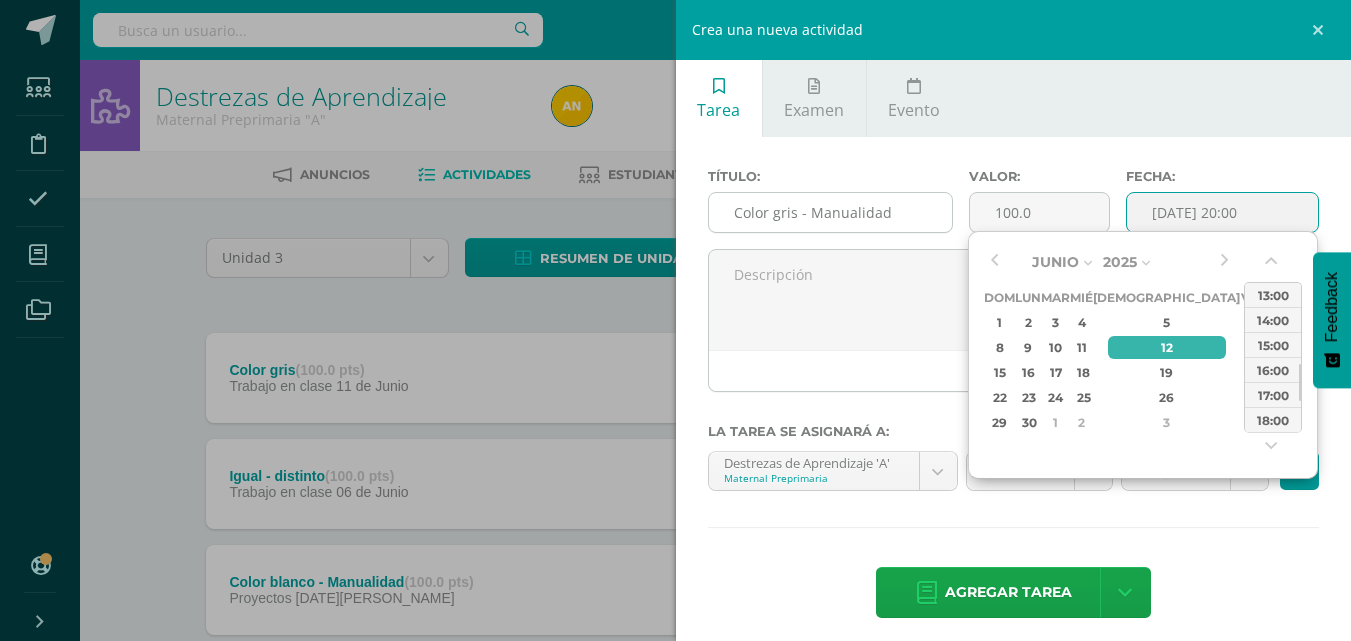 type on "2025-06-12 13:00" 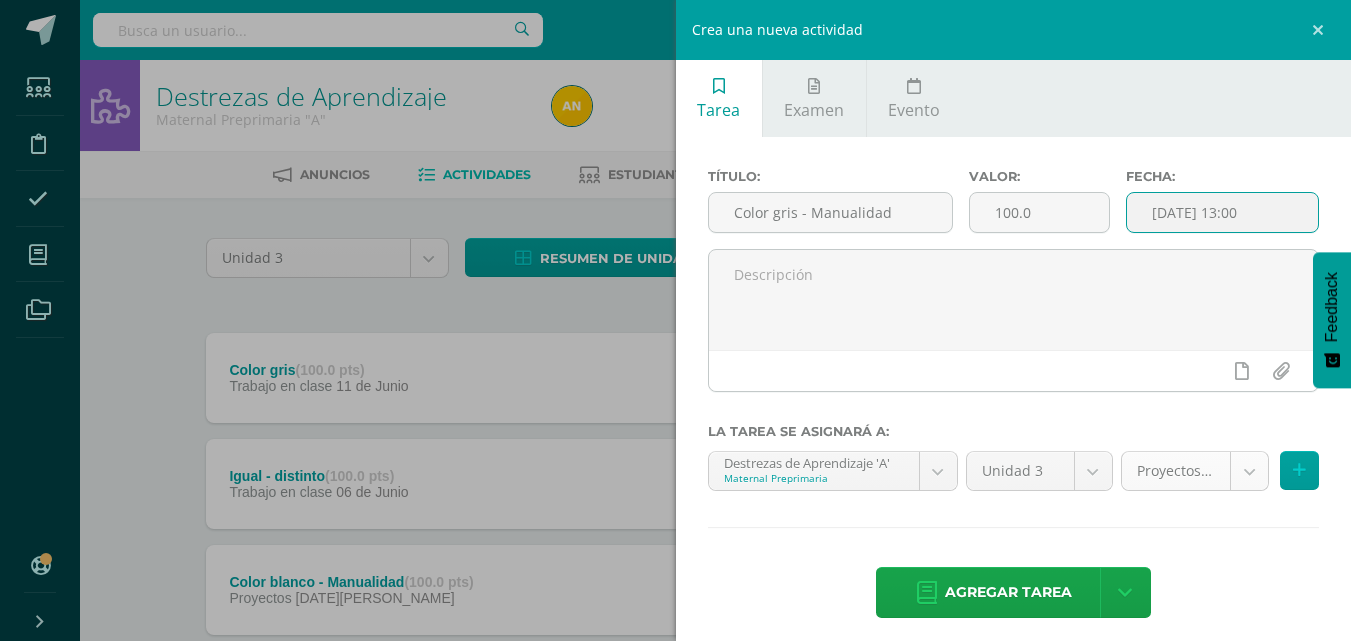 click on "Tarea asignada exitosamente         Estudiantes Disciplina Asistencia Mis cursos Archivos Soporte
Centro de ayuda
Últimas actualizaciones
10+ Cerrar panel
Comunicación y Lenguaje
Maternal
Preprimaria
"A"
Actividades Estudiantes Planificación Dosificación
Destrezas de Aprendizaje
Maternal
Preprimaria
"A"
Actividades Estudiantes Planificación Dosificación
Formación [DEMOGRAPHIC_DATA]
Maternal
Preprimaria
"A"
Actividades Estudiantes Planificación Dosificación Actividades Estudiantes Planificación 69 69 y" at bounding box center [675, 596] 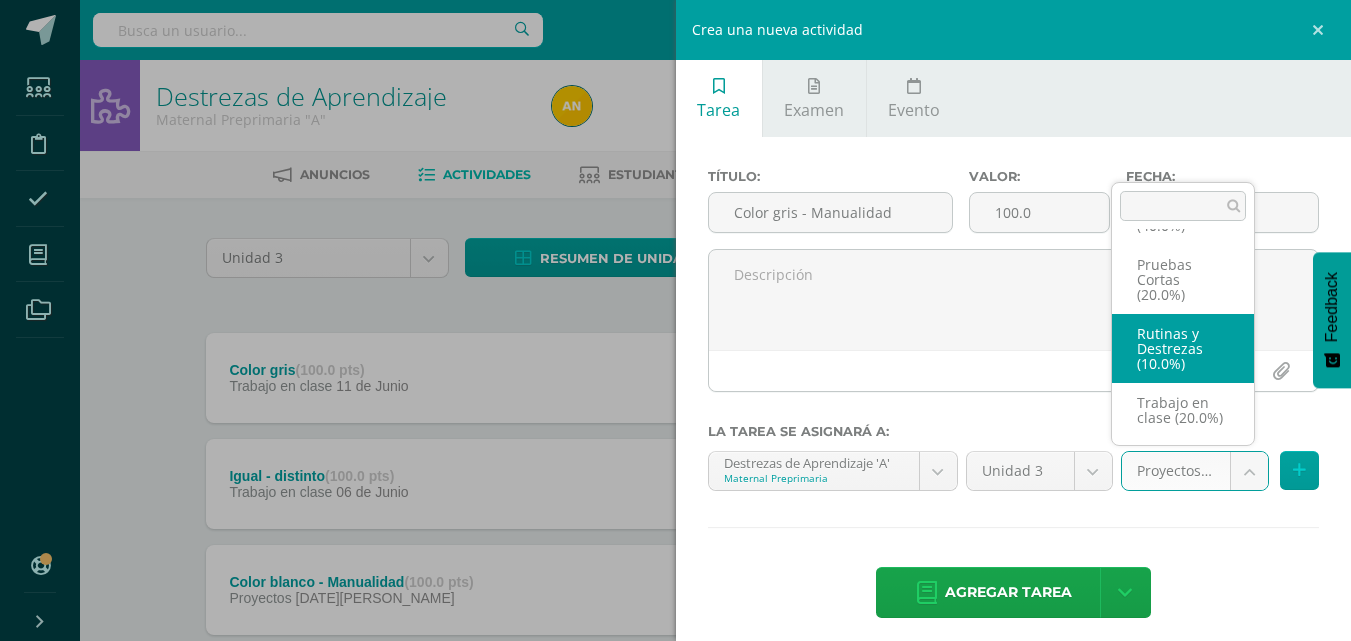 scroll, scrollTop: 0, scrollLeft: 0, axis: both 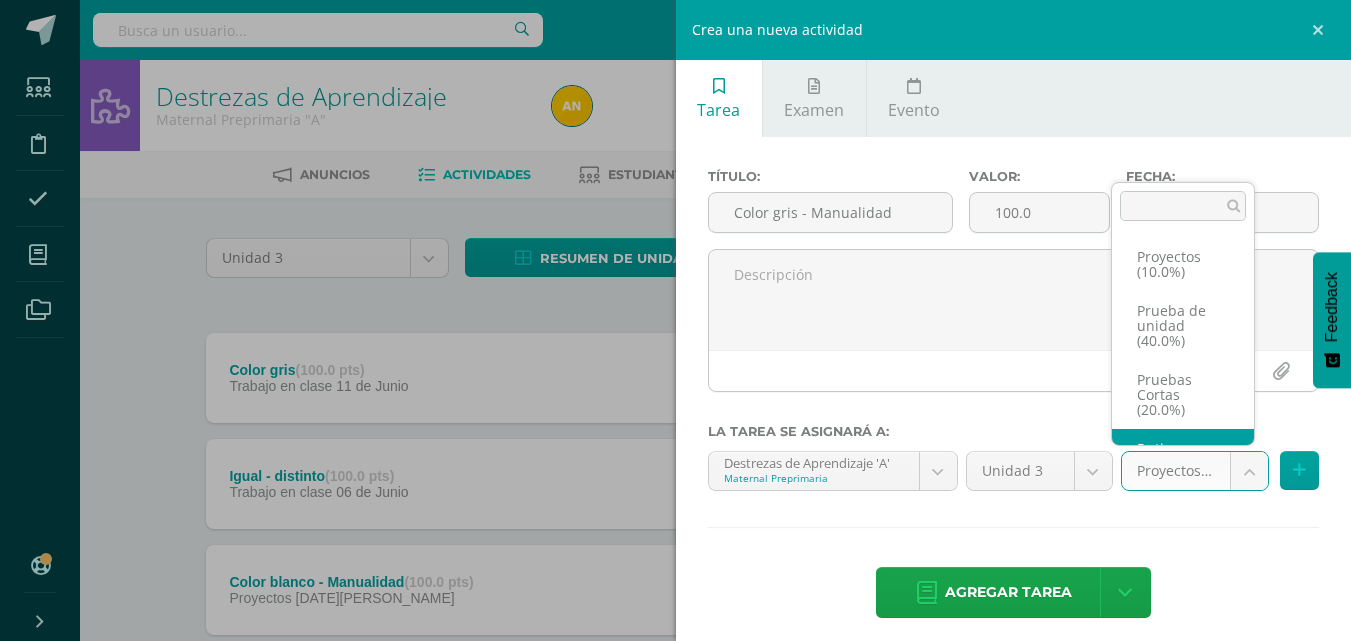 select on "197801" 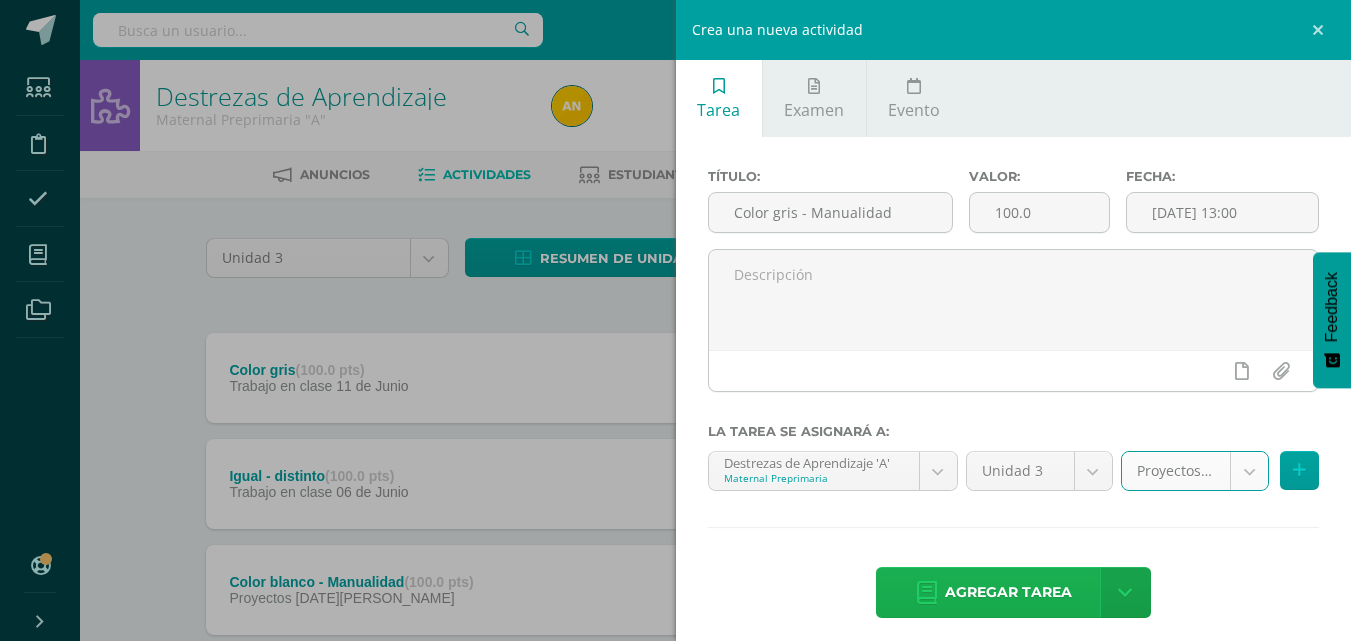 click on "Agregar tarea" at bounding box center (1008, 592) 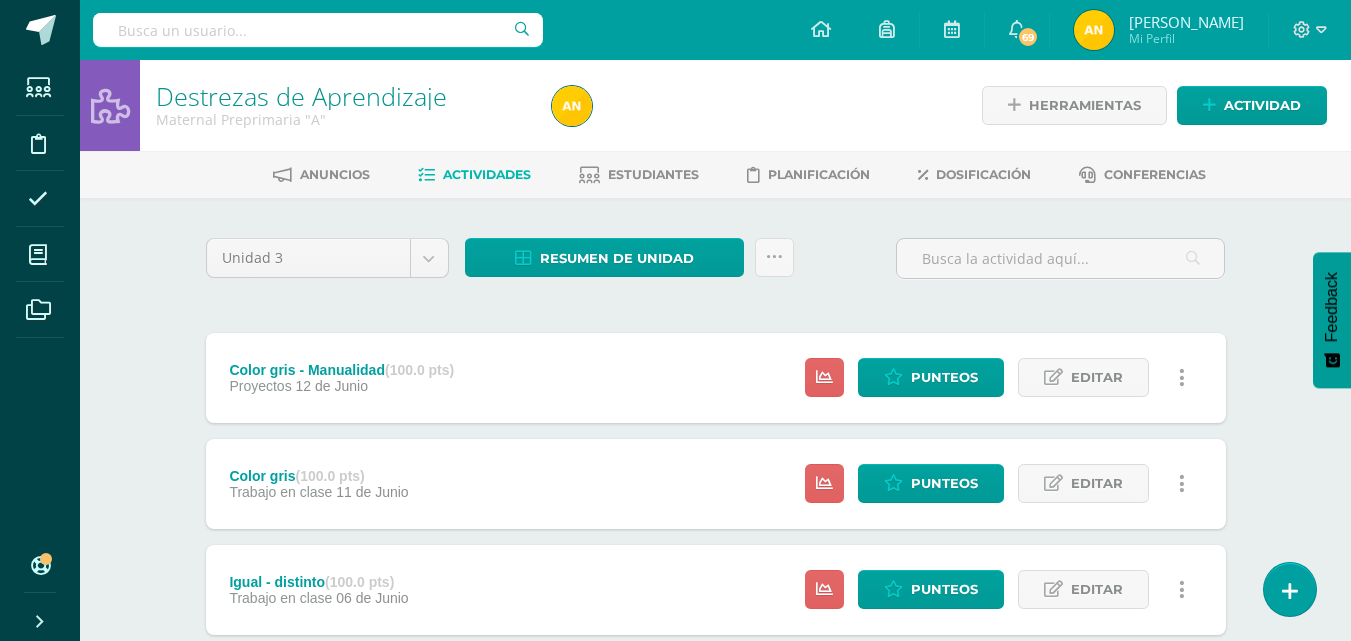 scroll, scrollTop: 0, scrollLeft: 0, axis: both 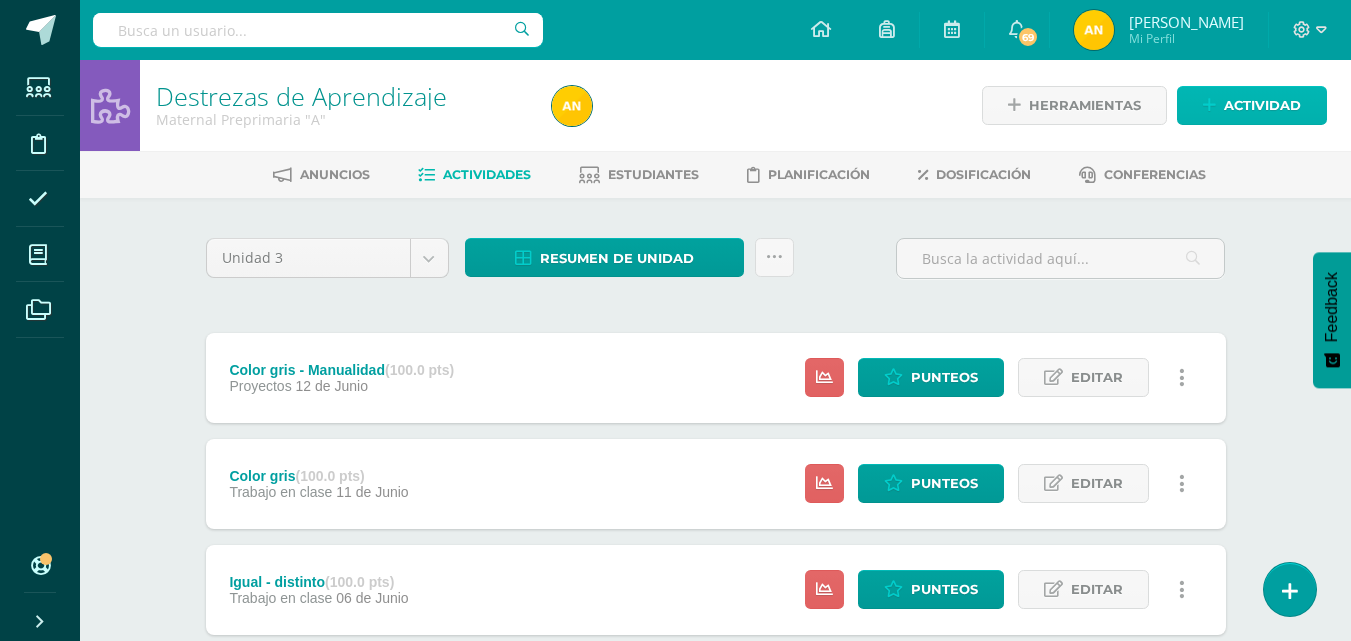 click on "Actividad" at bounding box center [1262, 105] 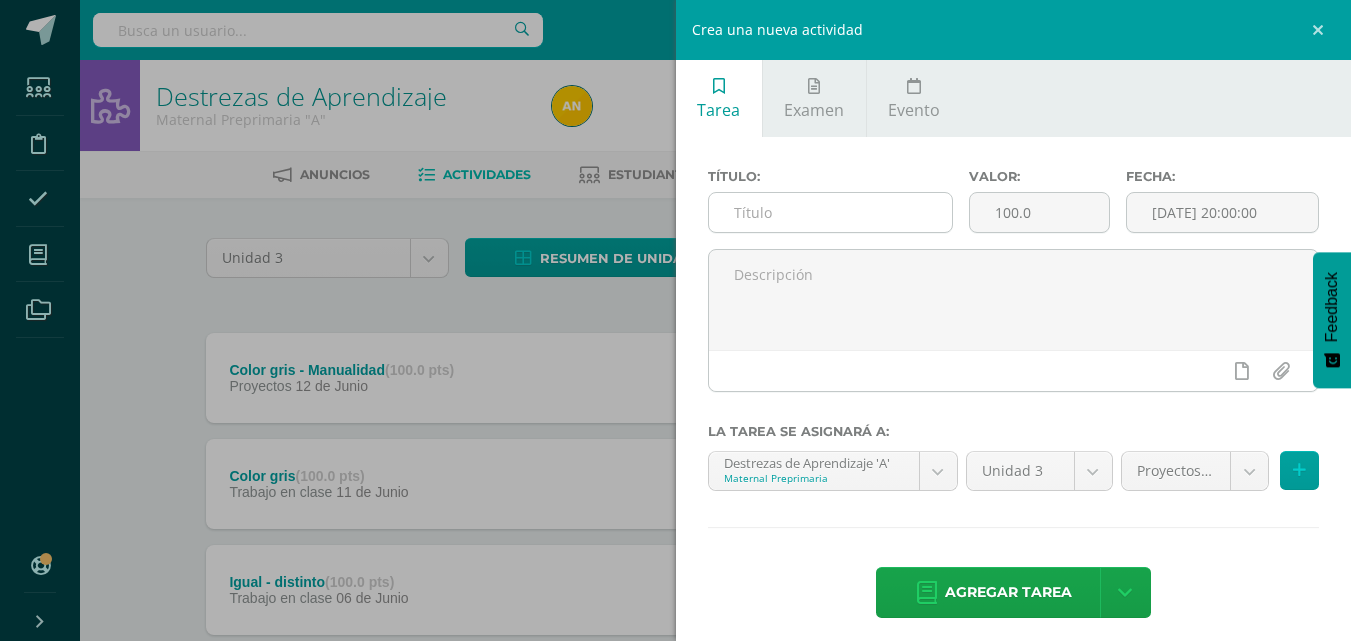 click at bounding box center (830, 212) 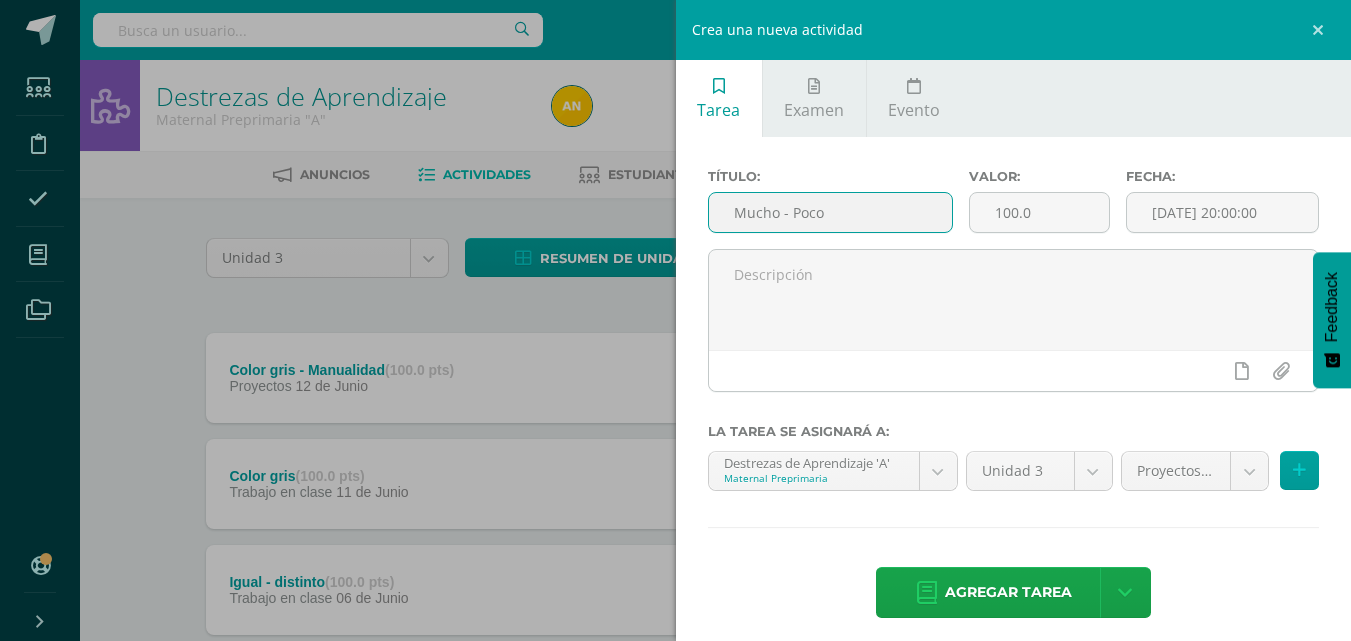 type on "Mucho - Poco" 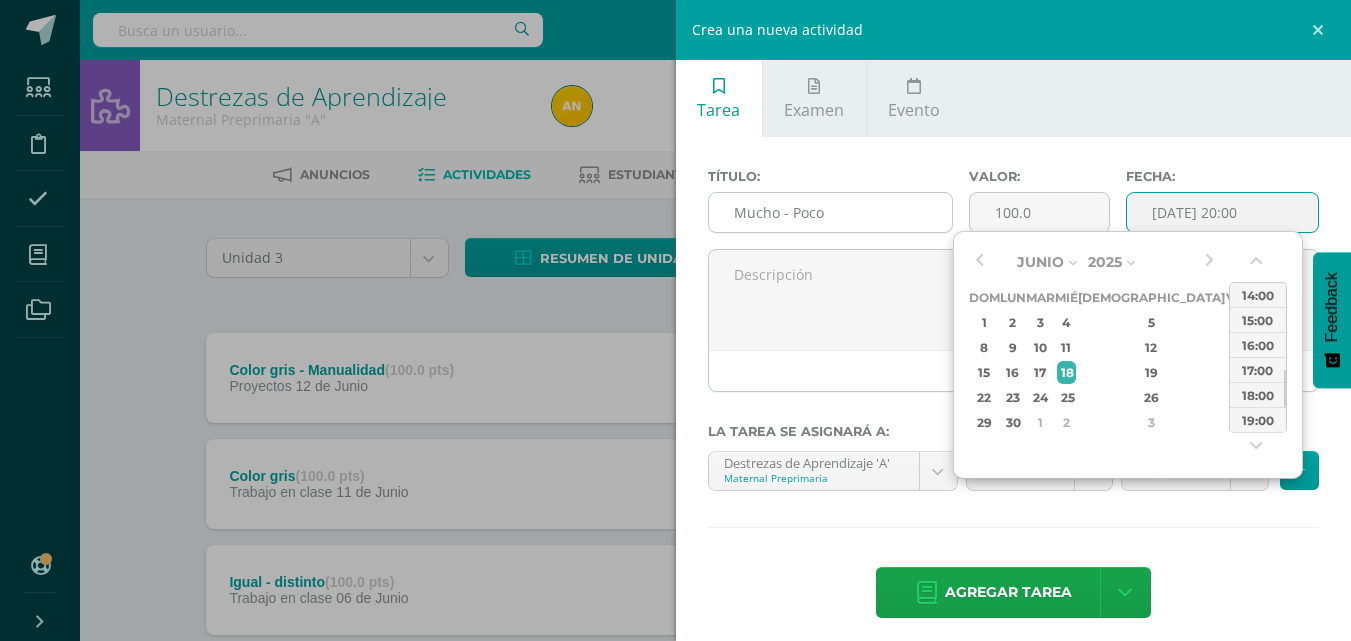type on "2025-06-18 14:00" 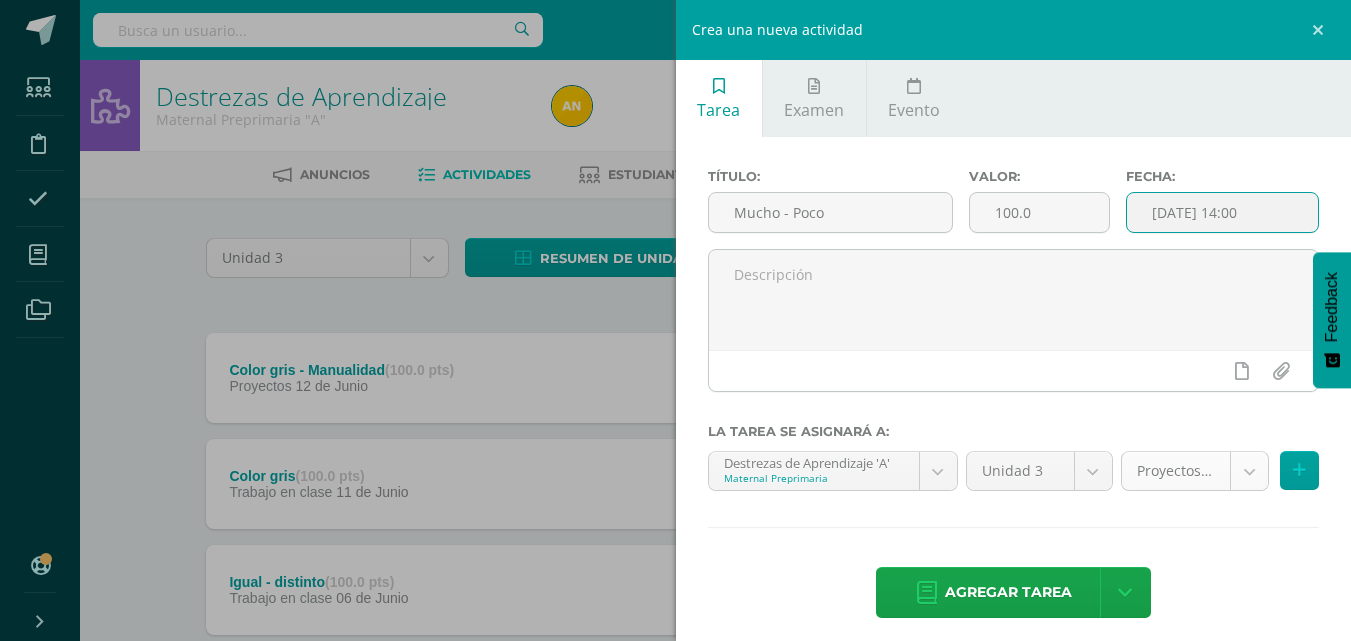 click on "Tarea asignada exitosamente         Estudiantes Disciplina Asistencia Mis cursos Archivos Soporte
Centro de ayuda
Últimas actualizaciones
10+ Cerrar panel
Comunicación y Lenguaje
Maternal
Preprimaria
"A"
Actividades Estudiantes Planificación Dosificación
Destrezas de Aprendizaje
Maternal
Preprimaria
"A"
Actividades Estudiantes Planificación Dosificación
Formación [DEMOGRAPHIC_DATA]
Maternal
Preprimaria
"A"
Actividades Estudiantes Planificación Dosificación Actividades Estudiantes Planificación 69 69 y" at bounding box center (675, 649) 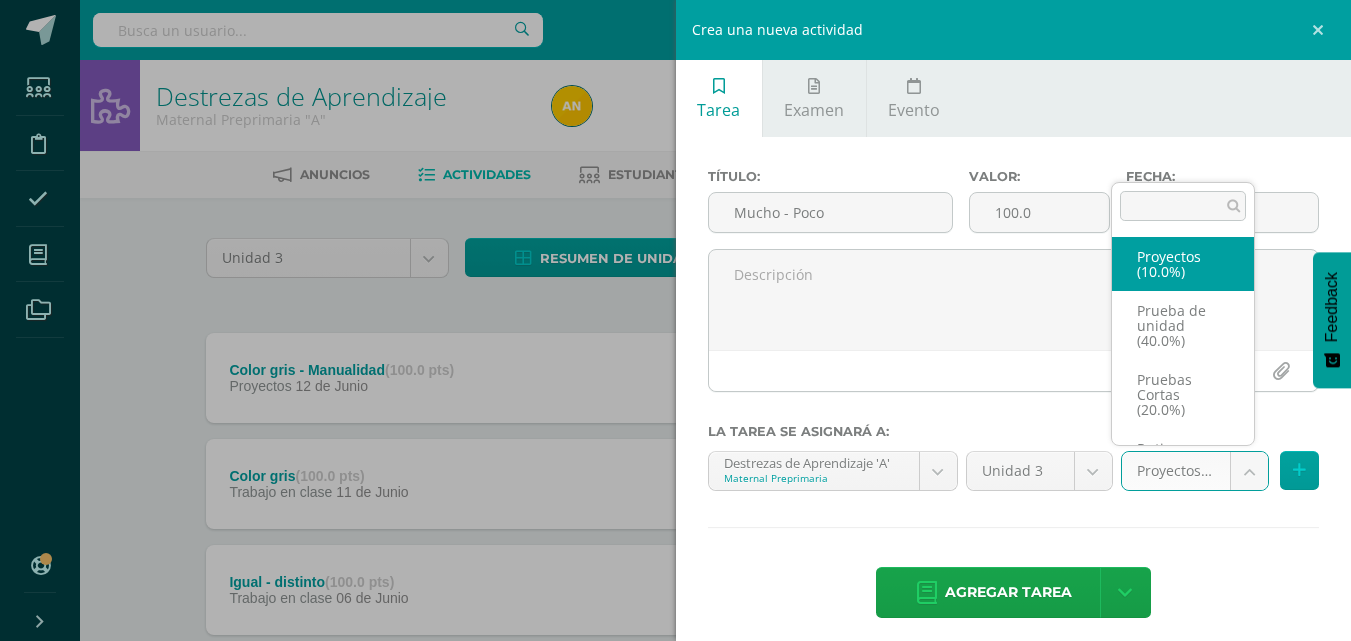 scroll, scrollTop: 130, scrollLeft: 0, axis: vertical 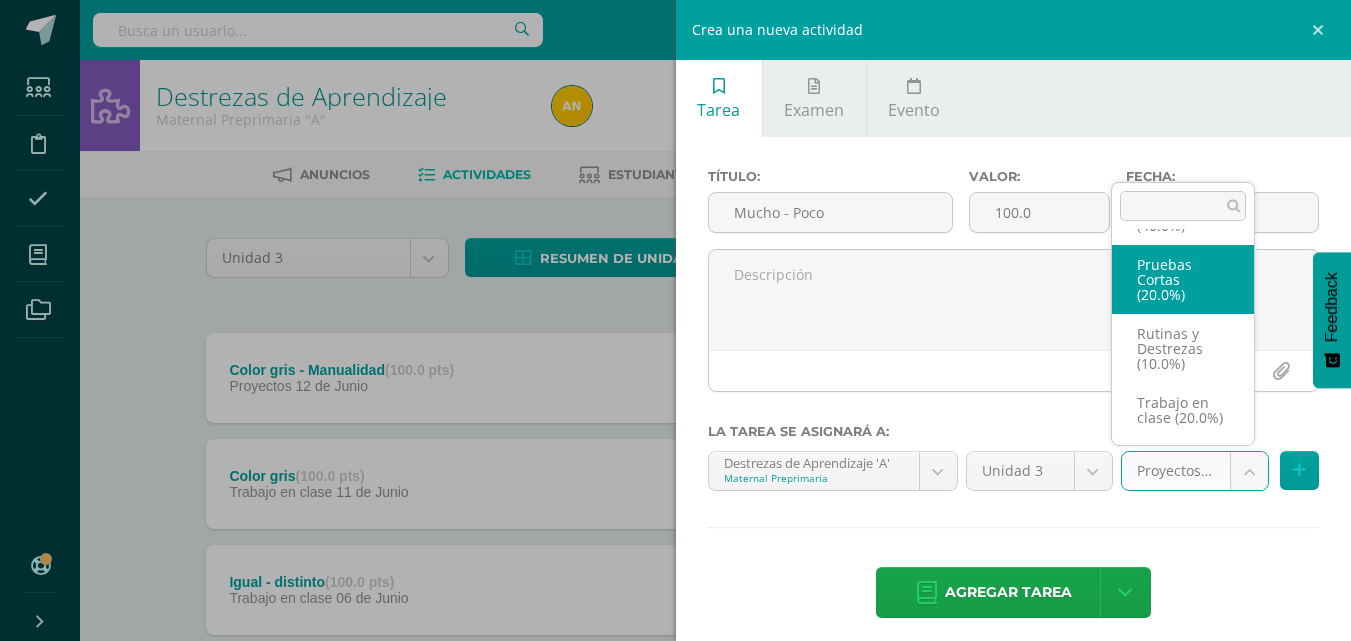 select on "197803" 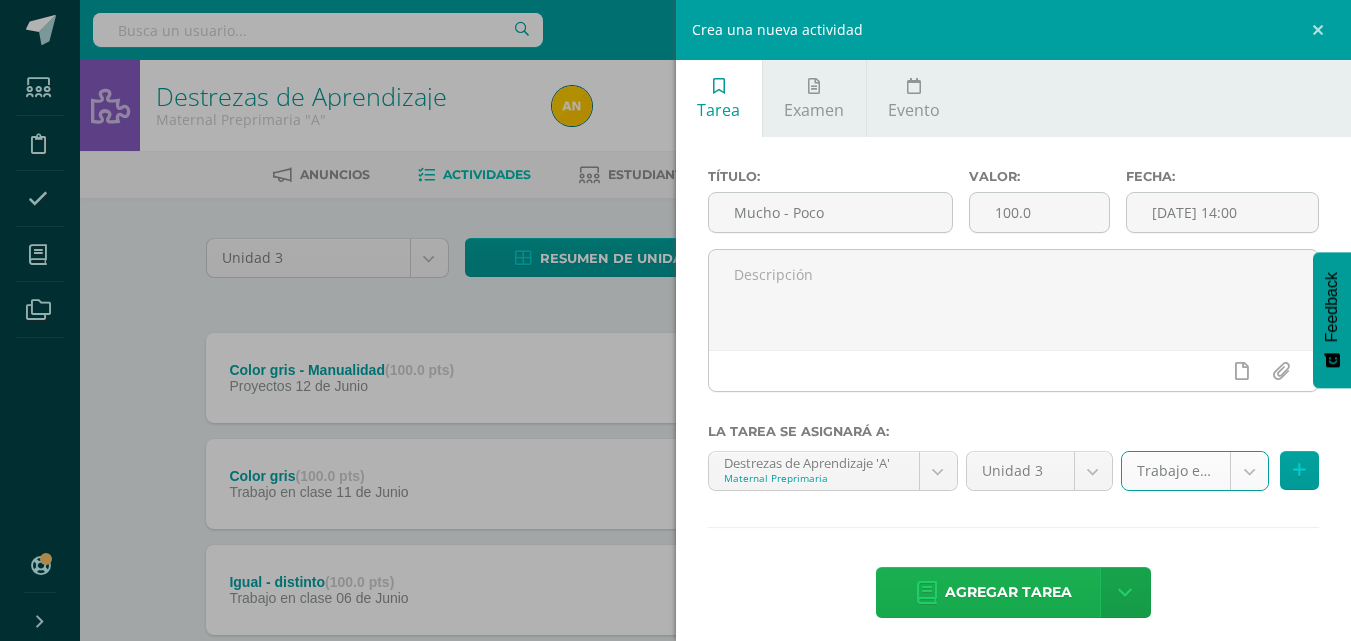 click on "Agregar tarea" at bounding box center (1008, 592) 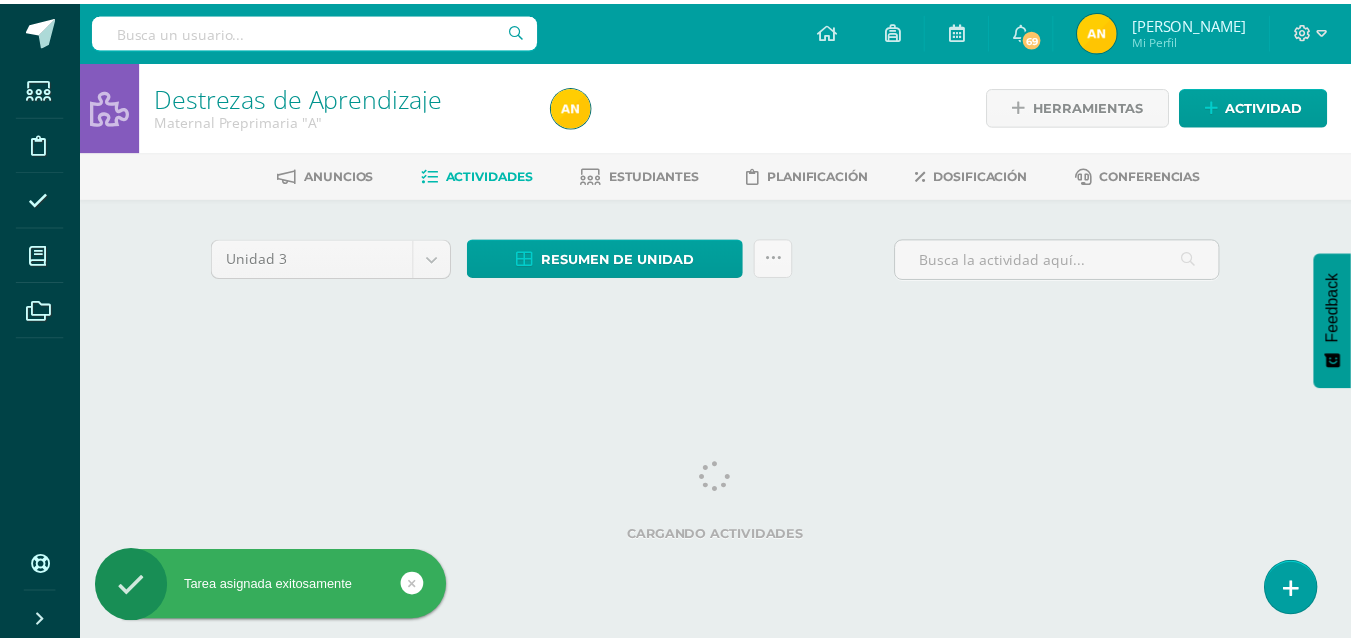 scroll, scrollTop: 0, scrollLeft: 0, axis: both 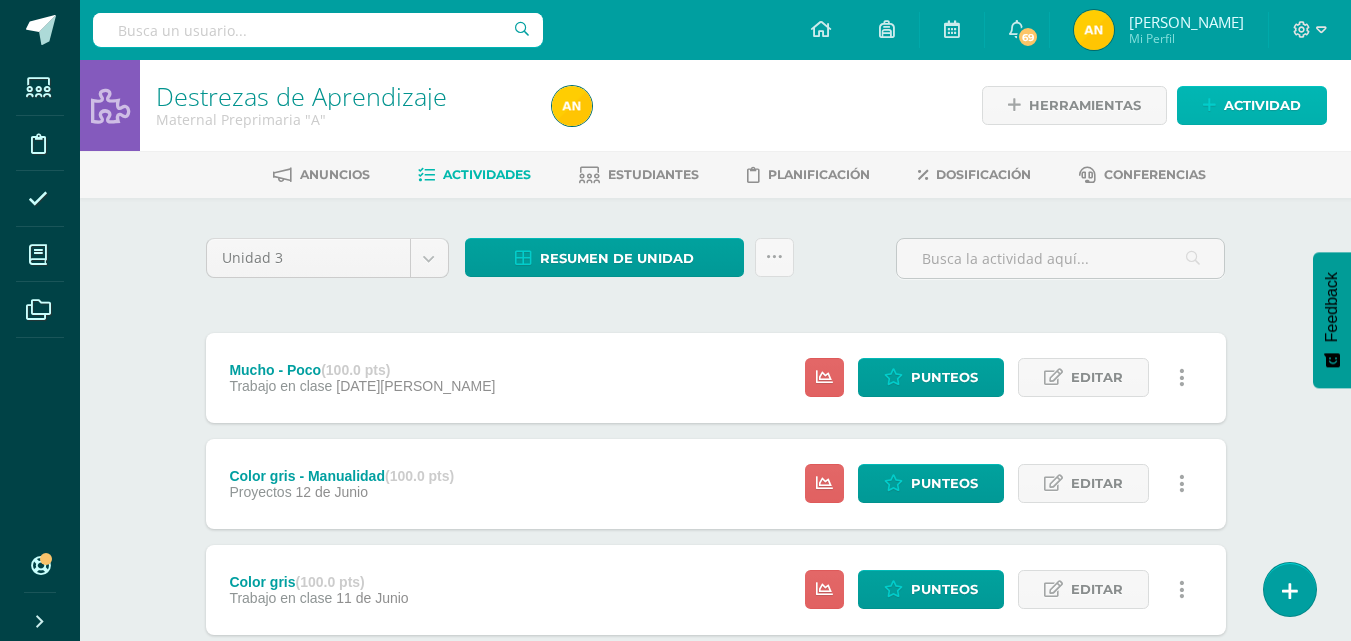 click on "Actividad" at bounding box center (1262, 105) 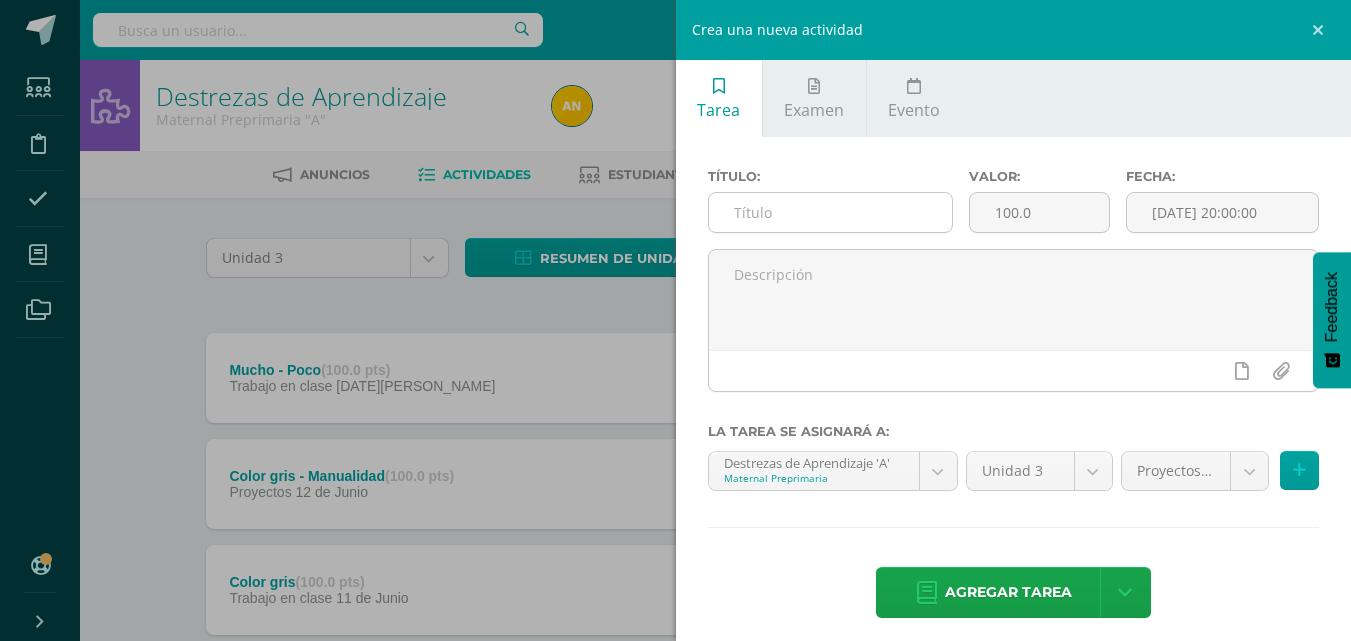 click at bounding box center (830, 212) 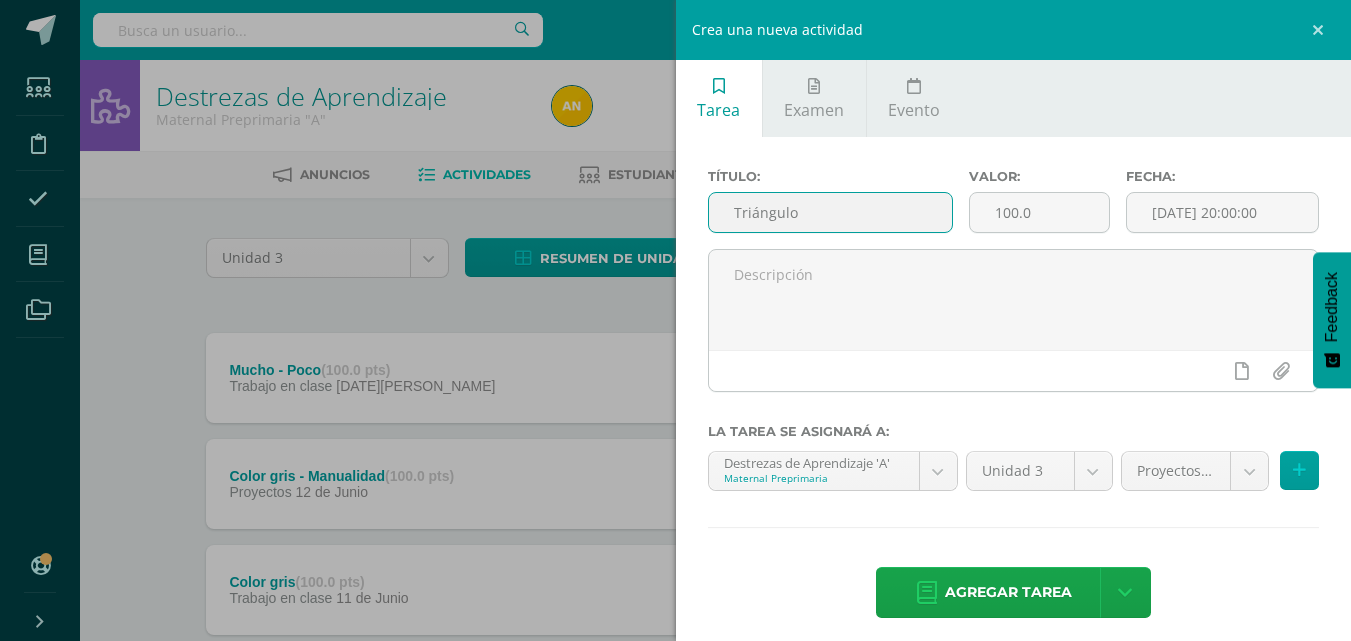 type on "Triángulo" 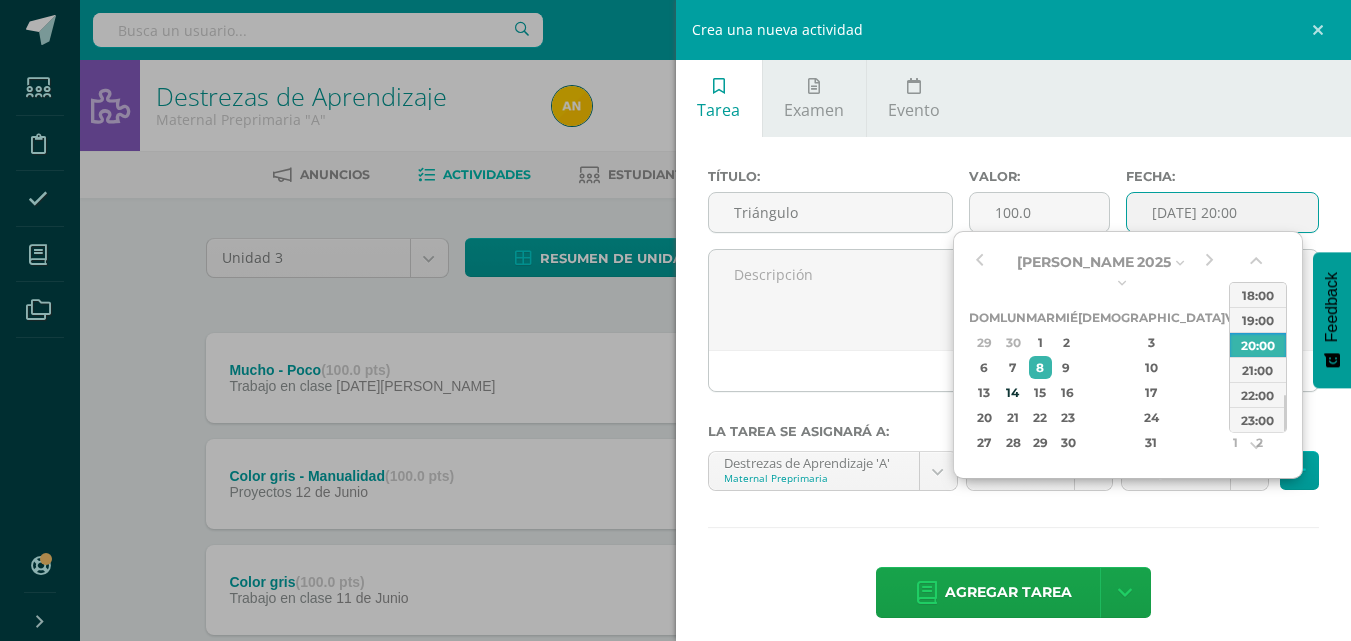 click on "Título: Triángulo Valor: 100.0 Fecha: [DATE] 20:00 La tarea se asignará a:
Destrezas de Aprendizaje 'A'
Maternal Preprimaria
Comunicación y Lenguaje 'A'
Destrezas de Aprendizaje 'A'
Formación [DEMOGRAPHIC_DATA] 'A'
Medio Social y Natural 'A'
Unidad 3
Unidad 3
Unidad 4
Proyectos (10.0%)
Proyectos (10.0%)
Prueba de unidad (40.0%)
Pruebas Cortas (20.0%)
Rutinas y Destrezas (10.0%)
Trabajo en clase (20.0%)
Agregar tarea" at bounding box center (1014, 395) 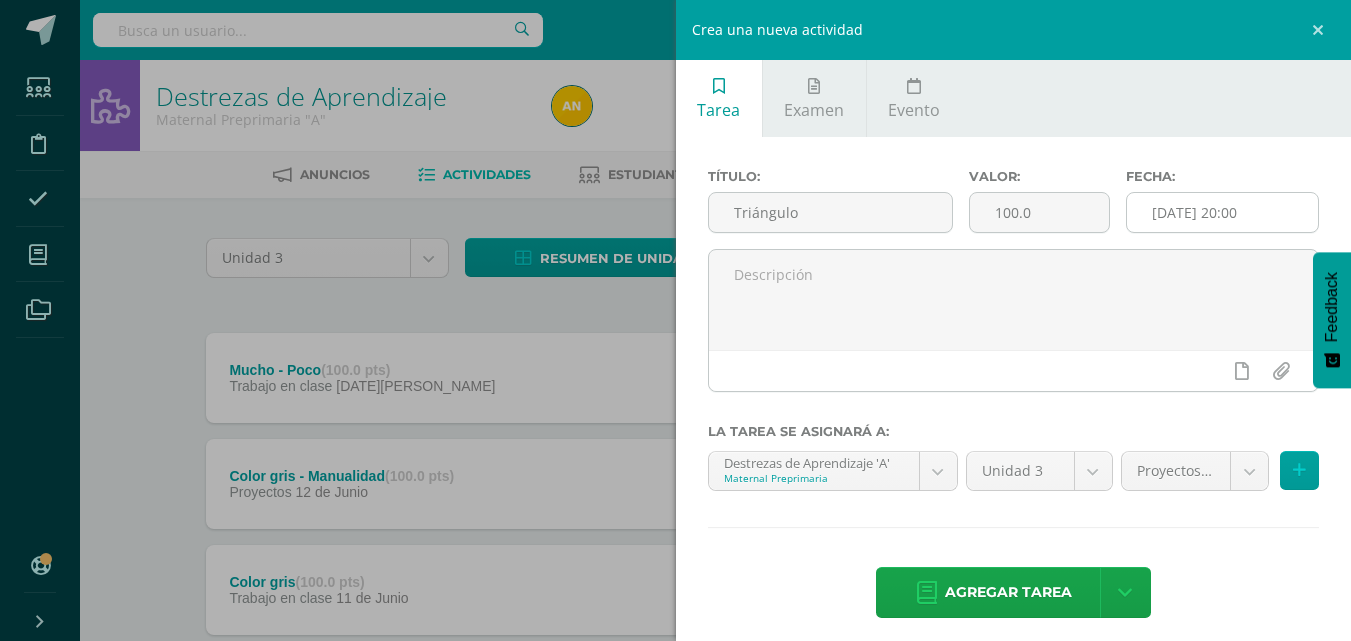 click on "[DATE] 20:00" at bounding box center [1222, 212] 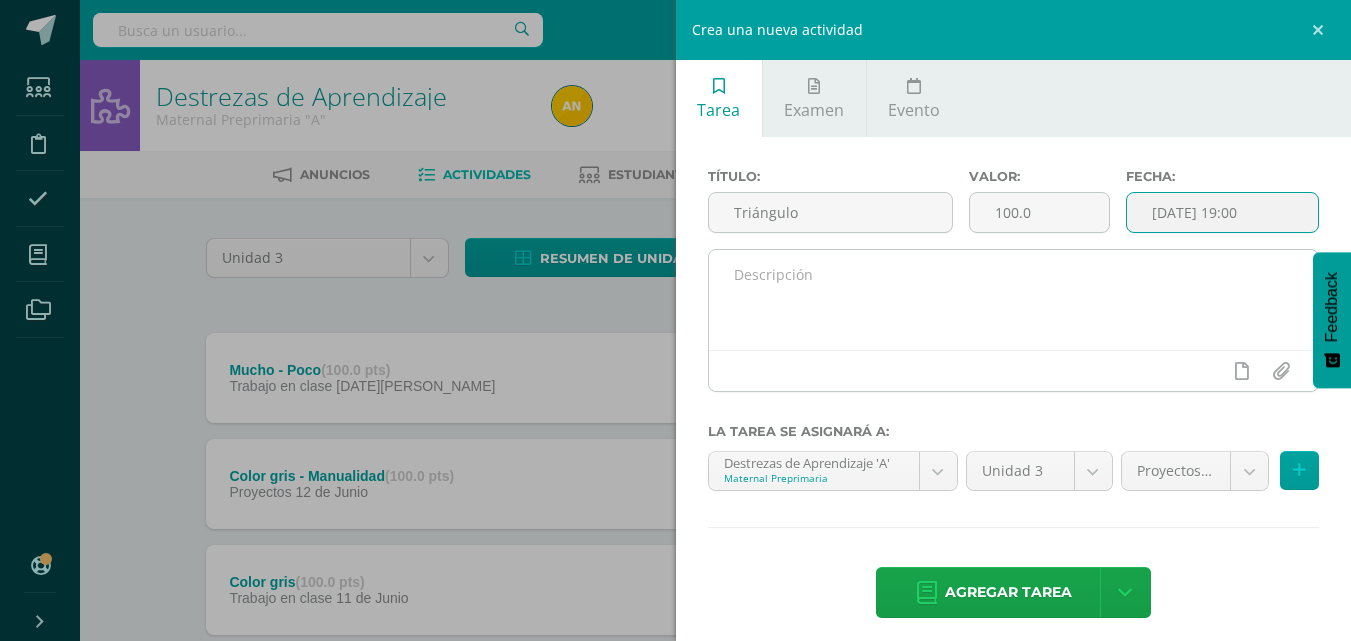 click at bounding box center (1014, 300) 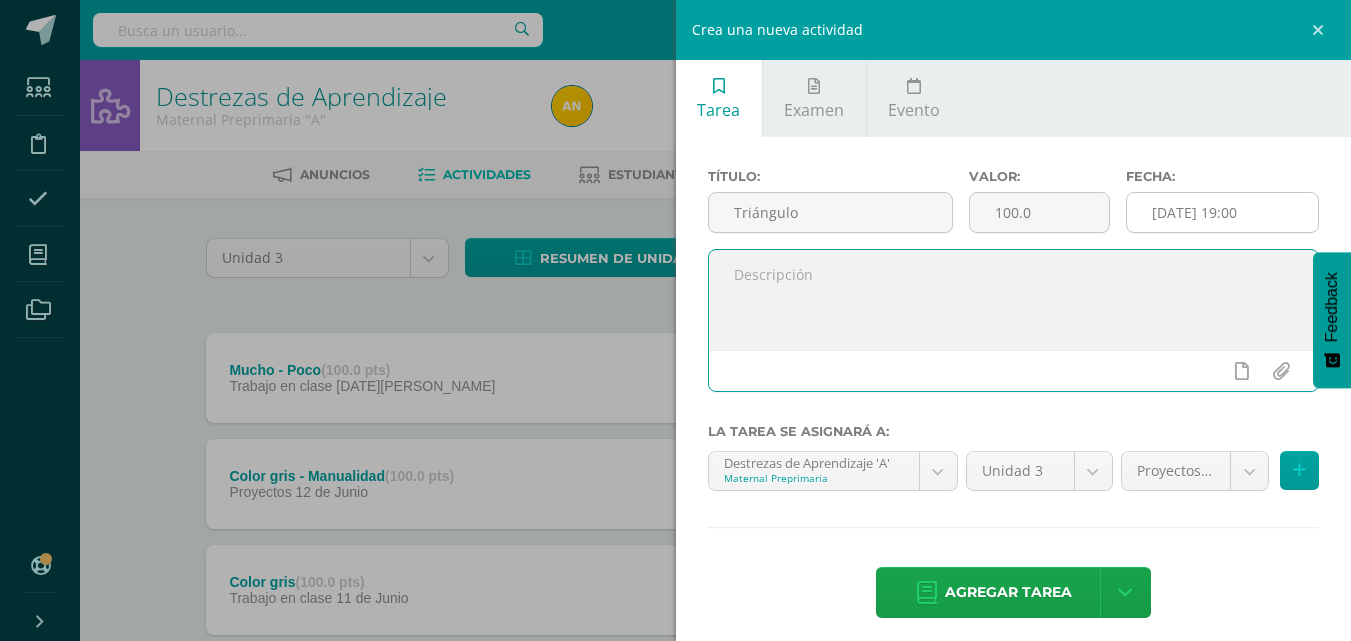 click on "[DATE] 19:00" at bounding box center [1222, 212] 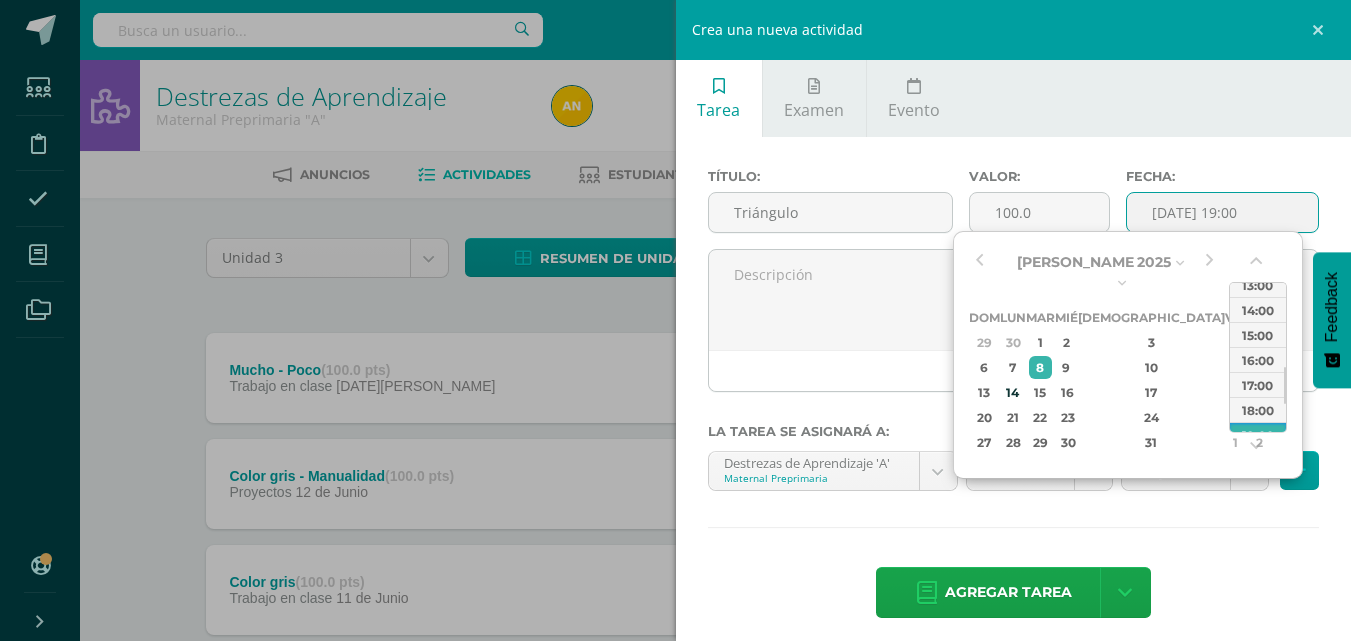 type on "[DATE] 15:00" 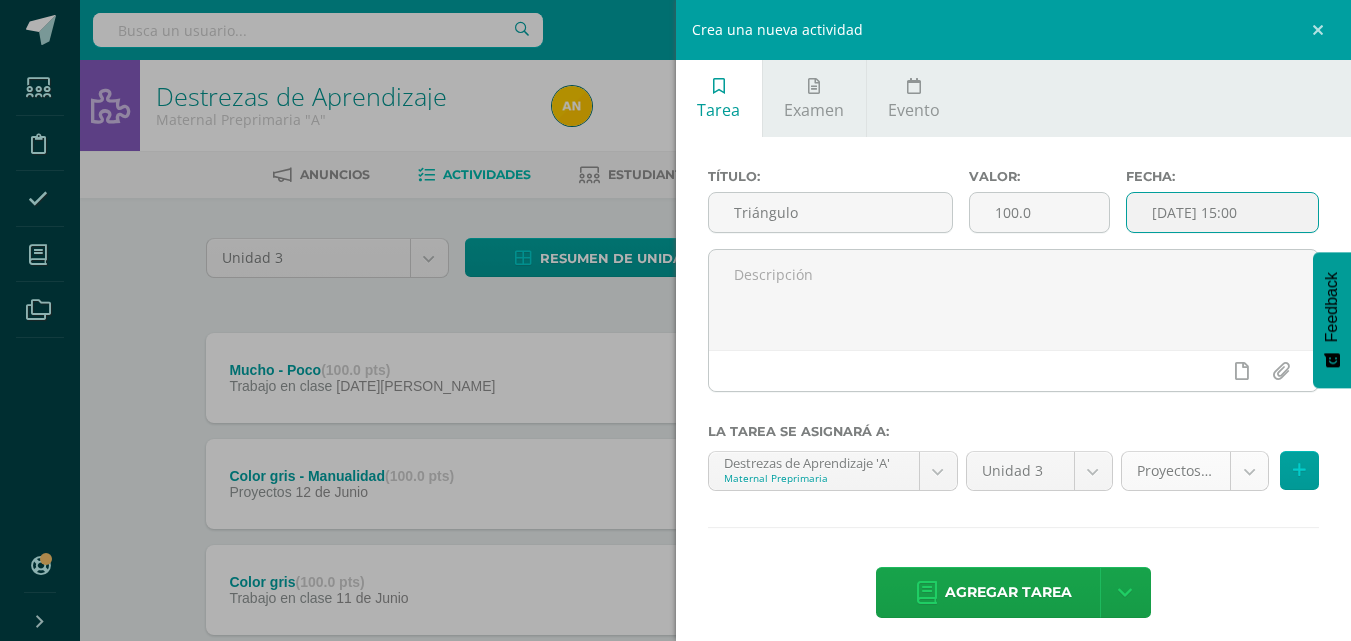 click on "Tarea asignada exitosamente         Estudiantes Disciplina Asistencia Mis cursos Archivos Soporte
Centro de ayuda
Últimas actualizaciones
10+ Cerrar panel
Comunicación y Lenguaje
Maternal
Preprimaria
"A"
Actividades Estudiantes Planificación Dosificación
Destrezas de Aprendizaje
Maternal
Preprimaria
"A"
Actividades Estudiantes Planificación Dosificación
Formación [DEMOGRAPHIC_DATA]
Maternal
Preprimaria
"A"
Actividades Estudiantes Planificación Dosificación Actividades Estudiantes Planificación 69 69 y" at bounding box center (675, 702) 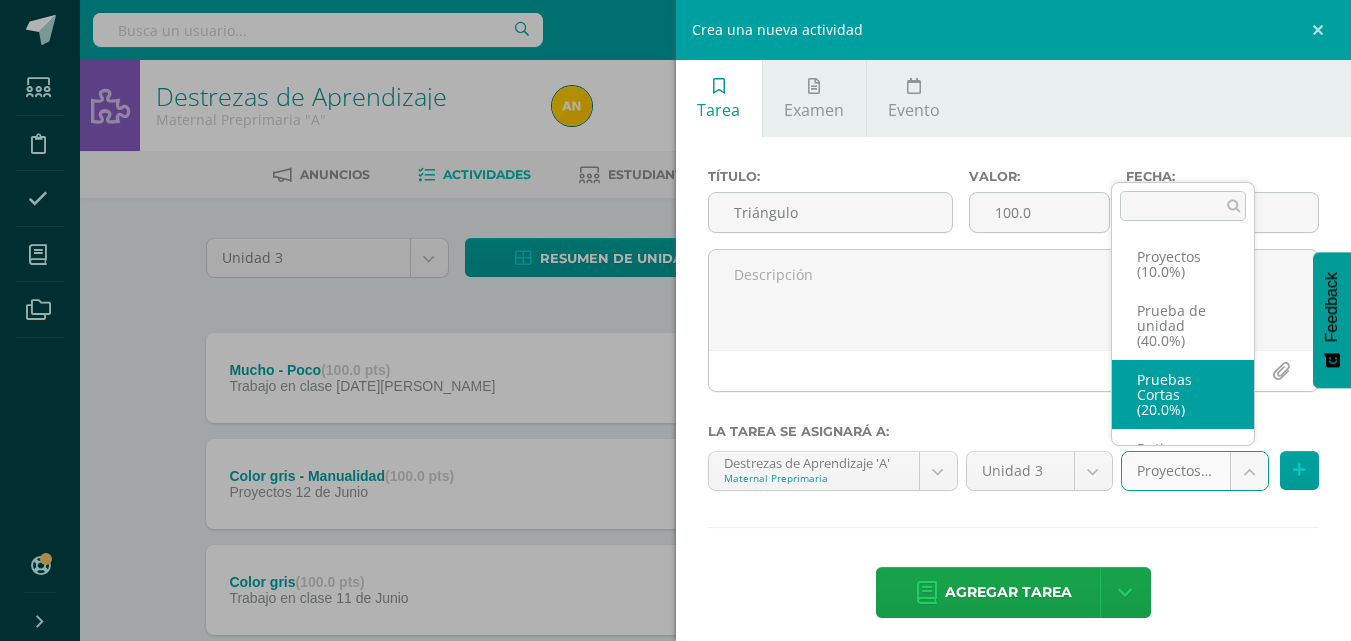 scroll, scrollTop: 130, scrollLeft: 0, axis: vertical 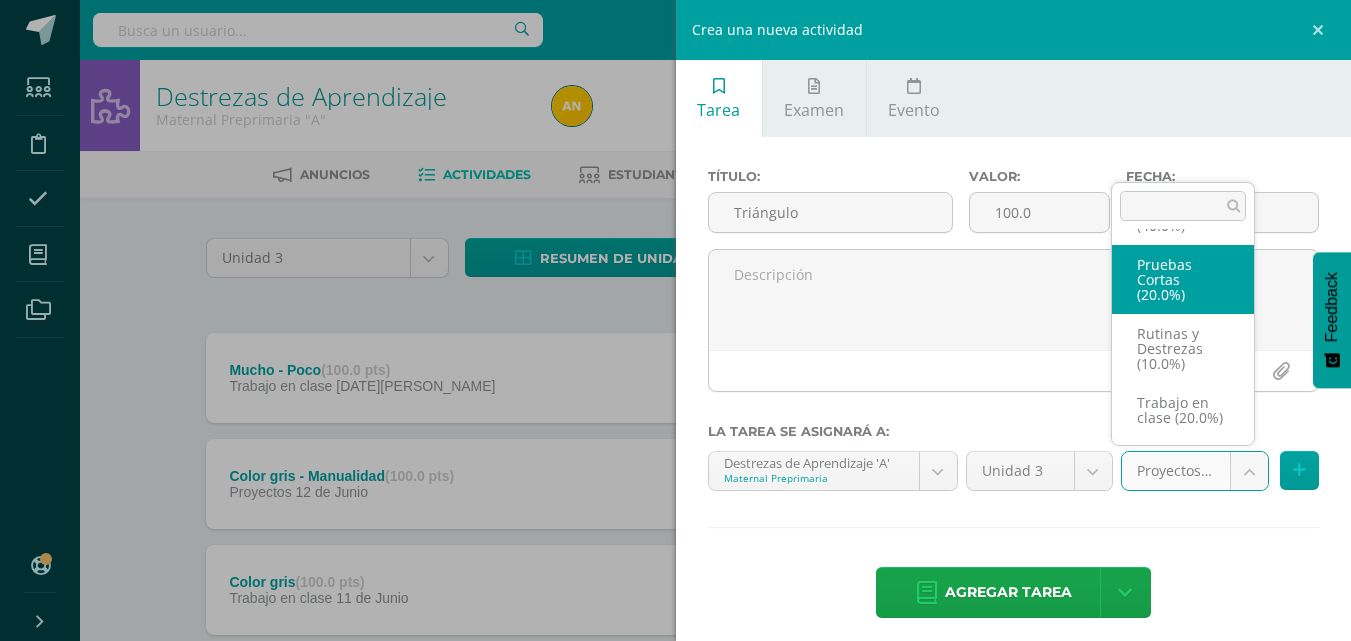 select on "197803" 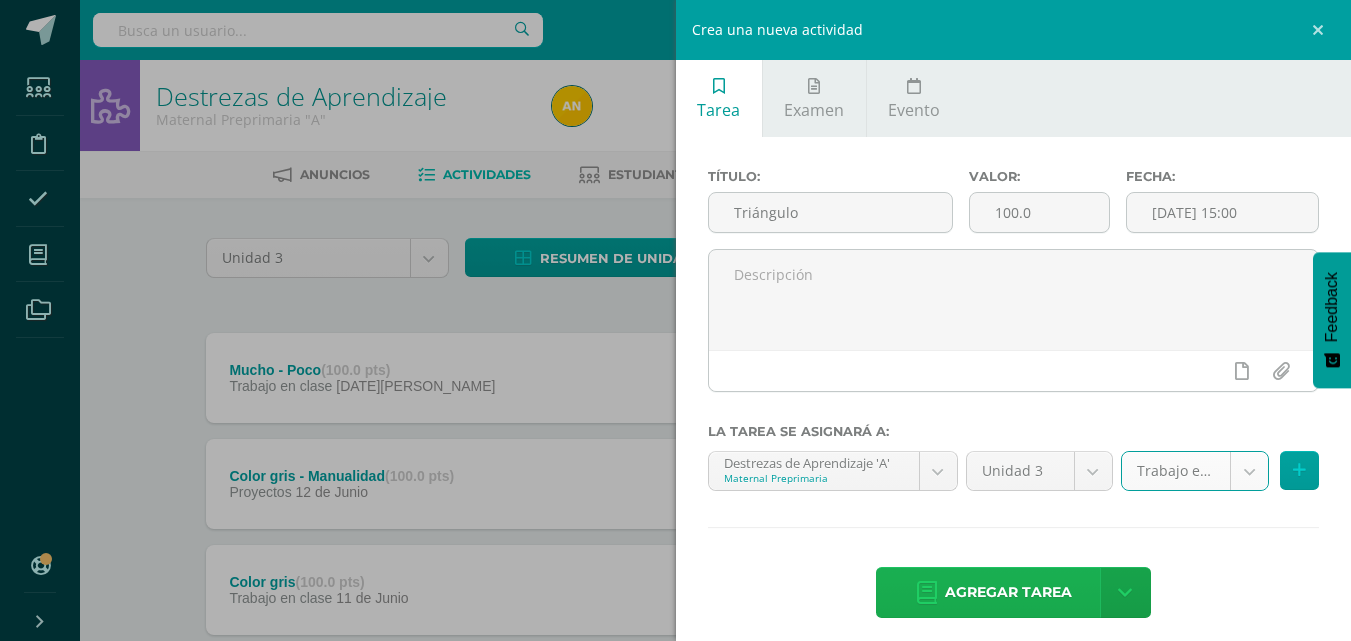 click on "Agregar tarea" at bounding box center (1008, 592) 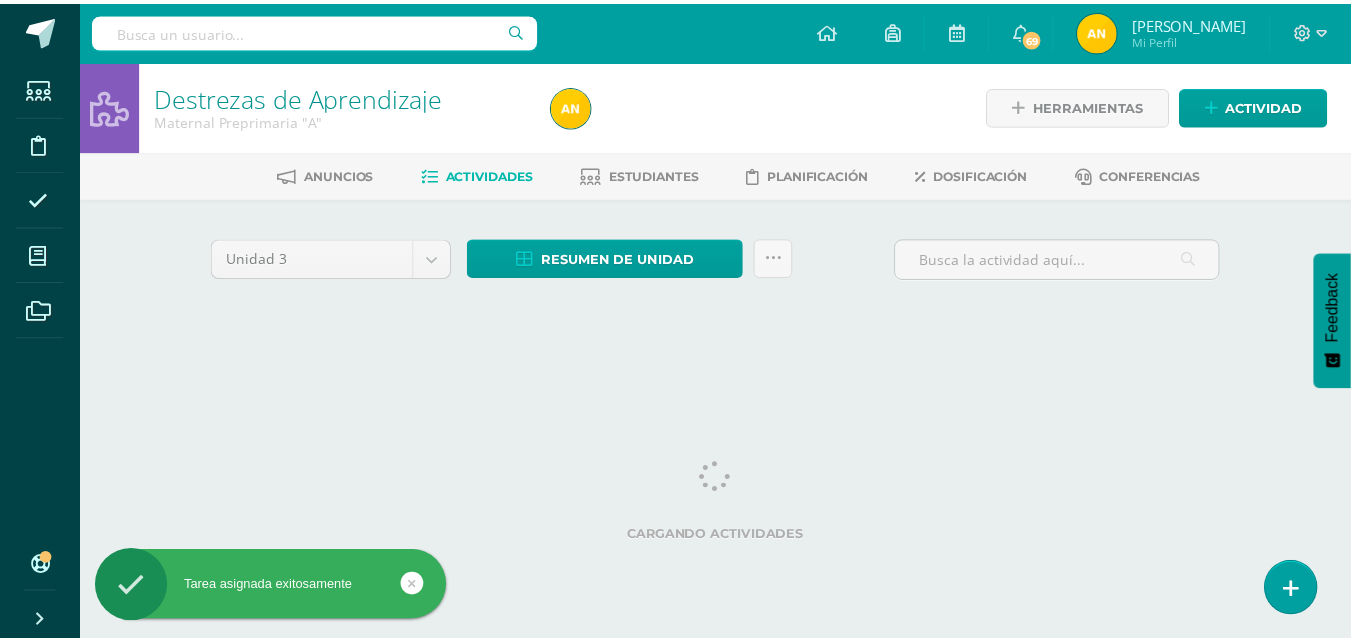 scroll, scrollTop: 0, scrollLeft: 0, axis: both 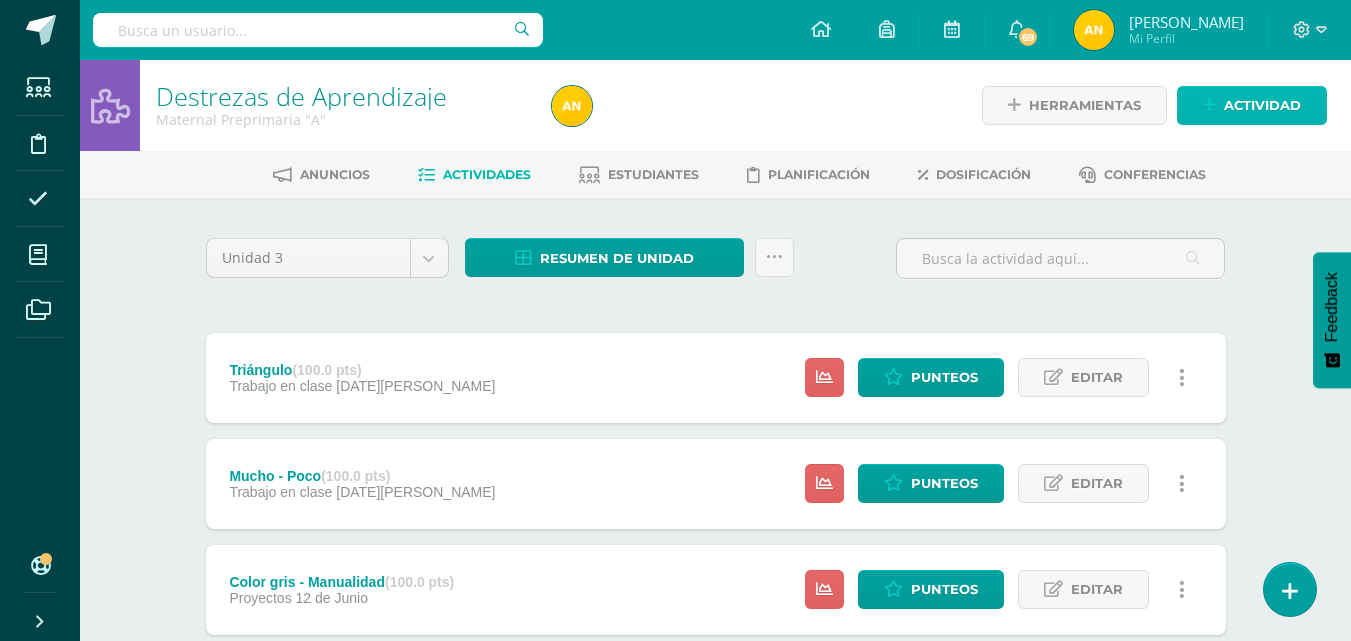 click on "Actividad" at bounding box center (1262, 105) 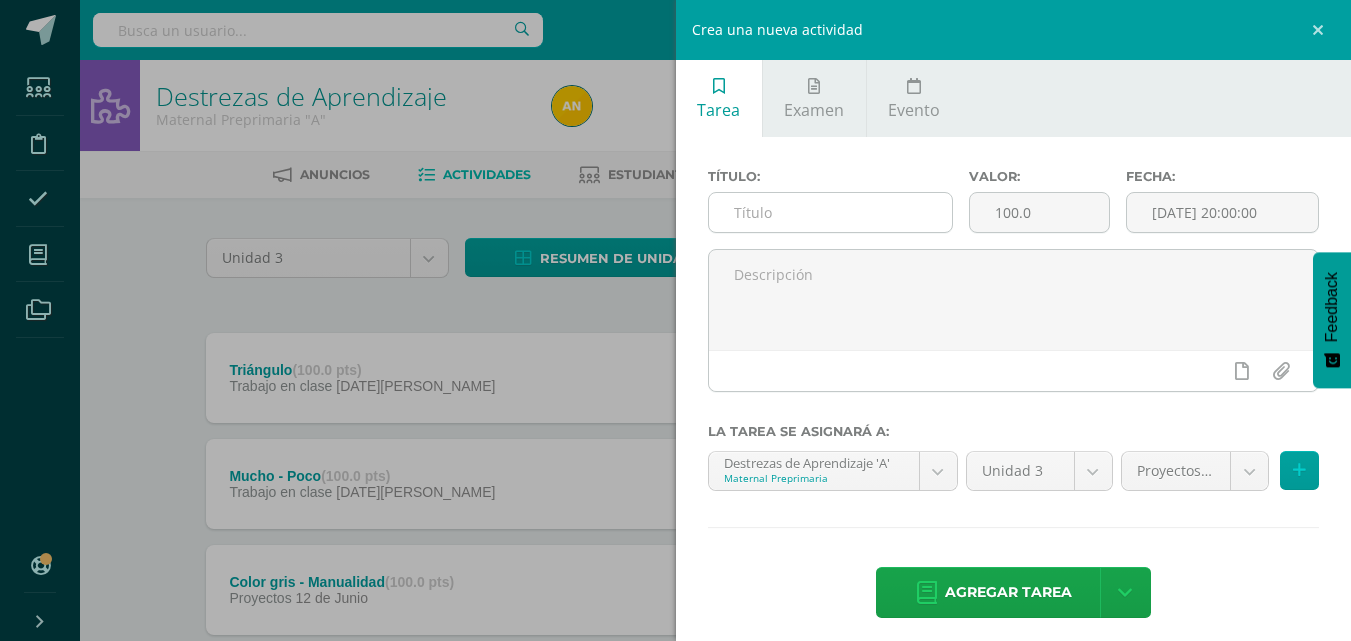 click at bounding box center [830, 212] 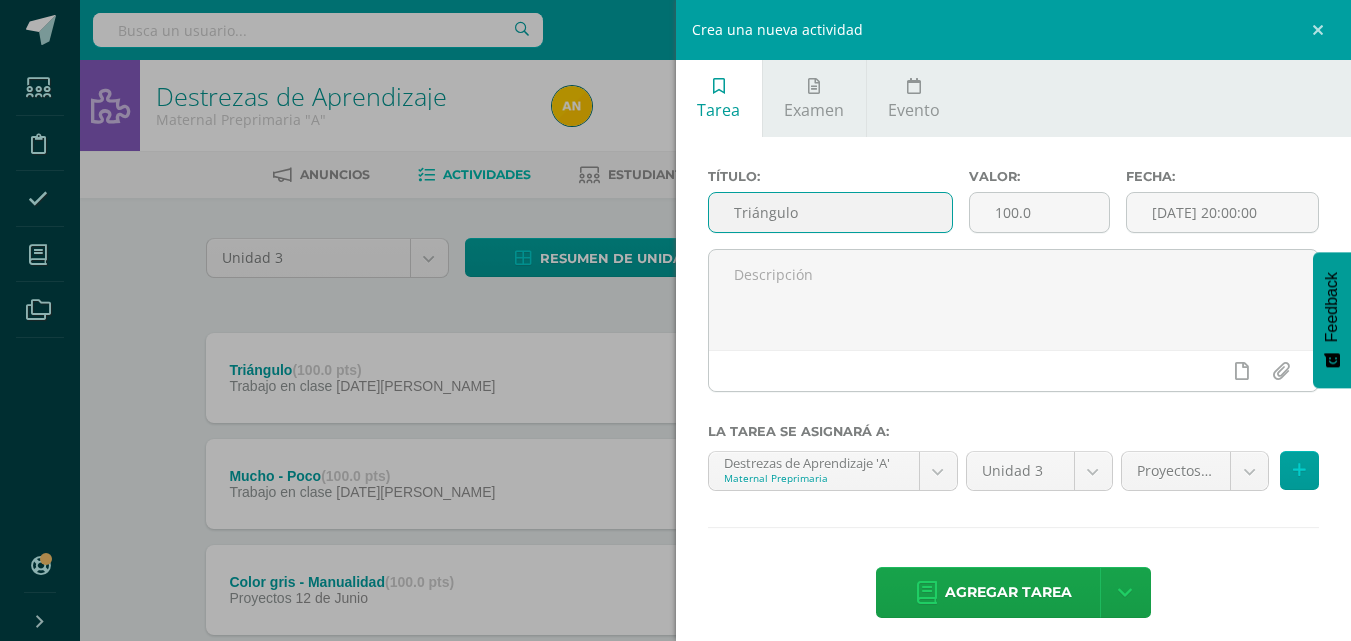 type on "Triángulo" 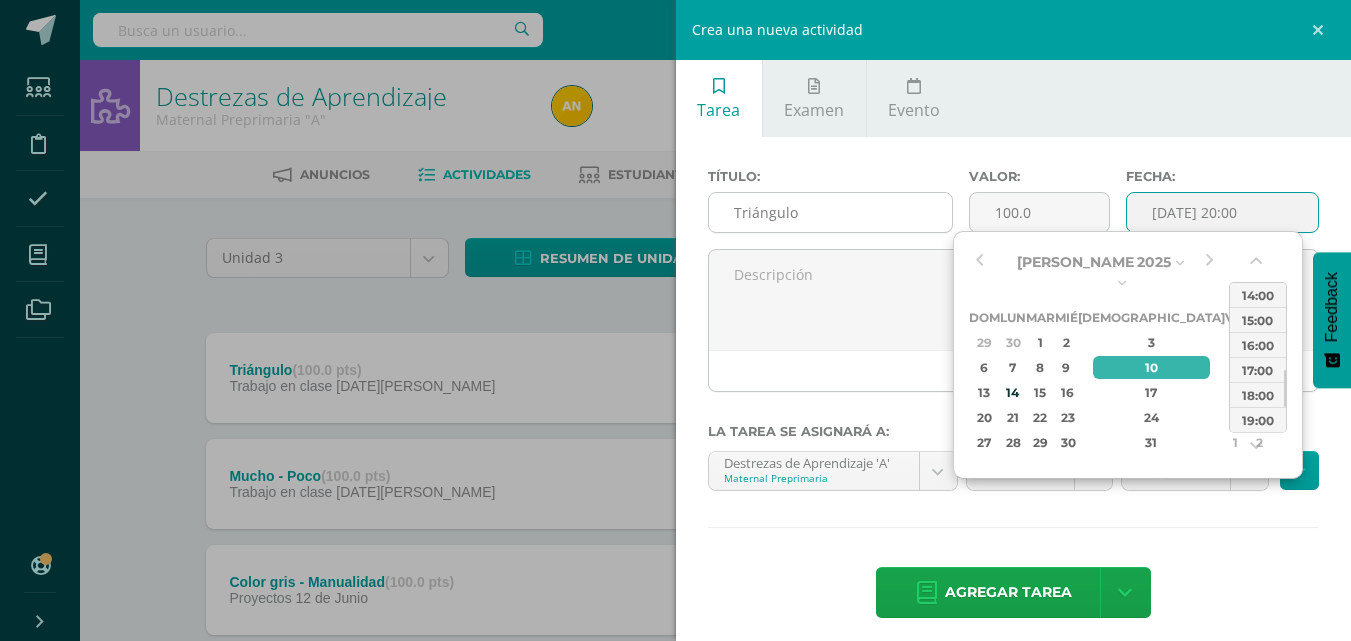 type on "2025-07-10 14:00" 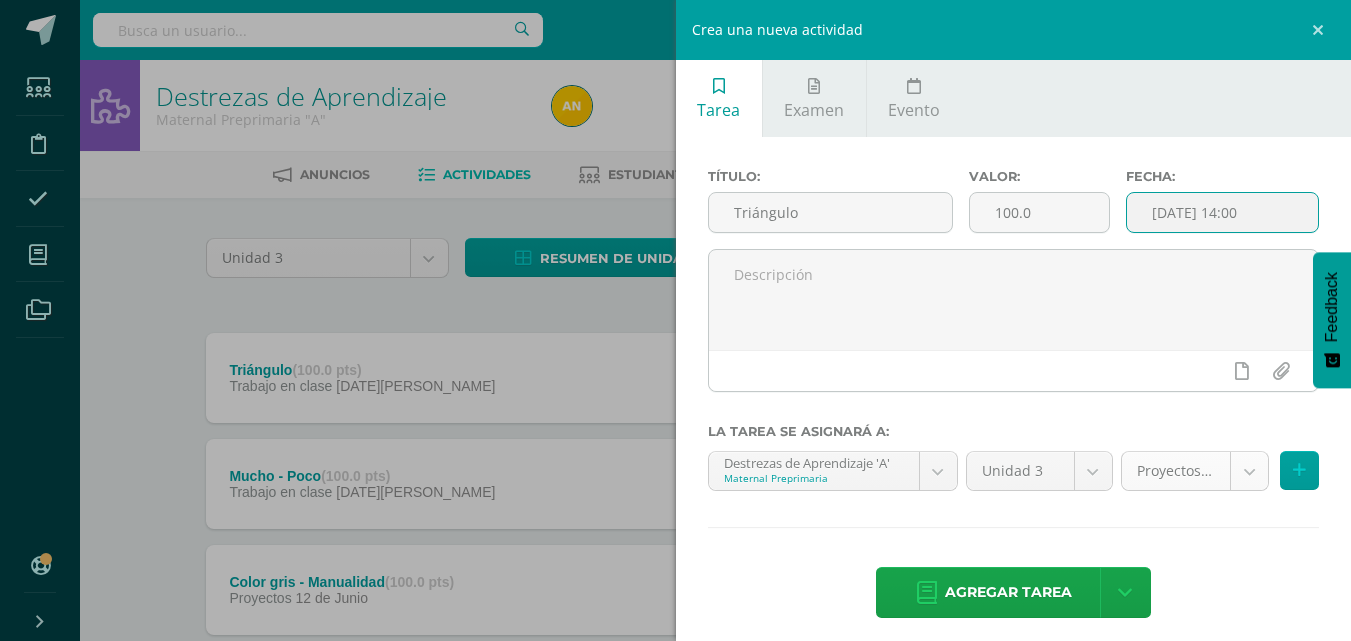 click on "Tarea asignada exitosamente         Estudiantes Disciplina Asistencia Mis cursos Archivos Soporte
Centro de ayuda
Últimas actualizaciones
10+ Cerrar panel
Comunicación y Lenguaje
Maternal
Preprimaria
"A"
Actividades Estudiantes Planificación Dosificación
Destrezas de Aprendizaje
Maternal
Preprimaria
"A"
Actividades Estudiantes Planificación Dosificación
Formación Cristiana
Maternal
Preprimaria
"A"
Actividades Estudiantes Planificación Dosificación Actividades Estudiantes Planificación 69 69 y" at bounding box center [675, 751] 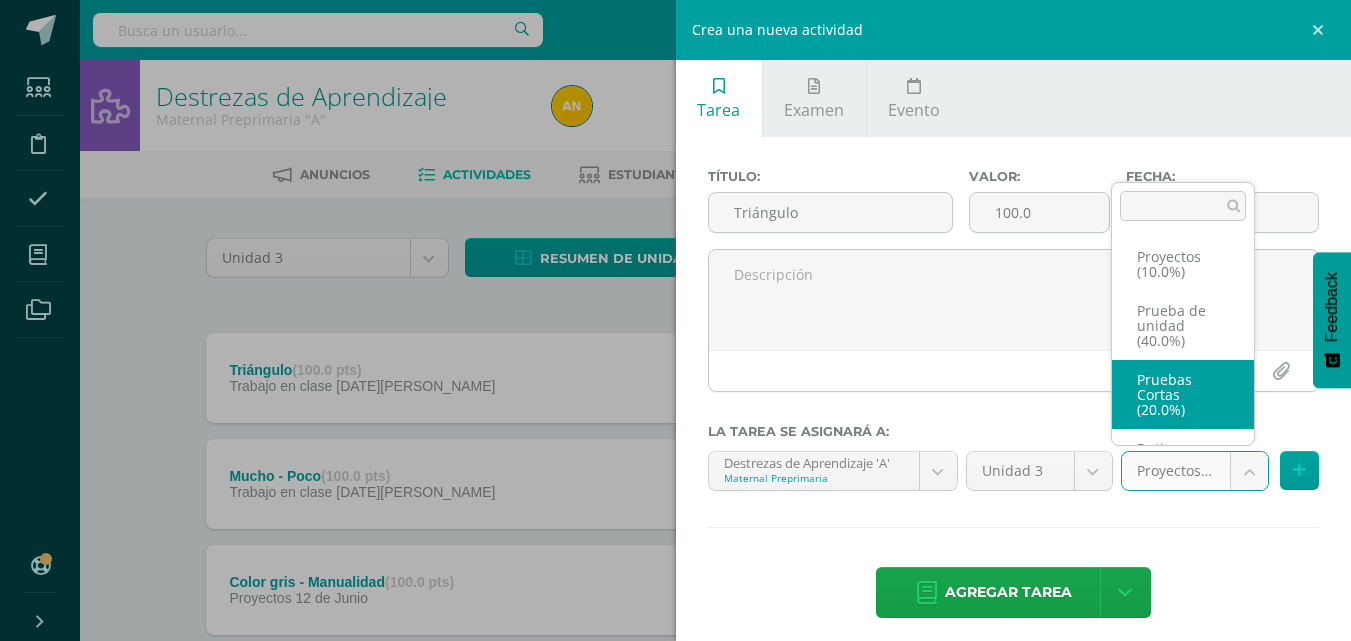 scroll, scrollTop: 130, scrollLeft: 0, axis: vertical 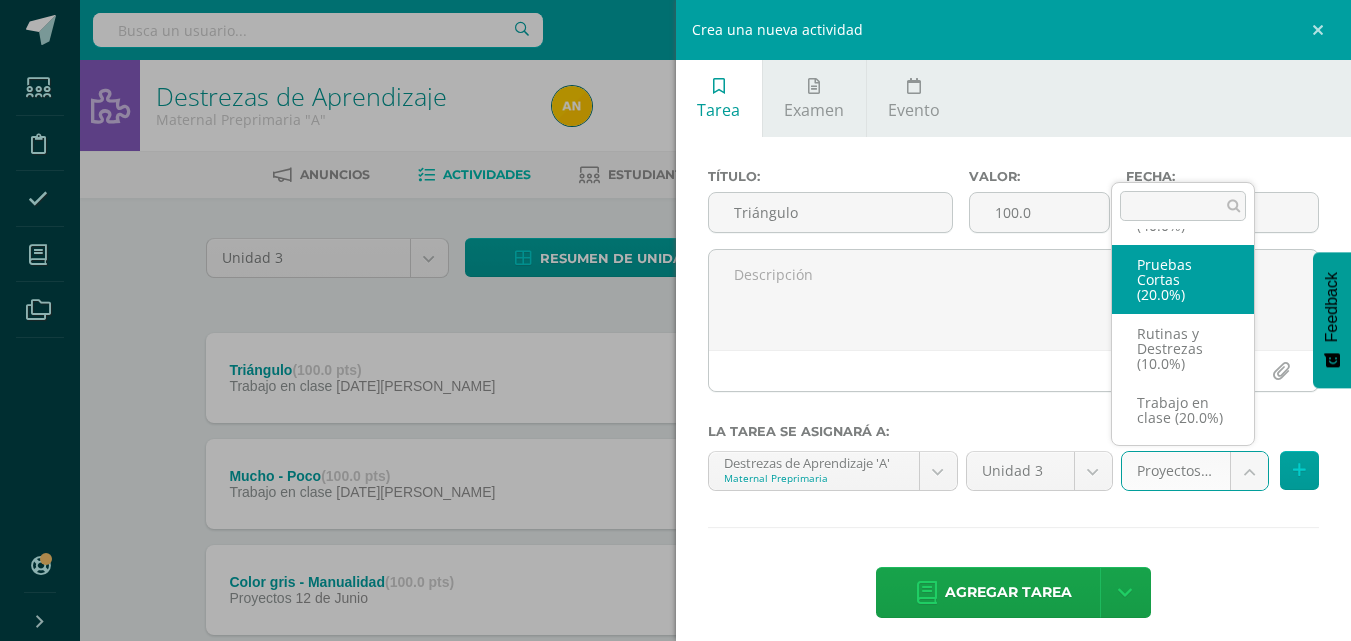 select on "197803" 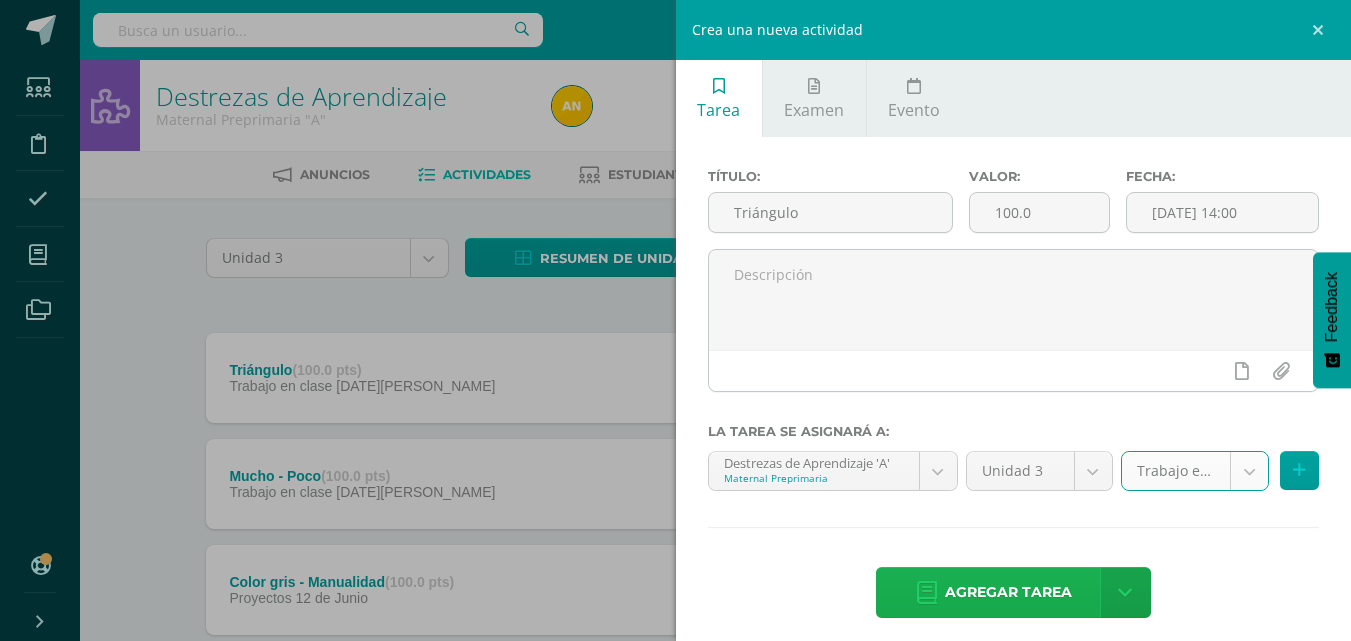 click on "Agregar tarea" at bounding box center [1008, 592] 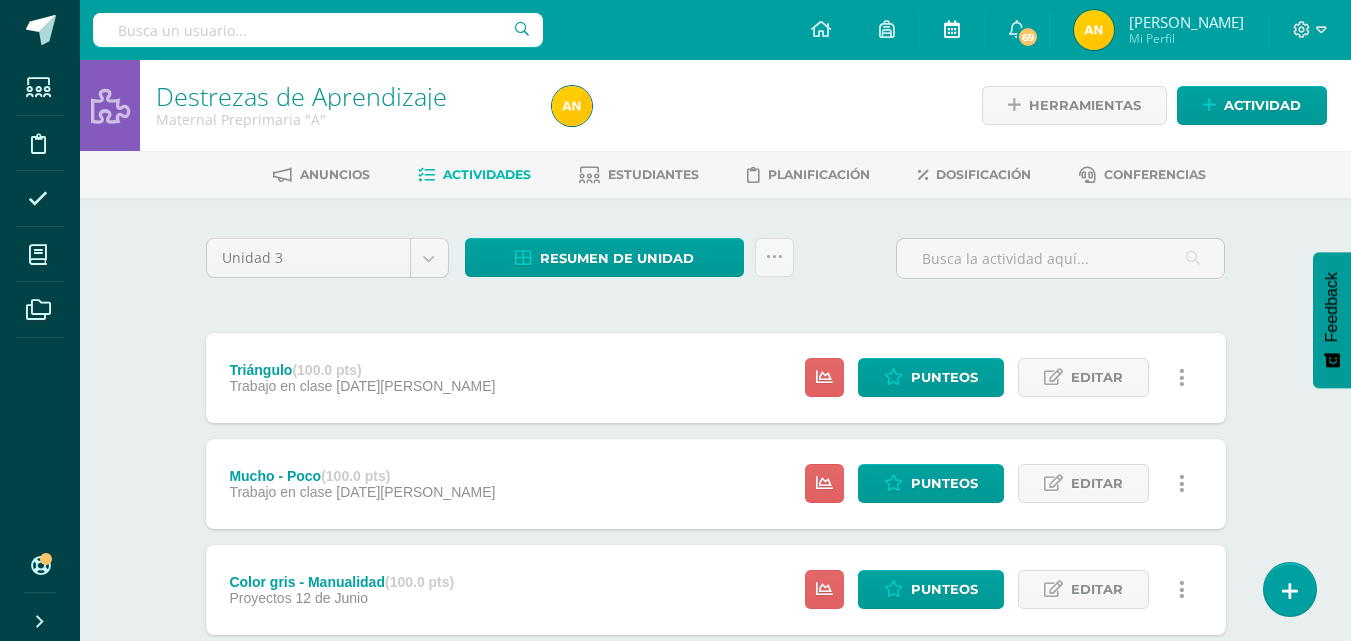 scroll, scrollTop: 862, scrollLeft: 0, axis: vertical 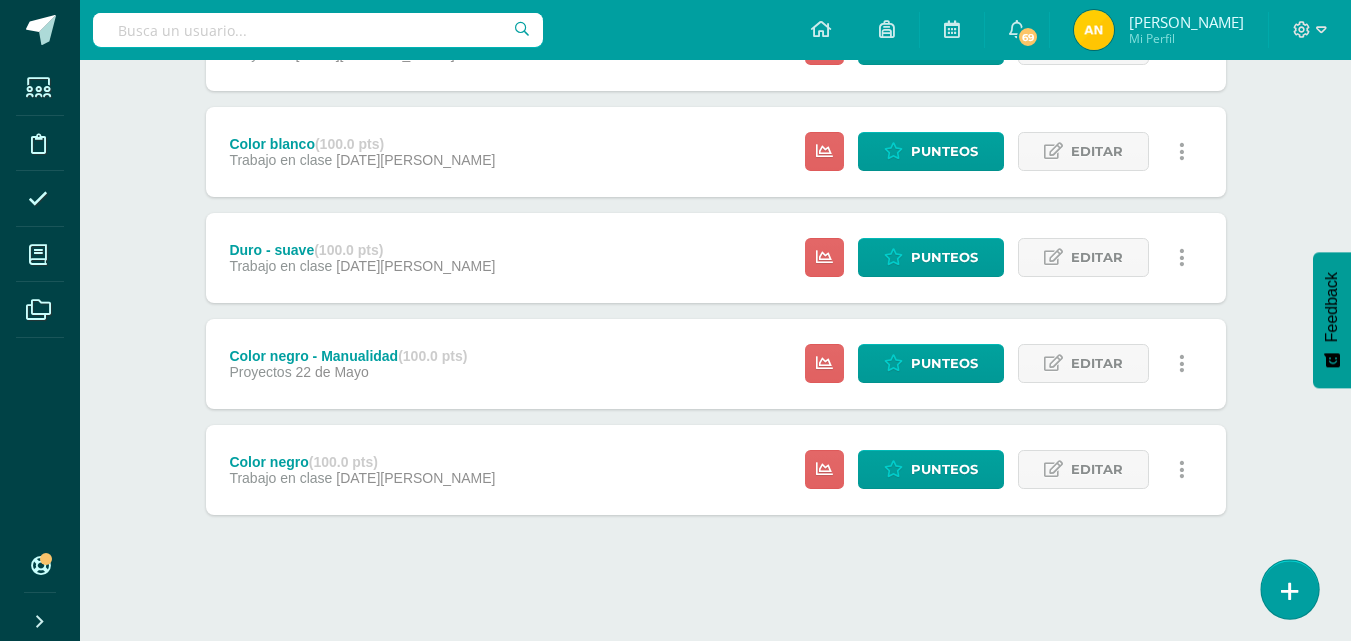 click at bounding box center [1289, 589] 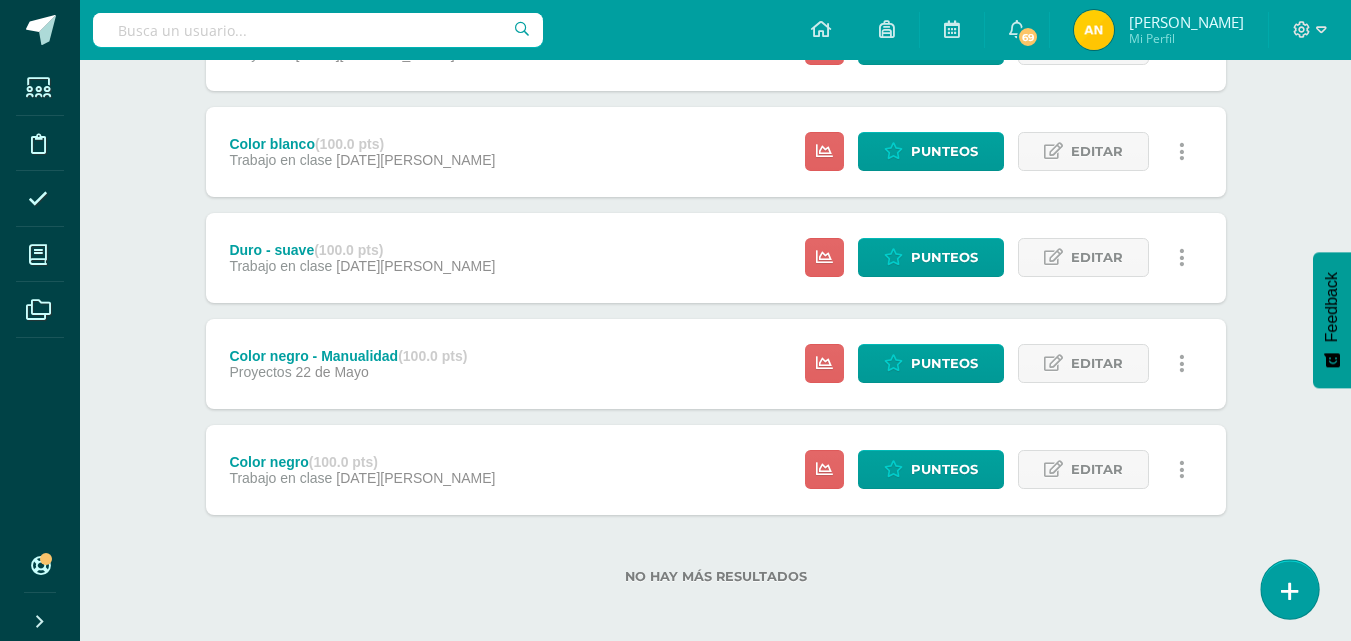 scroll, scrollTop: 869, scrollLeft: 0, axis: vertical 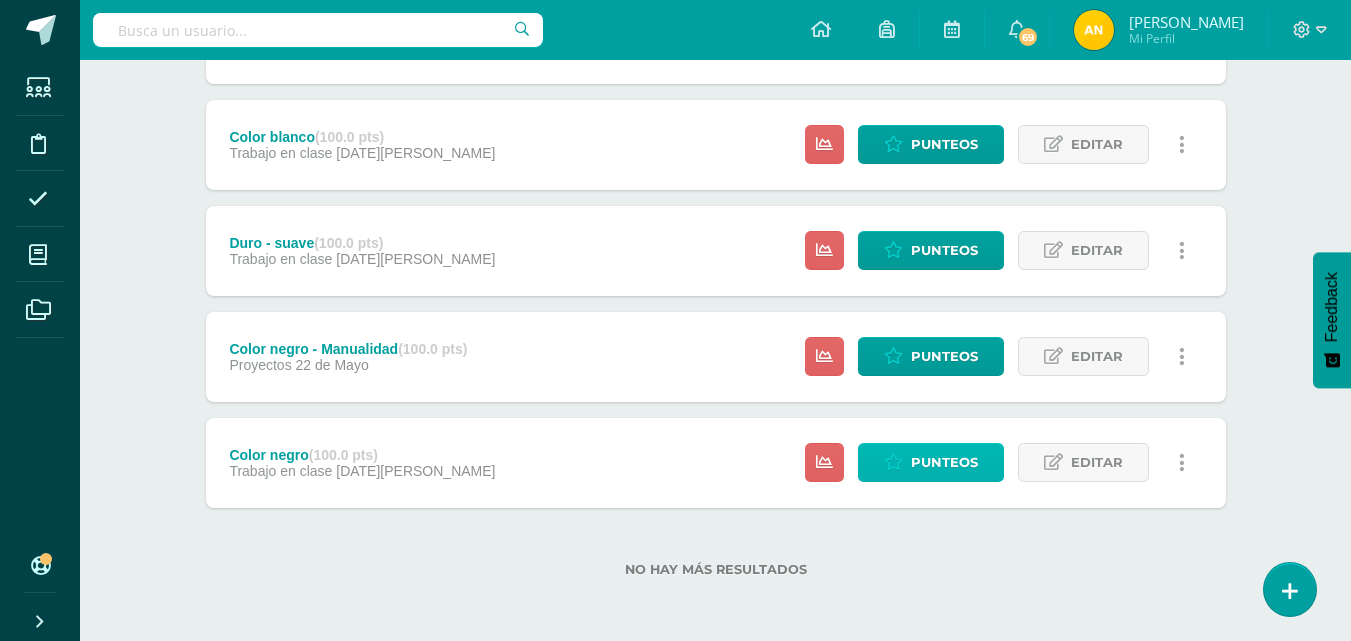 click on "Punteos" at bounding box center [944, 462] 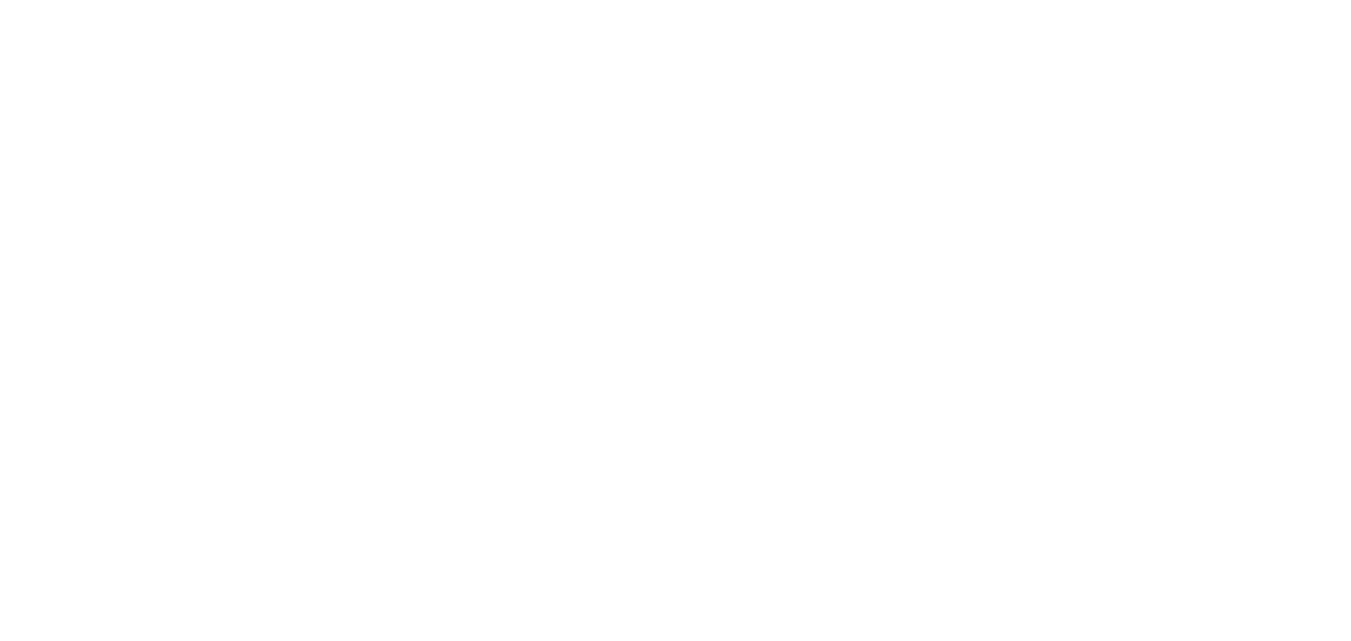 click on "Triángulo Mucho - Poco Color gris - Manualidad Color gris Igual - distinto Color blanco - Manualidad Color blanco Duro - suave Color negro - Manualidad Color  negro Color negro - Manualidad No hay actividad siguiente Entrega:
2025/05/20 14:00
División:
Trabajo en clase
Valor:
100.0 pts
Editar
Ocultar
Historial de actividad
Eliminar
Historial de actividad" at bounding box center (48, 1036) 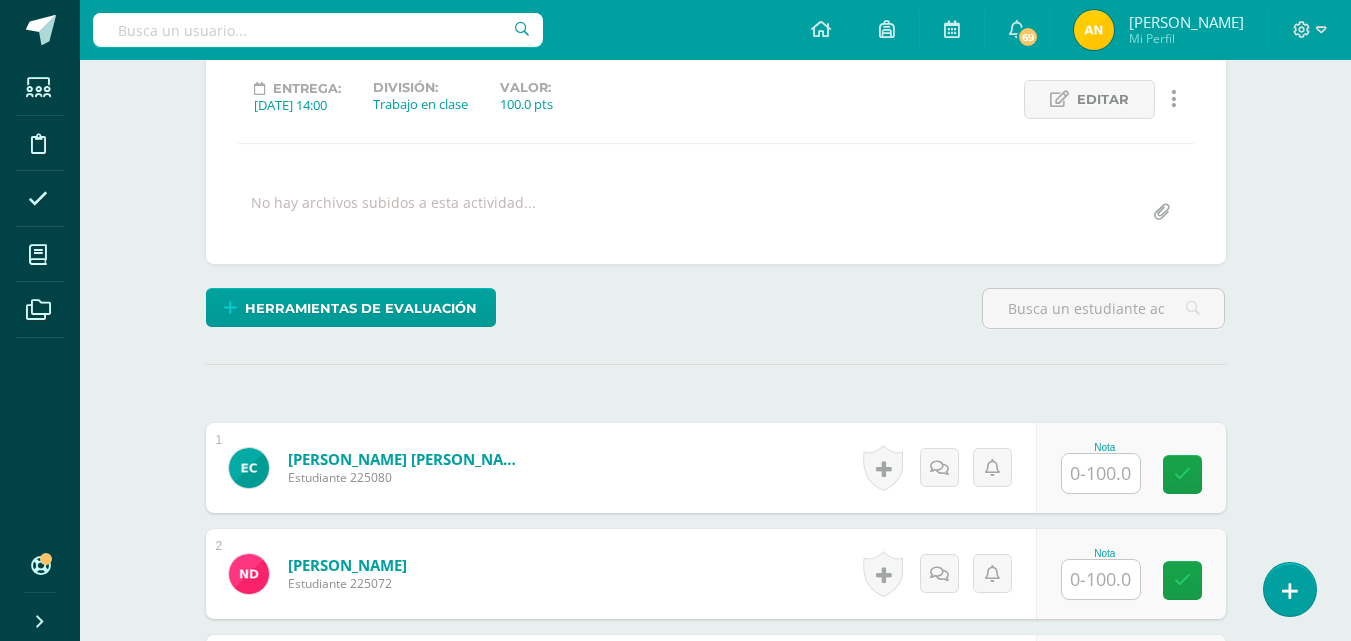 scroll, scrollTop: 273, scrollLeft: 0, axis: vertical 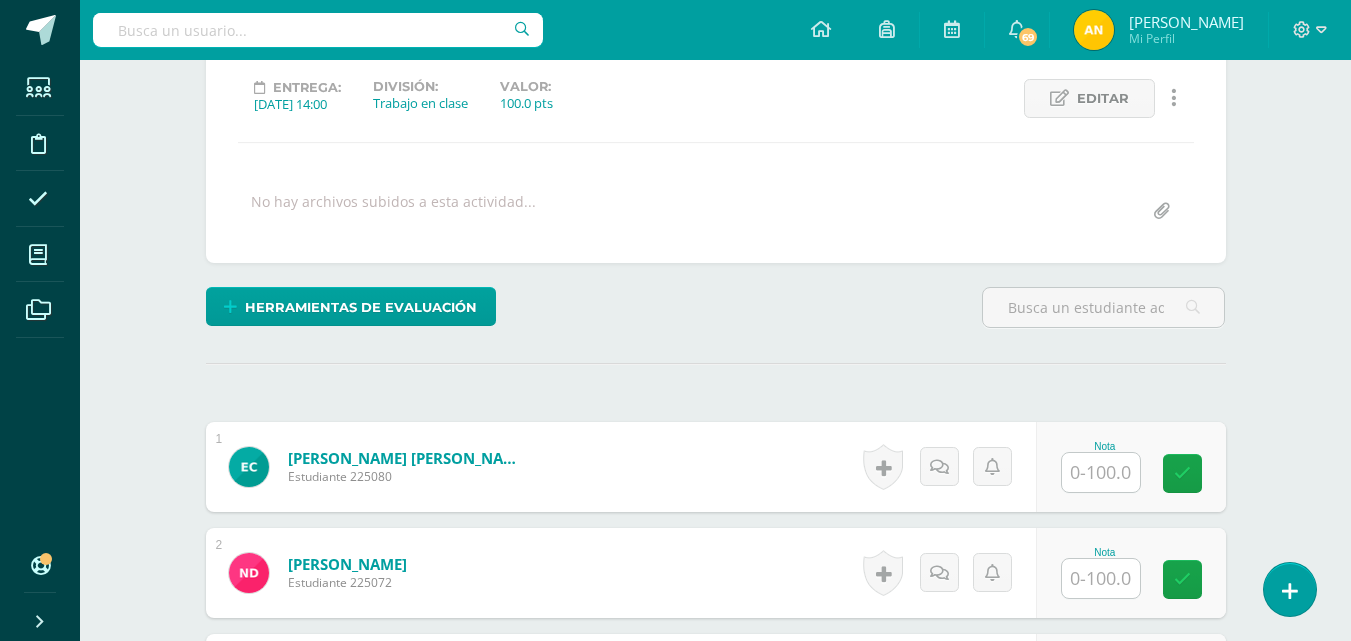 click on "Nota" at bounding box center (1105, 552) 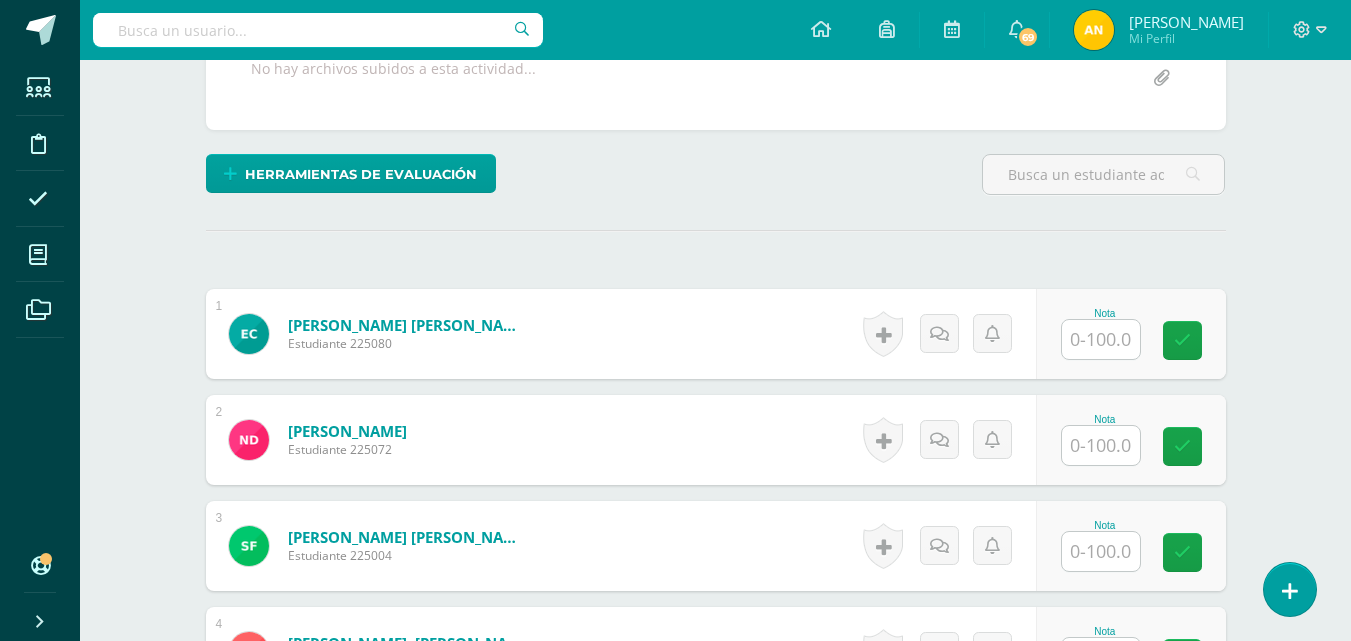 click at bounding box center [1101, 339] 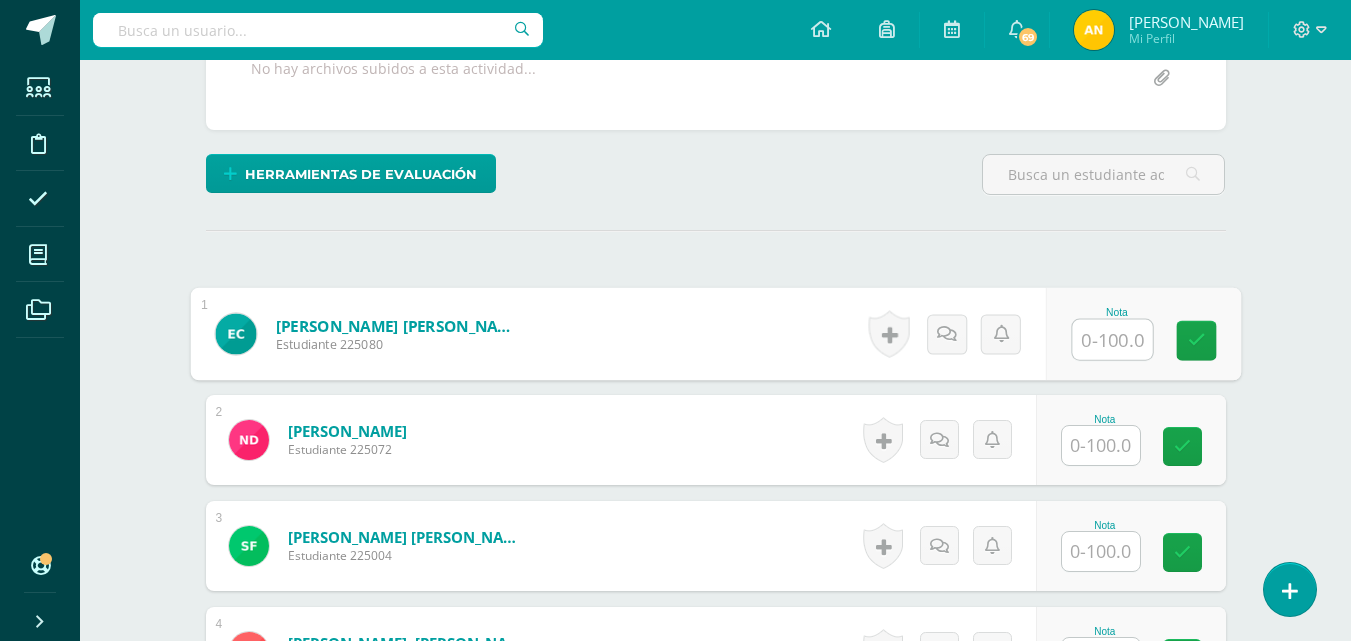 click at bounding box center (1112, 340) 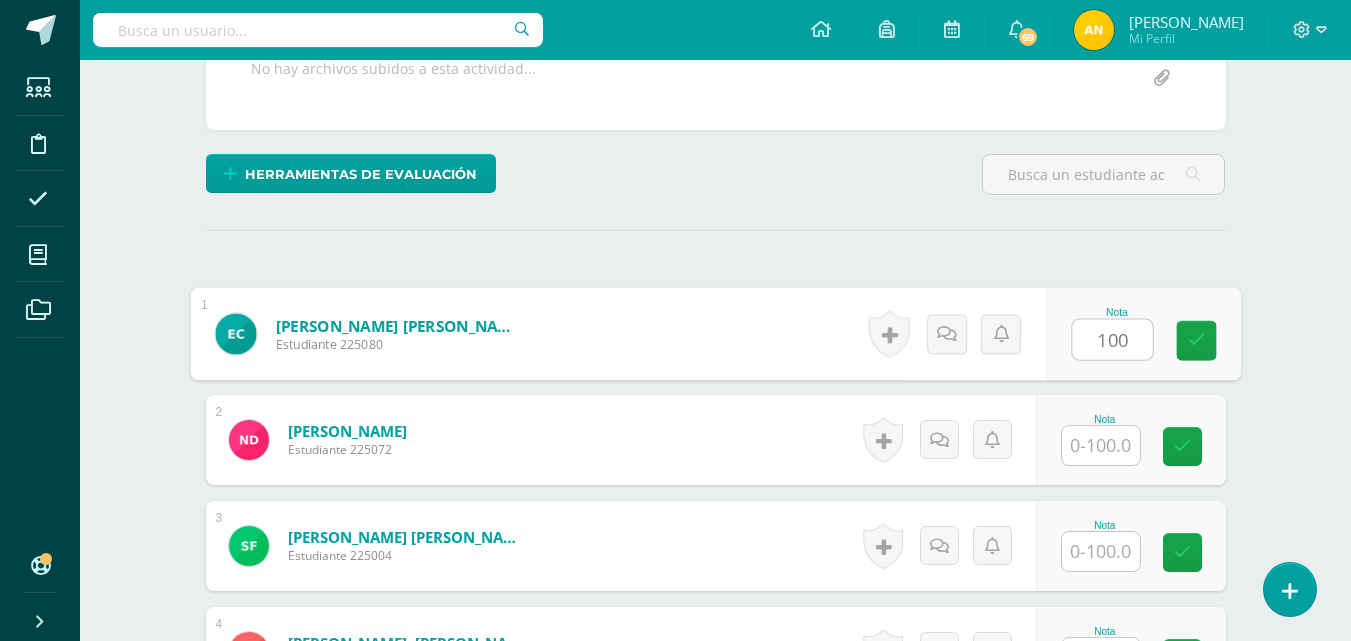 type on "100" 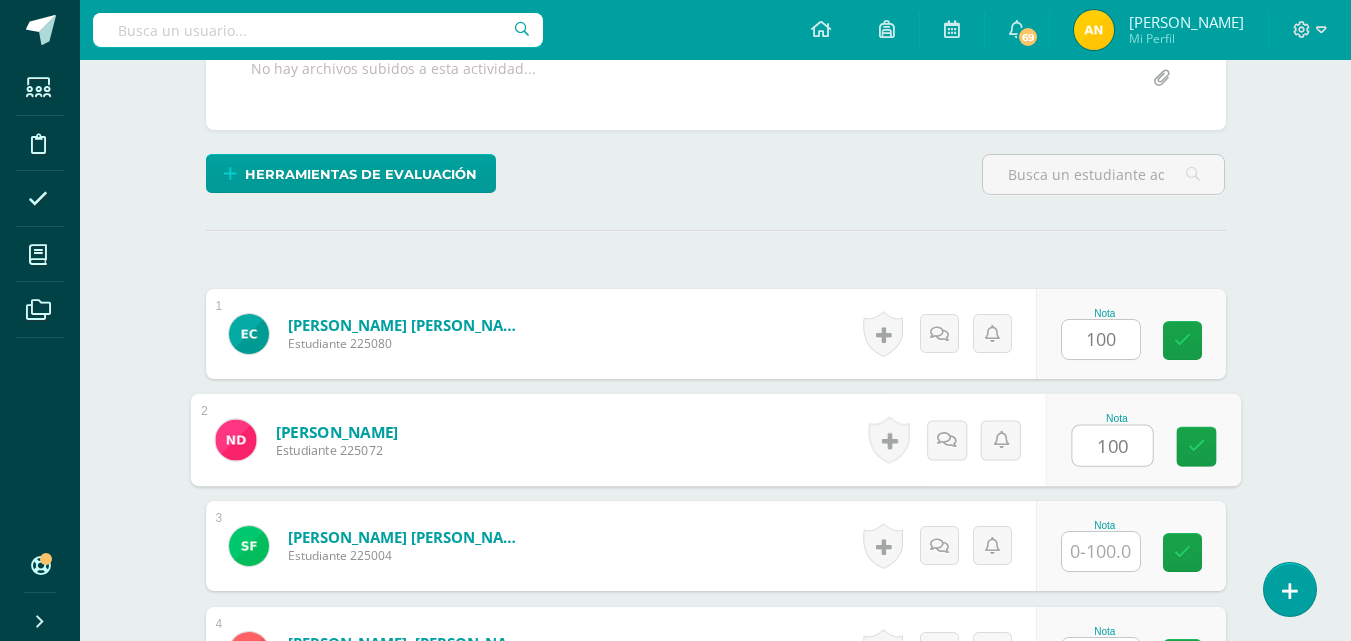 type on "100" 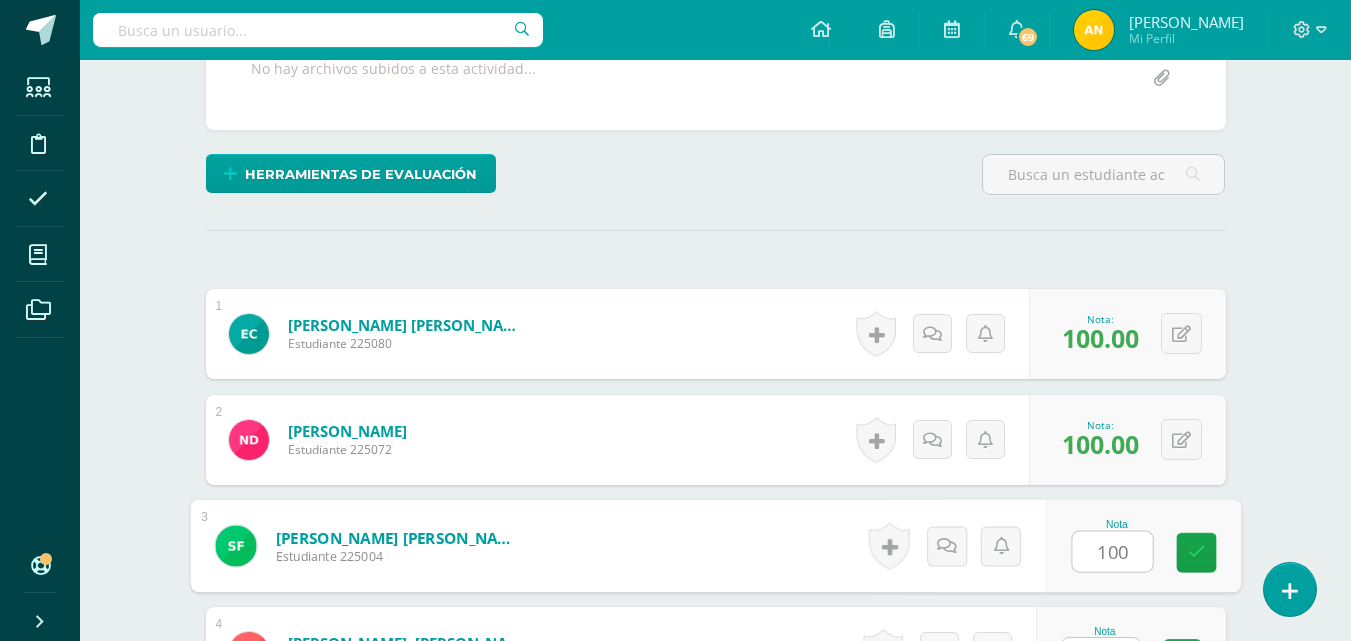 type on "100" 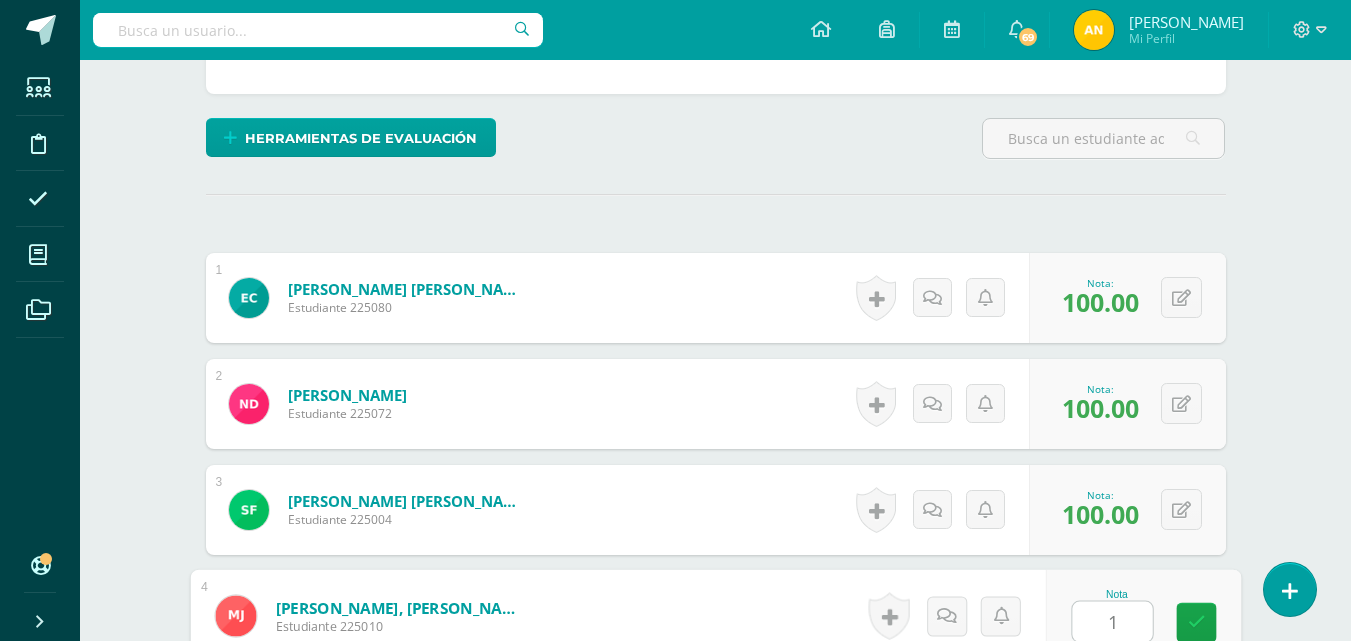 scroll, scrollTop: 849, scrollLeft: 0, axis: vertical 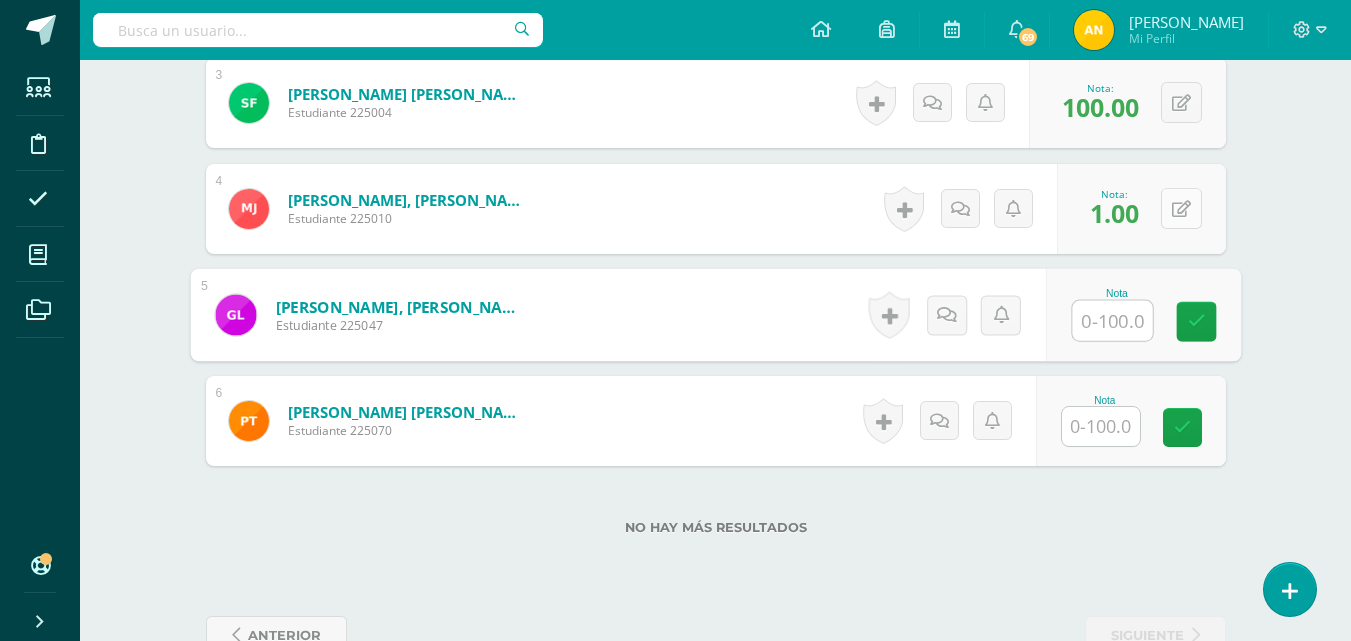 click at bounding box center [1181, 209] 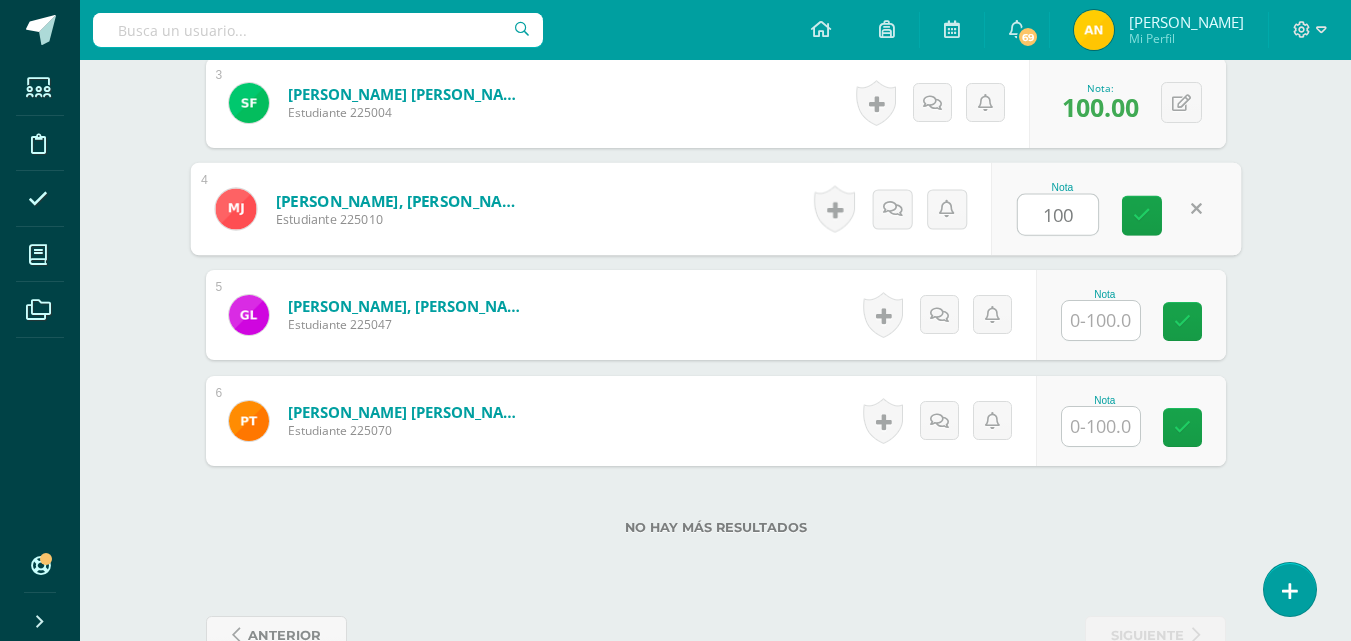 type on "100" 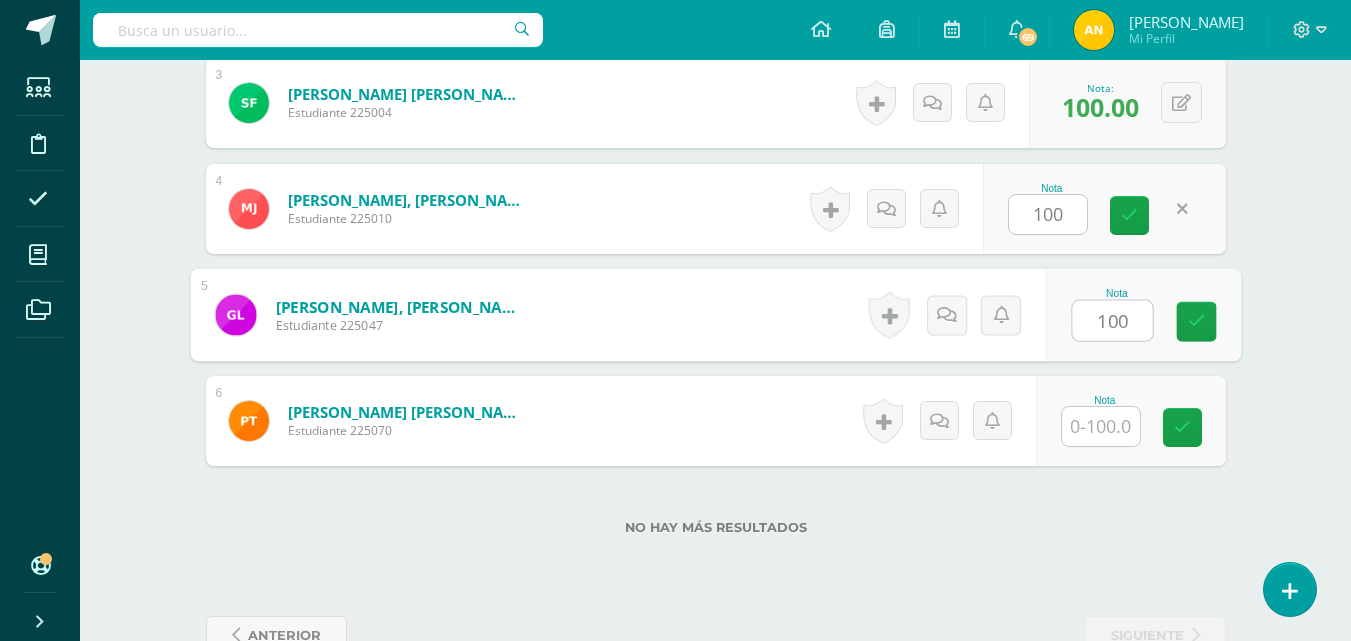 type on "100" 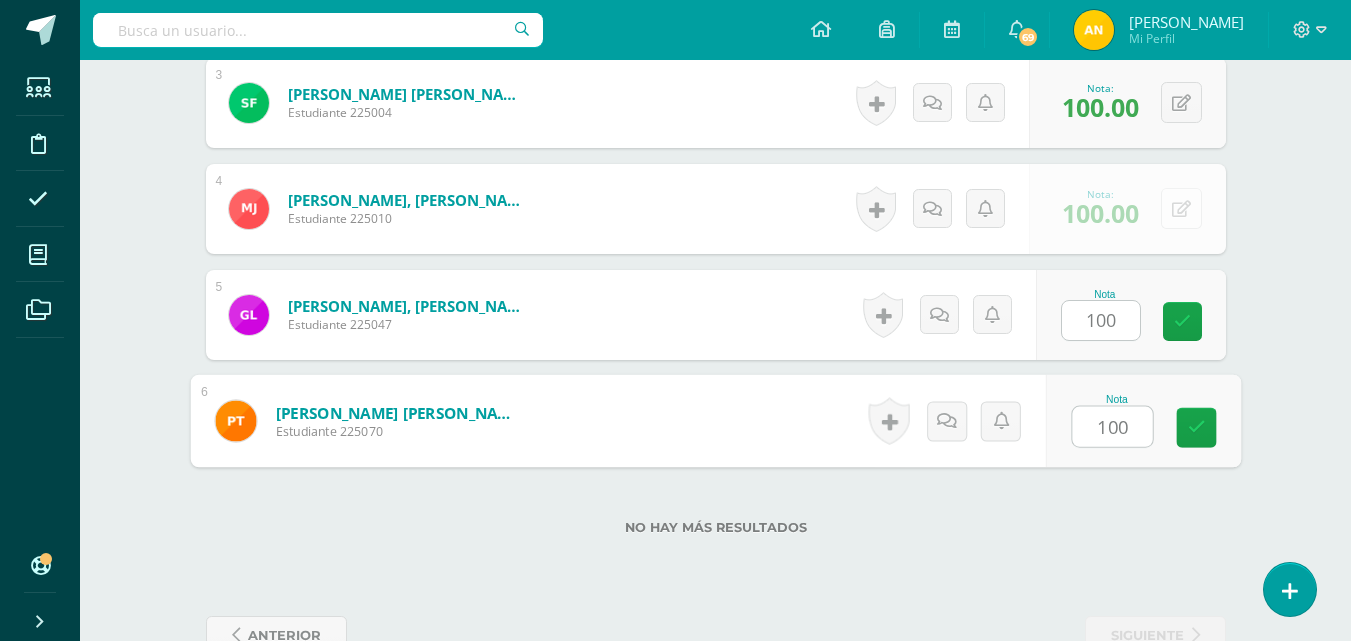 type on "100" 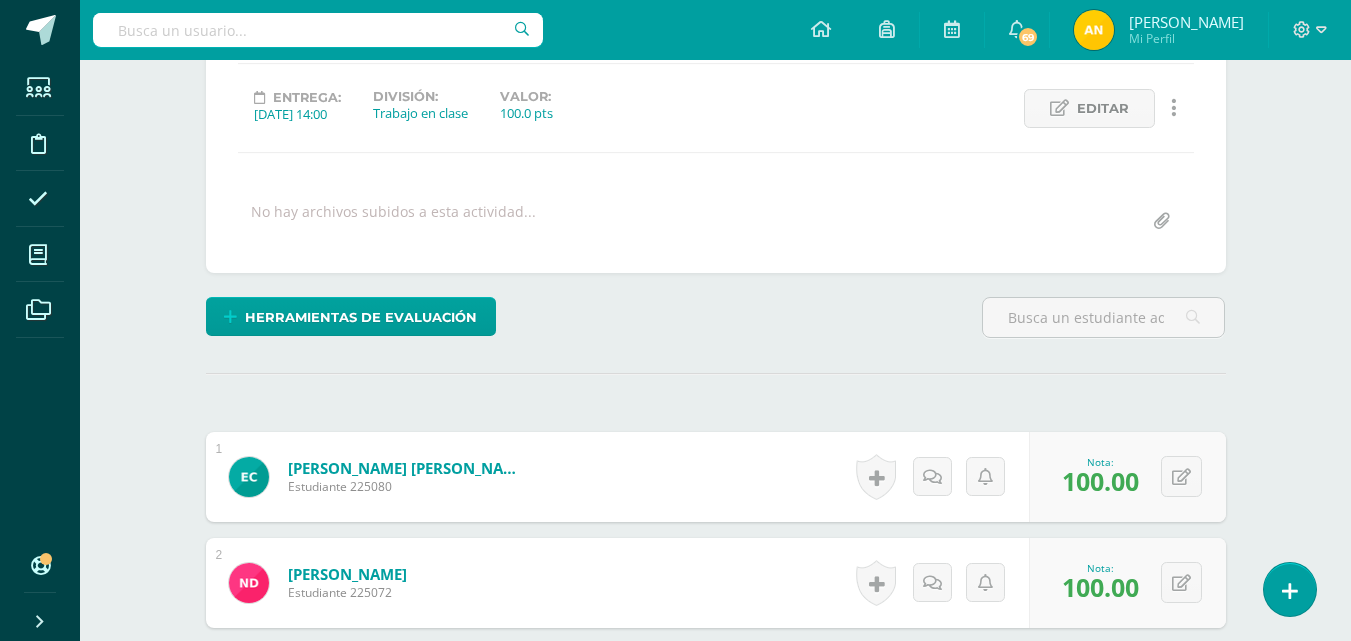 scroll, scrollTop: 0, scrollLeft: 0, axis: both 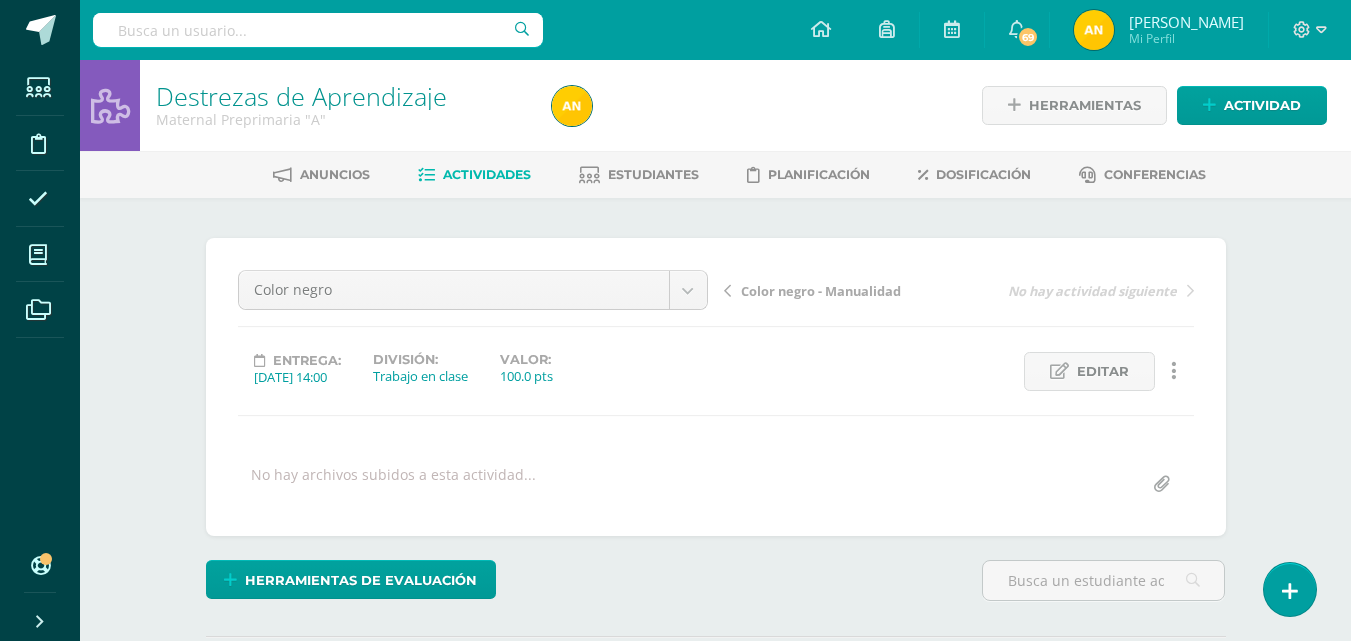 click on "Color negro - Manualidad" at bounding box center (821, 291) 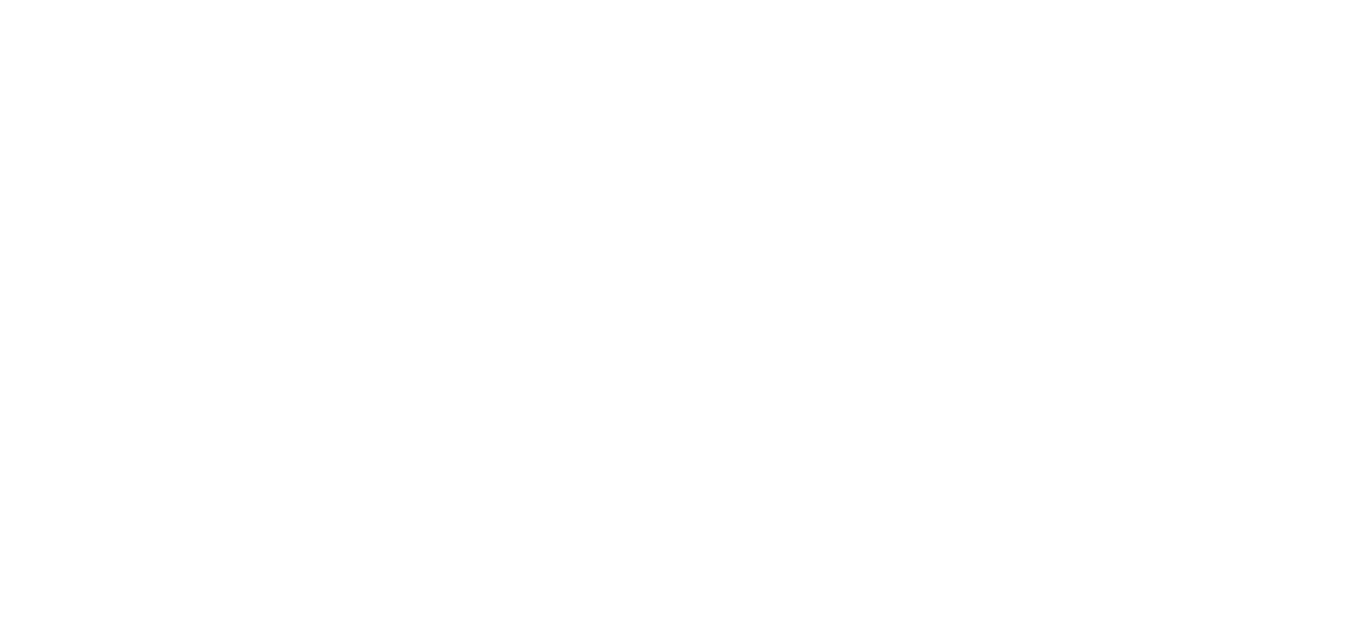 scroll, scrollTop: 0, scrollLeft: 0, axis: both 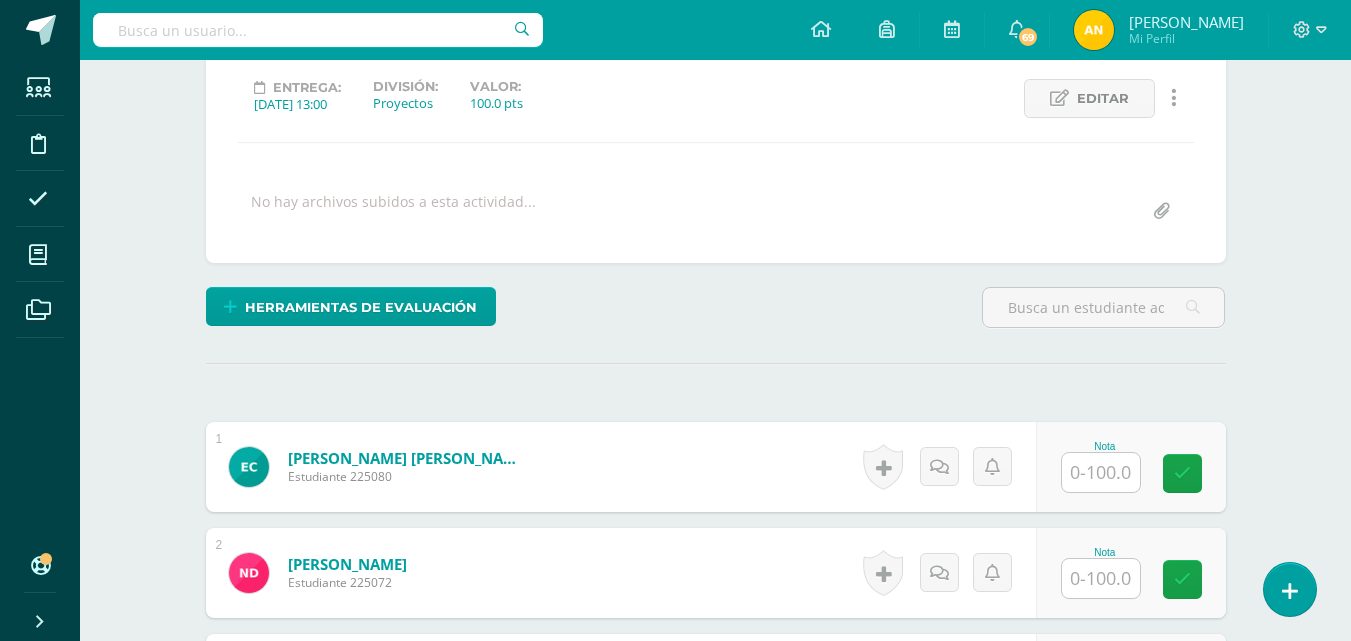 click at bounding box center [1101, 472] 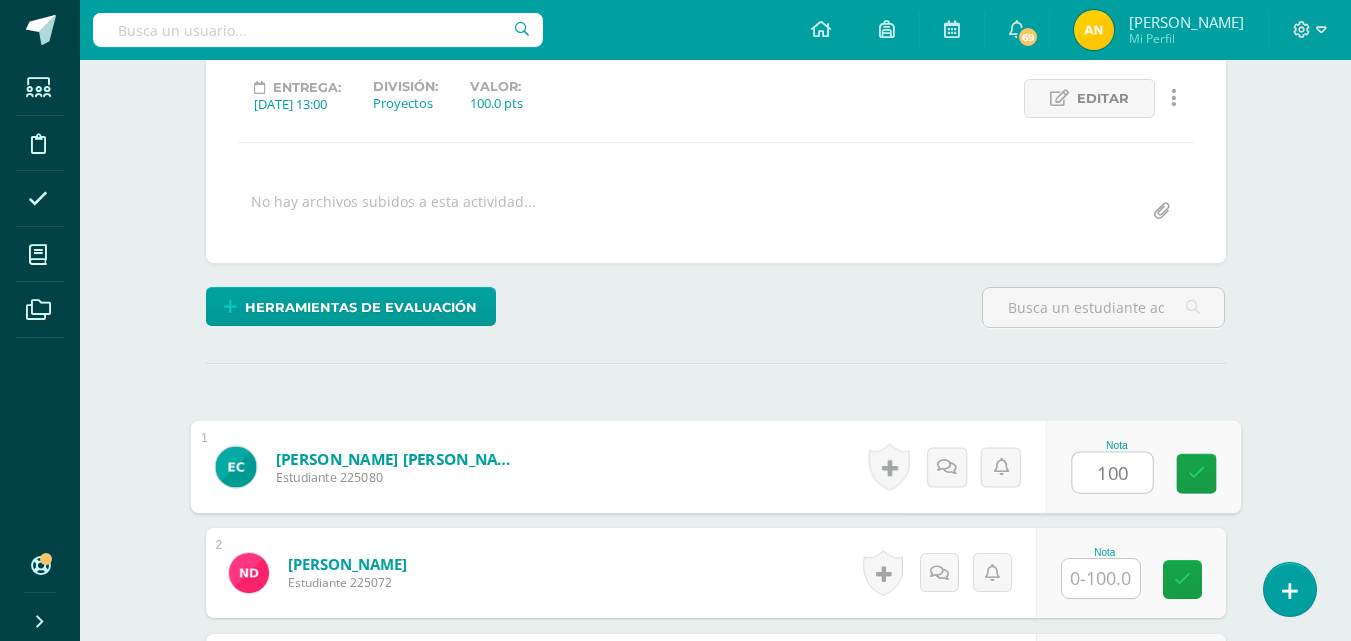 type on "100" 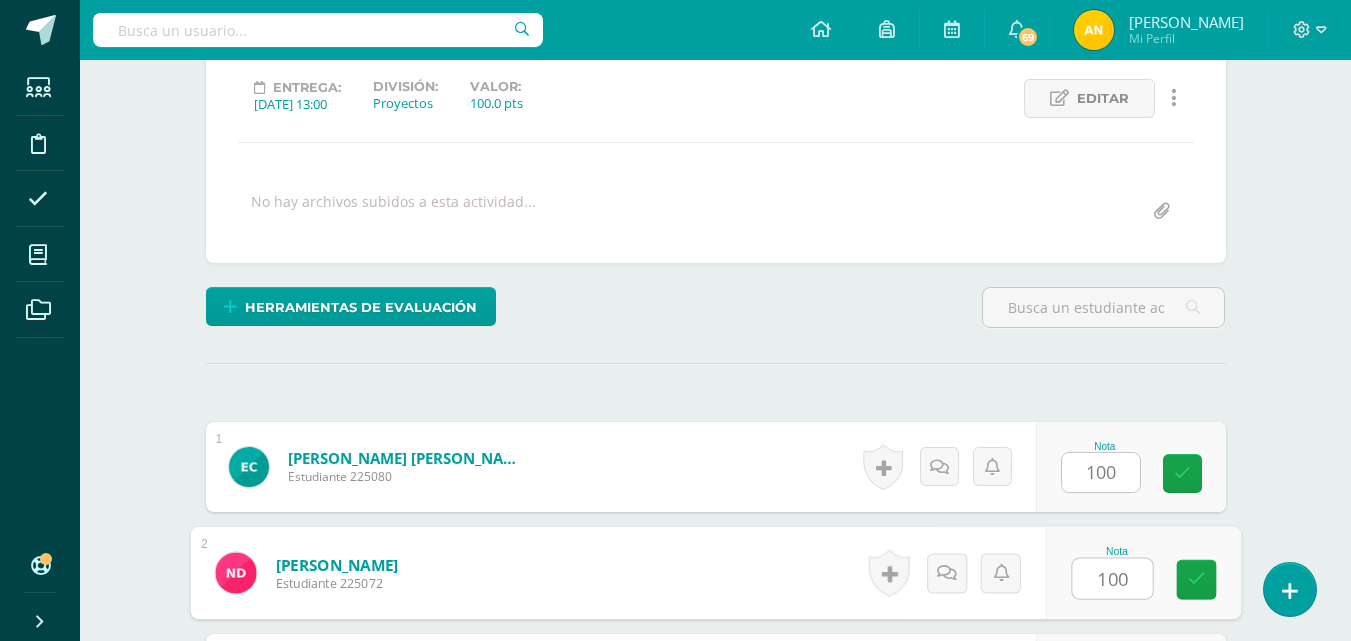 type on "100" 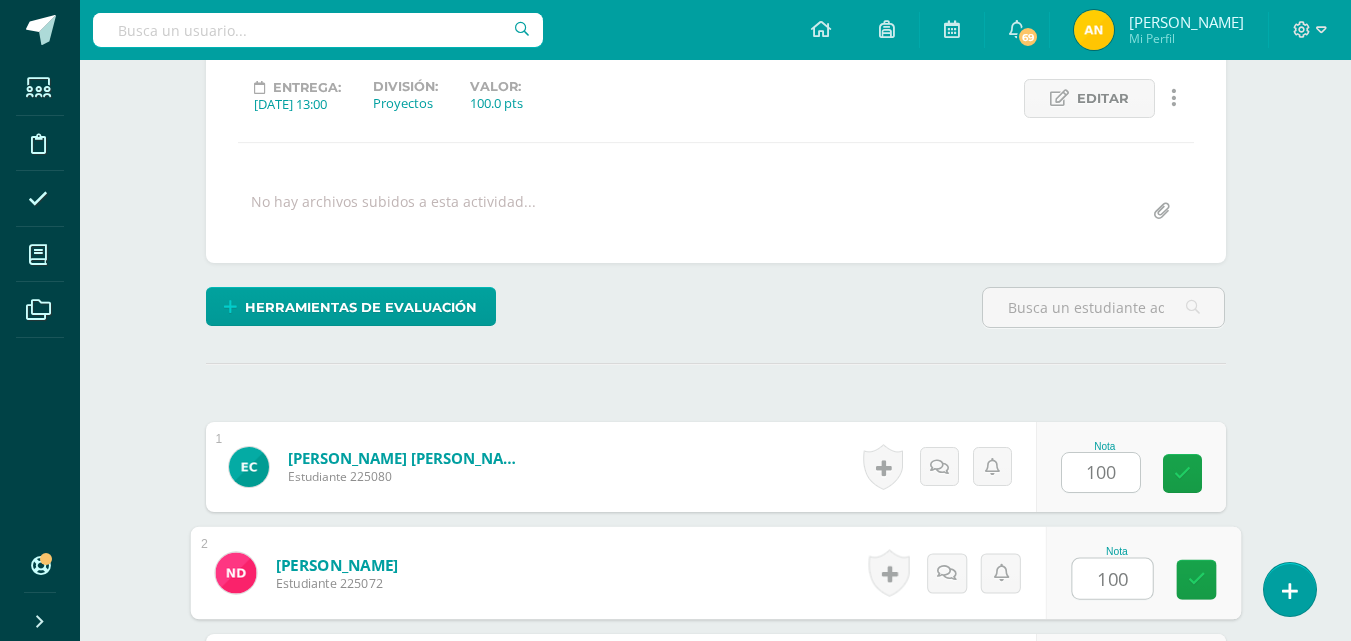 scroll, scrollTop: 637, scrollLeft: 0, axis: vertical 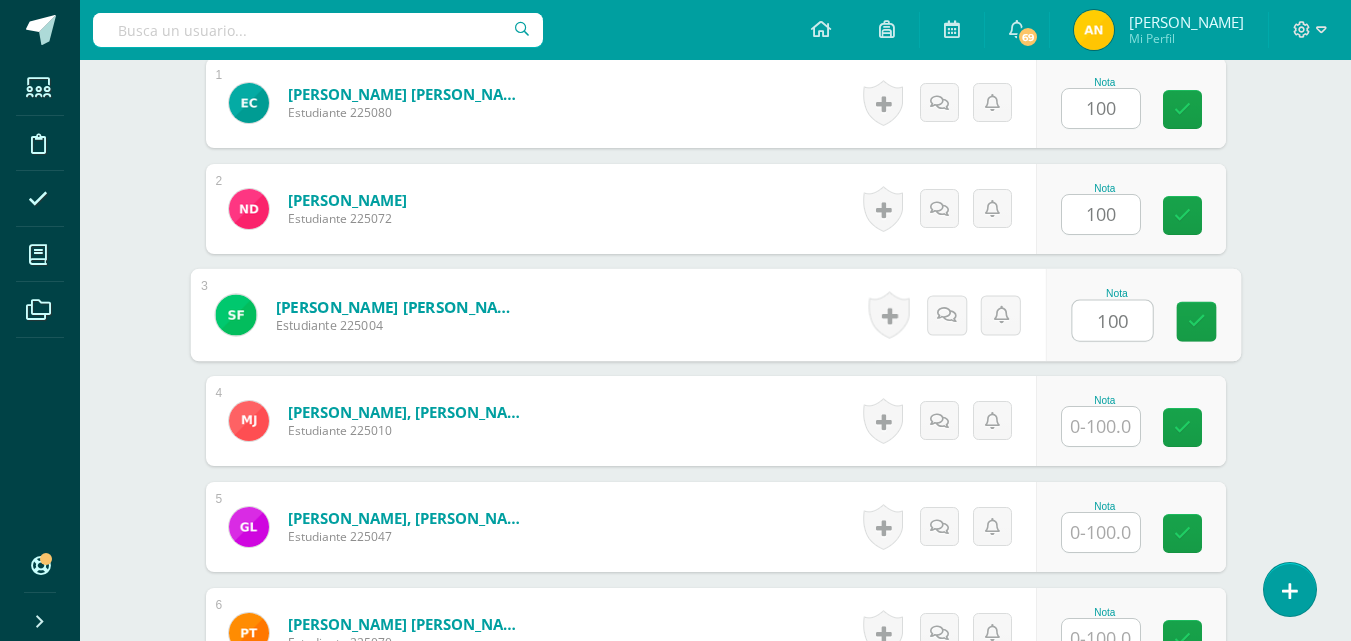 type on "100" 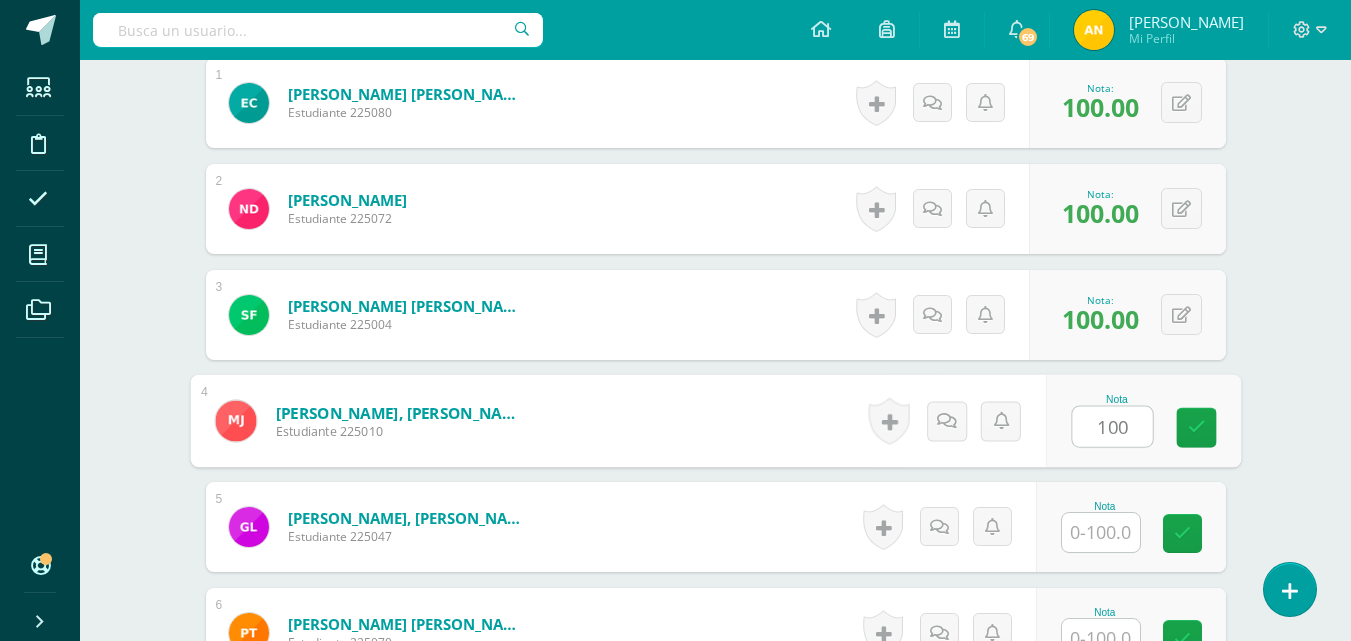 type on "100" 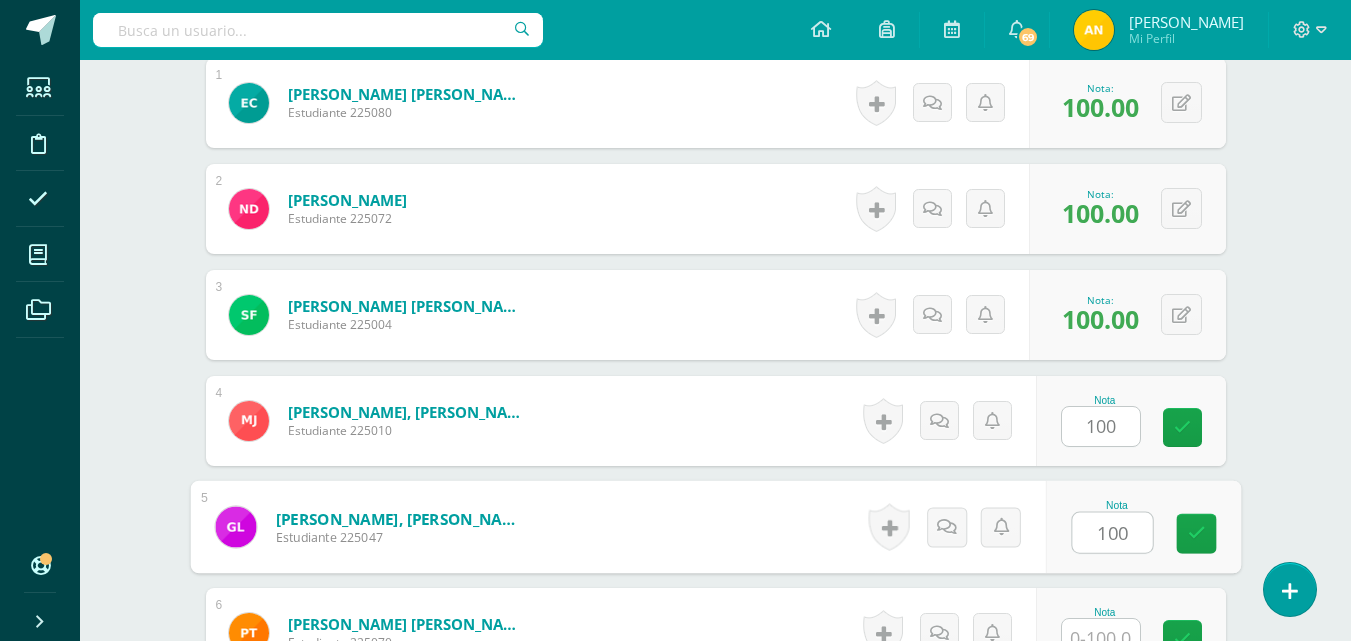 type on "100" 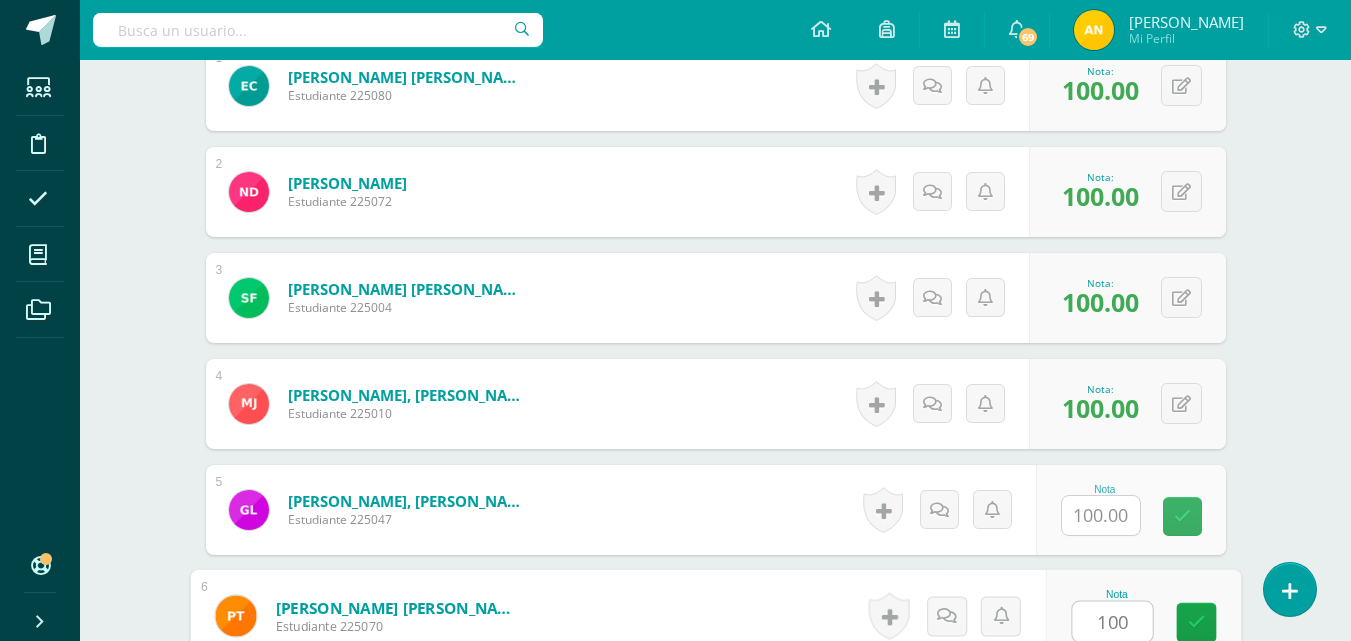 type on "100" 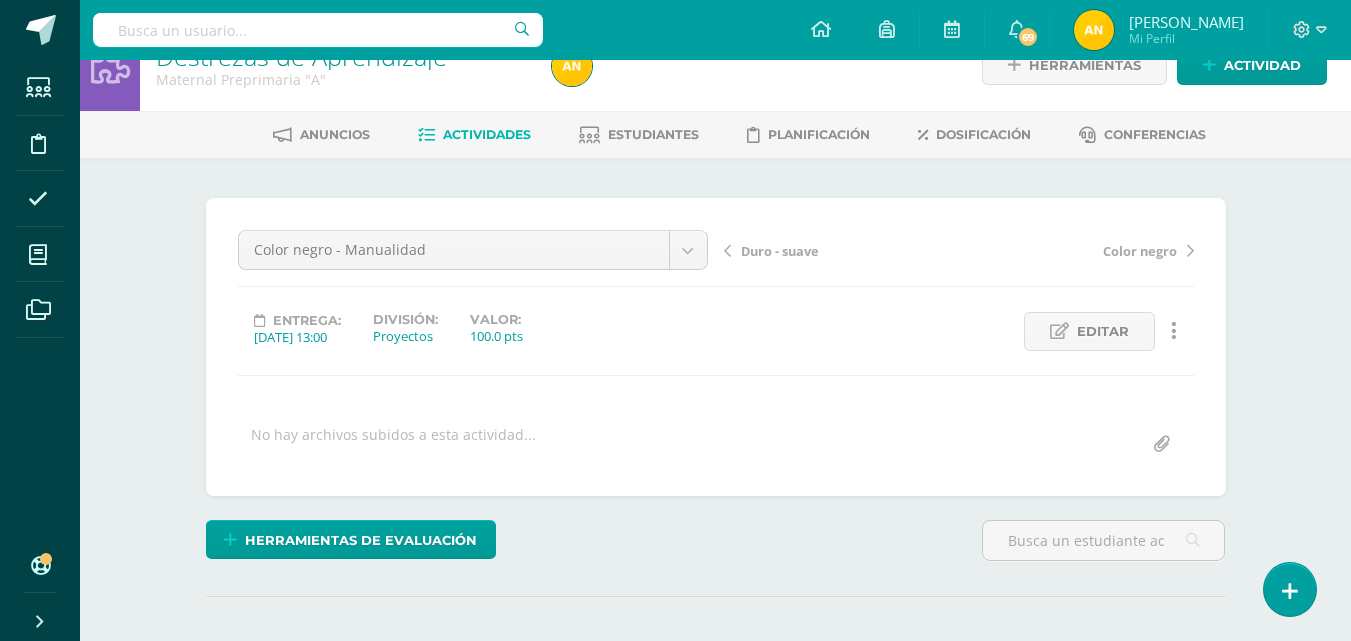 scroll, scrollTop: 0, scrollLeft: 0, axis: both 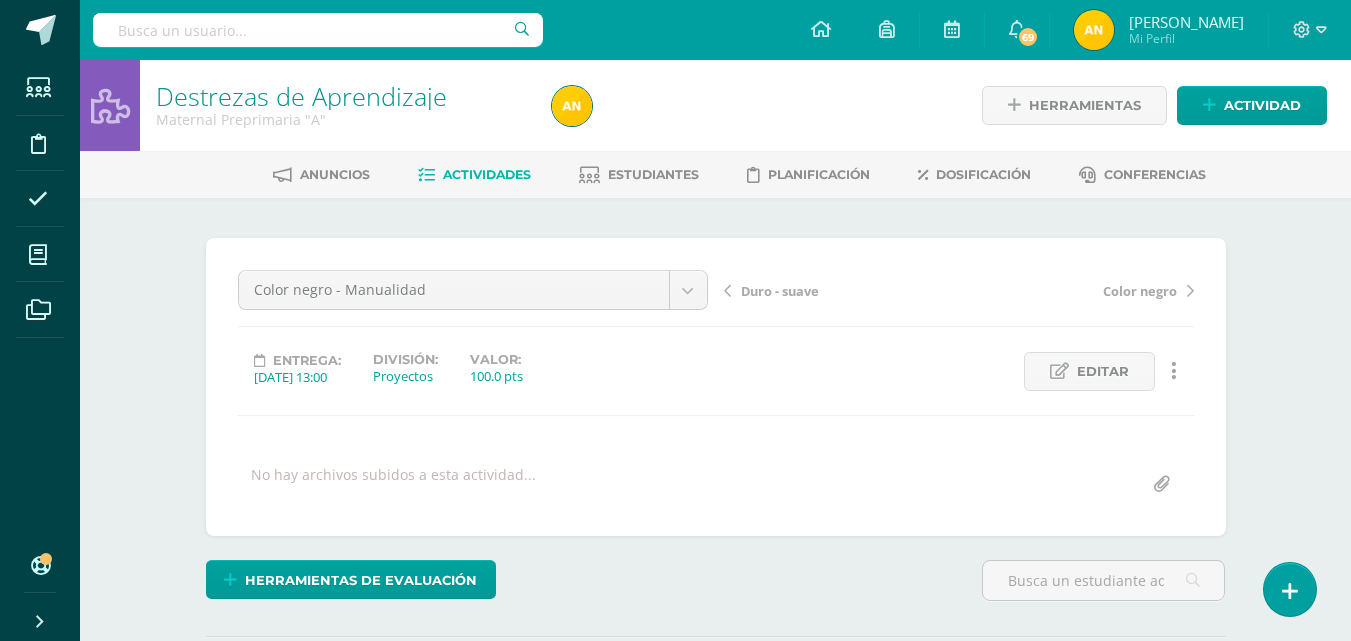 click on "Duro - suave" at bounding box center [780, 291] 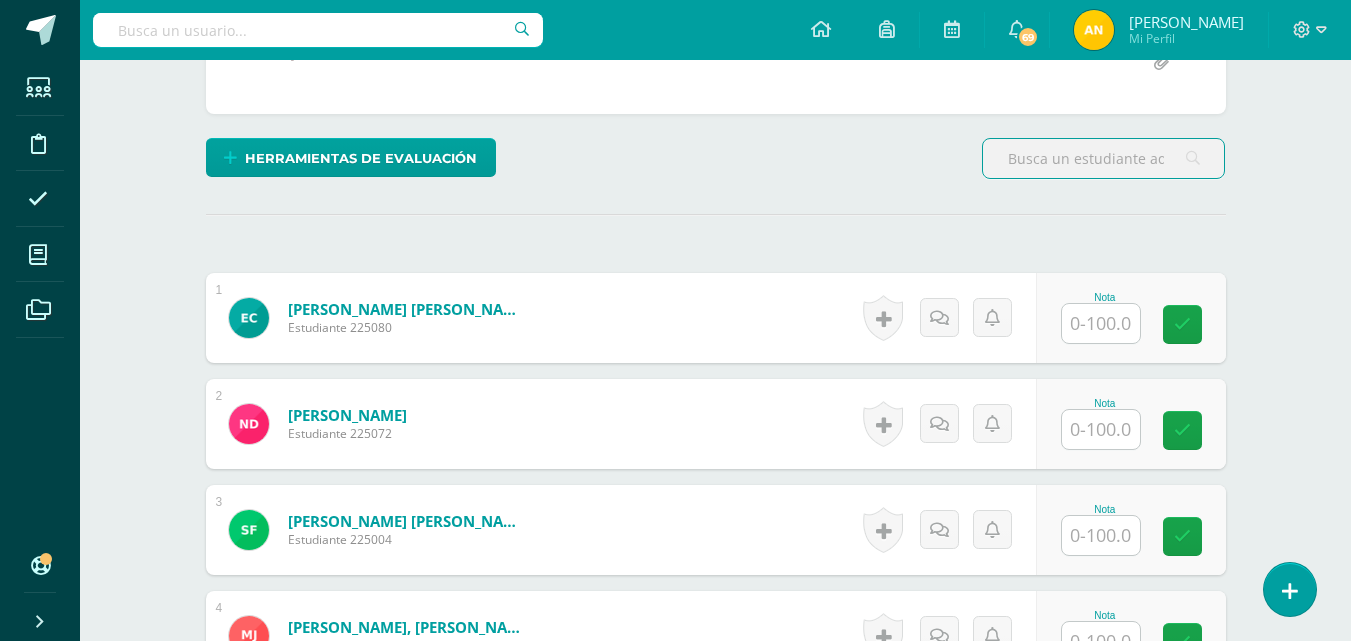 scroll, scrollTop: 429, scrollLeft: 0, axis: vertical 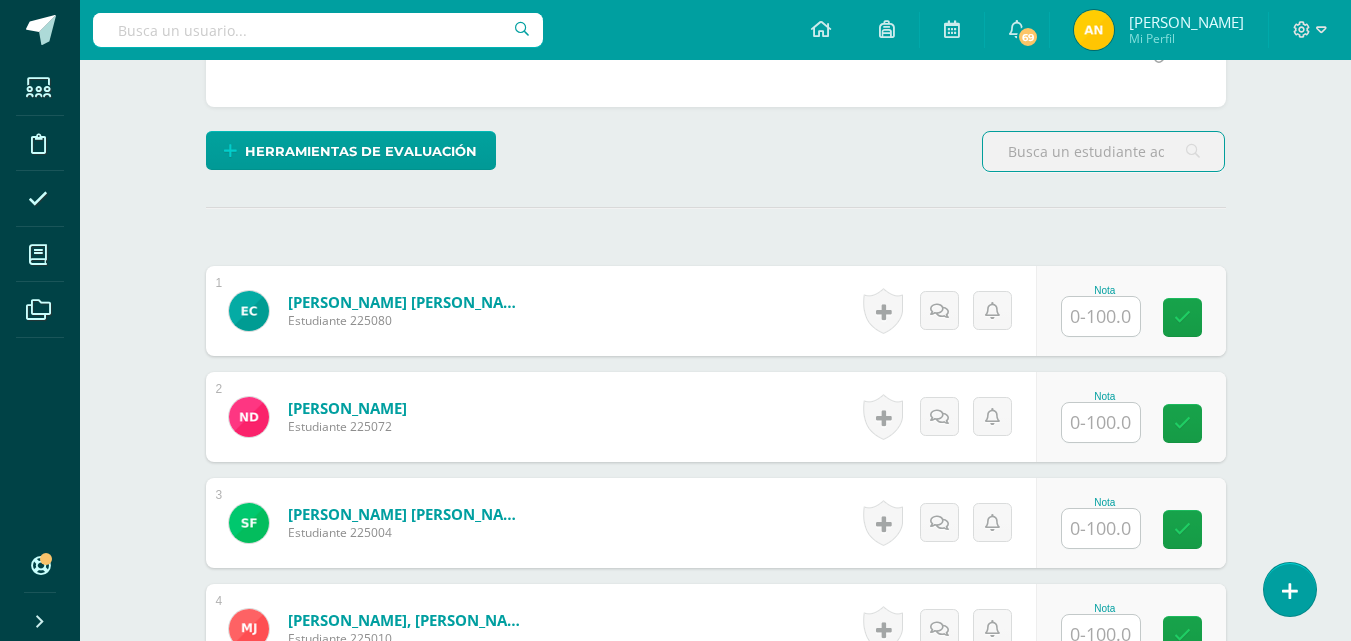 click at bounding box center [1101, 316] 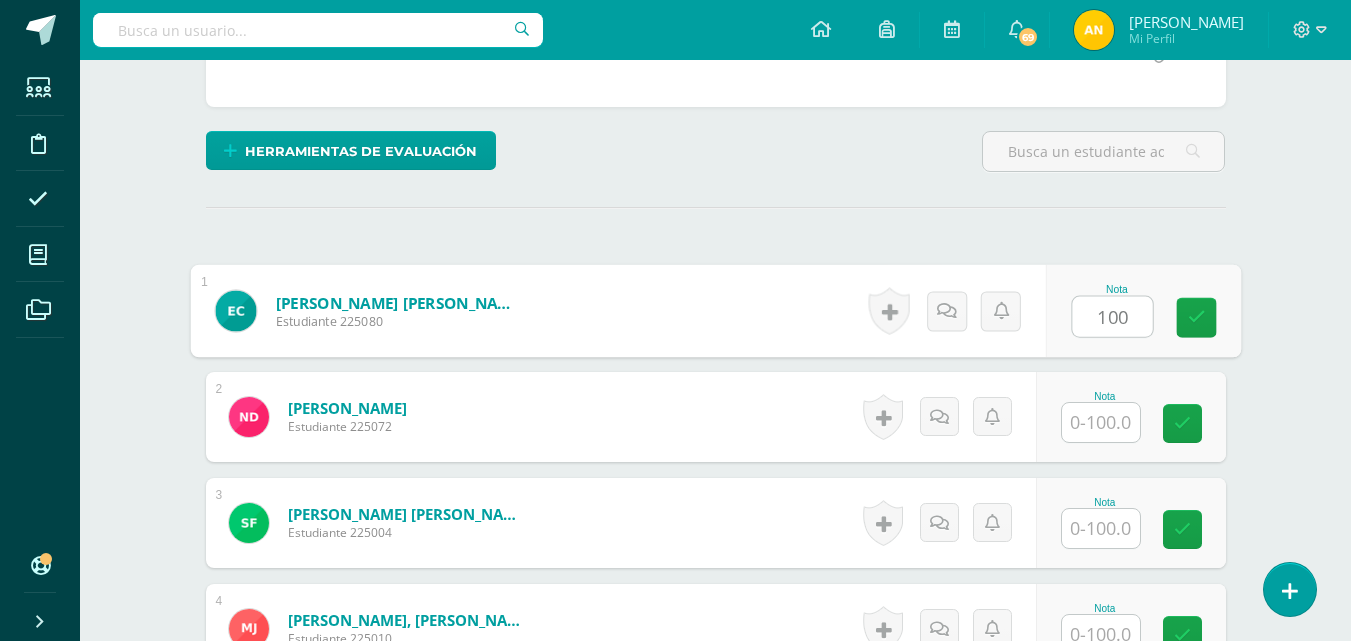 type on "100" 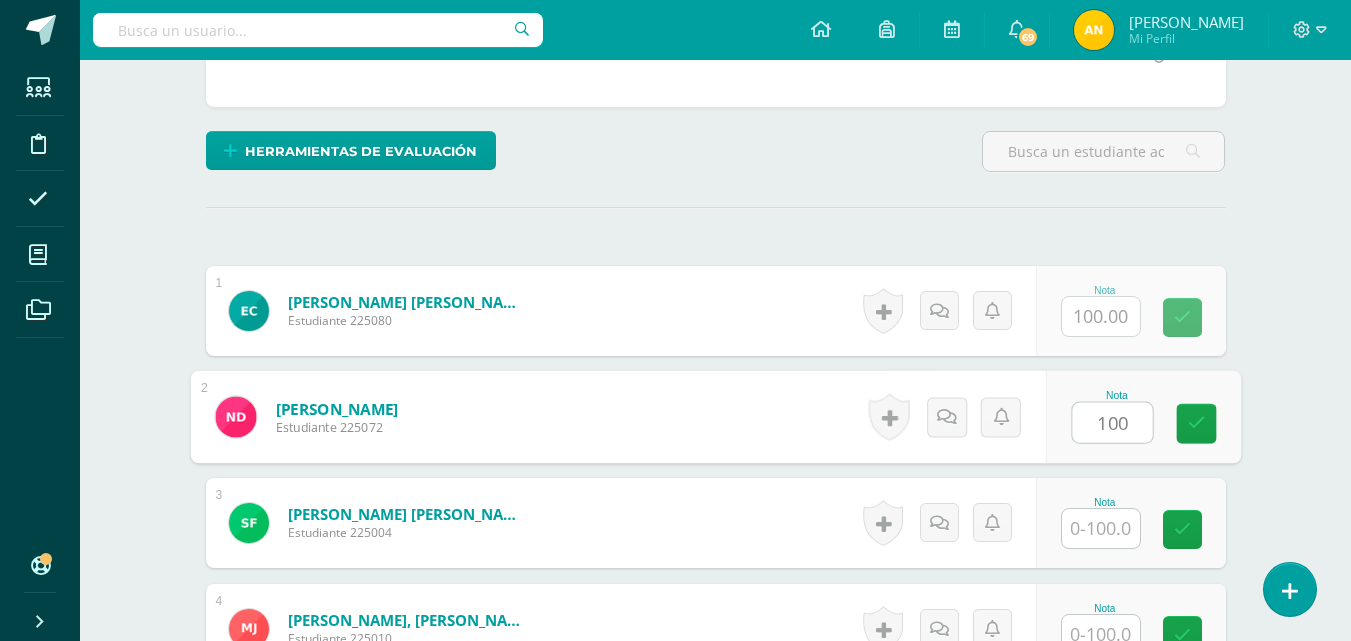 type on "100" 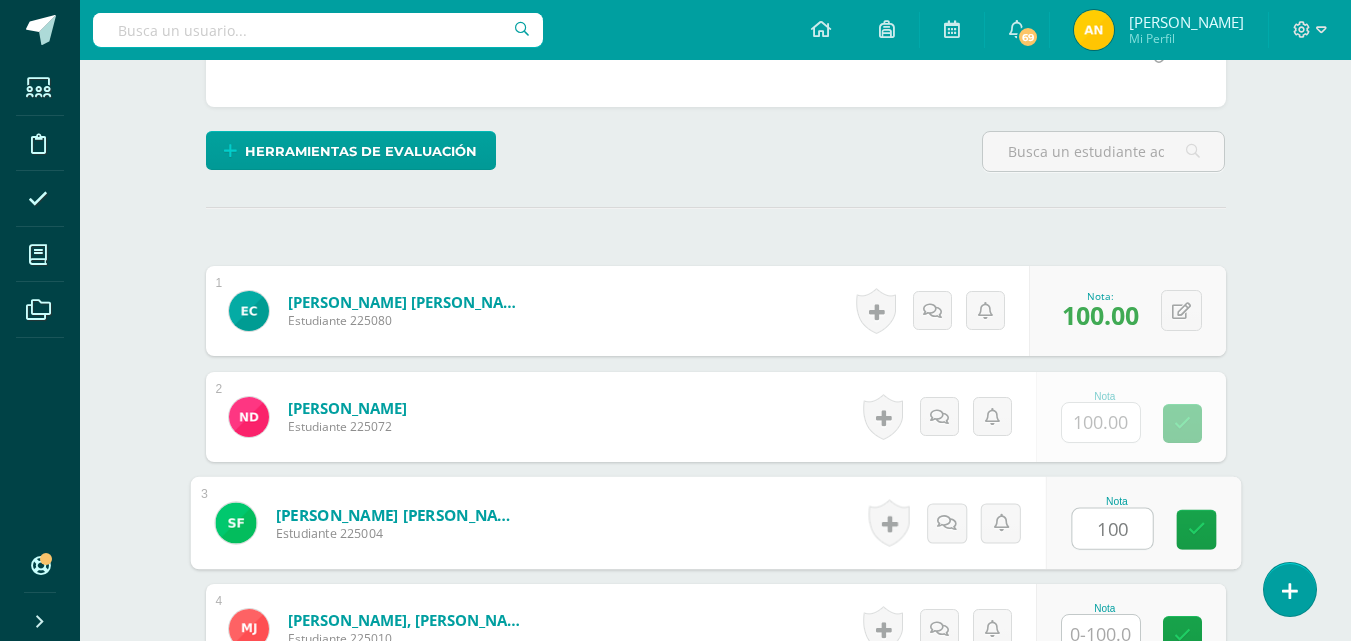 type on "100" 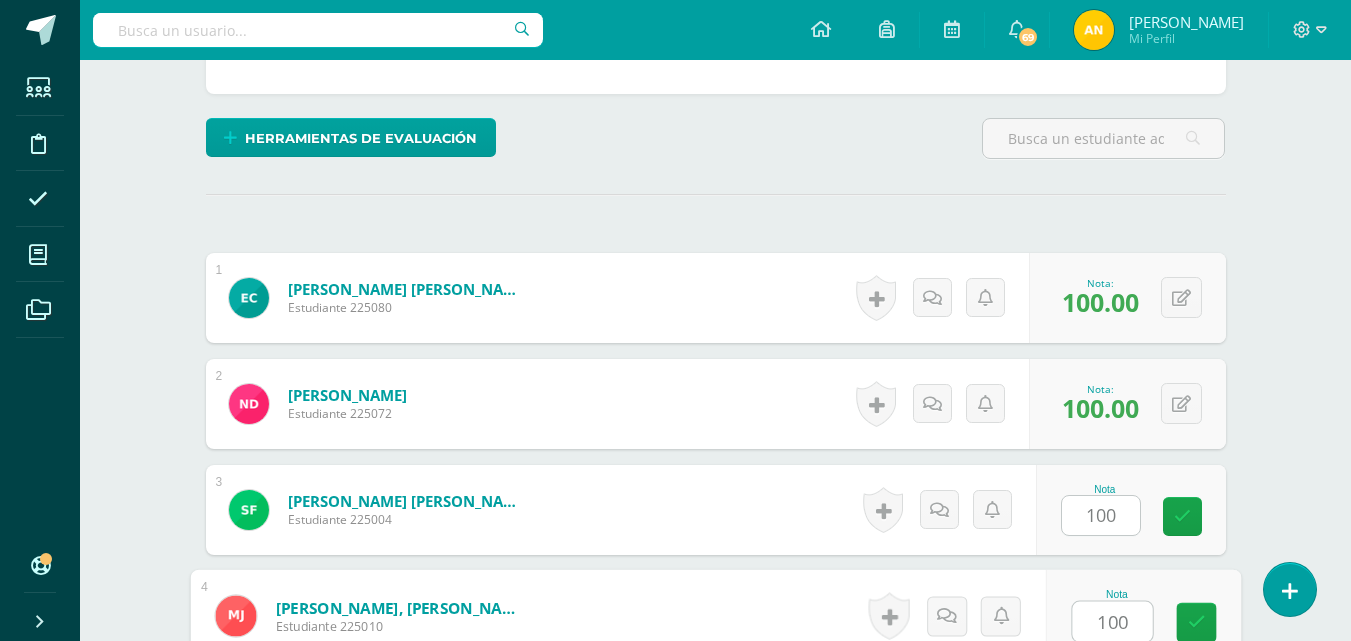 type on "100" 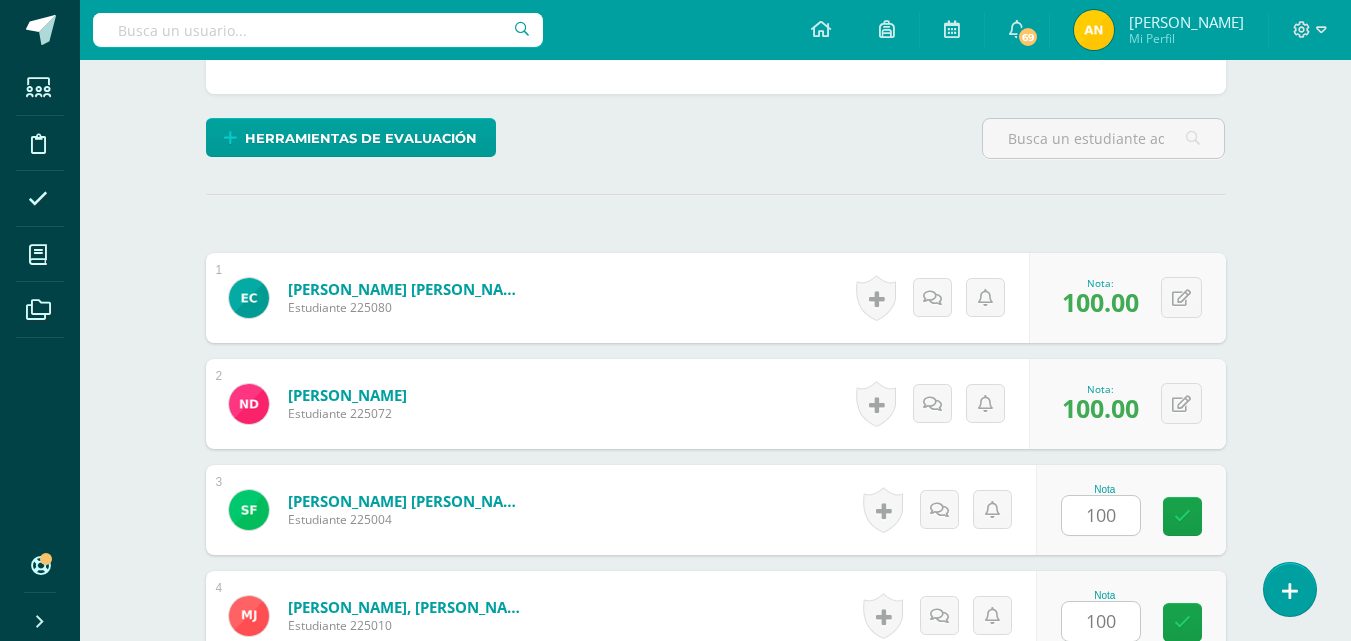 scroll, scrollTop: 849, scrollLeft: 0, axis: vertical 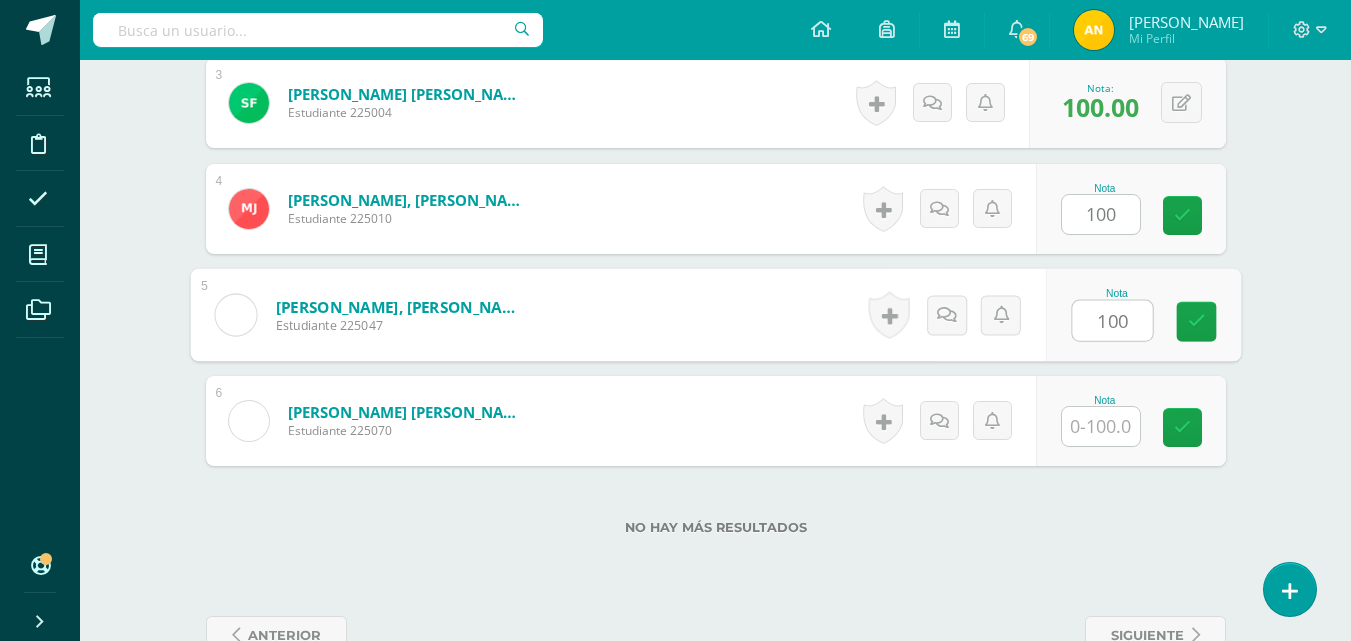 type on "100" 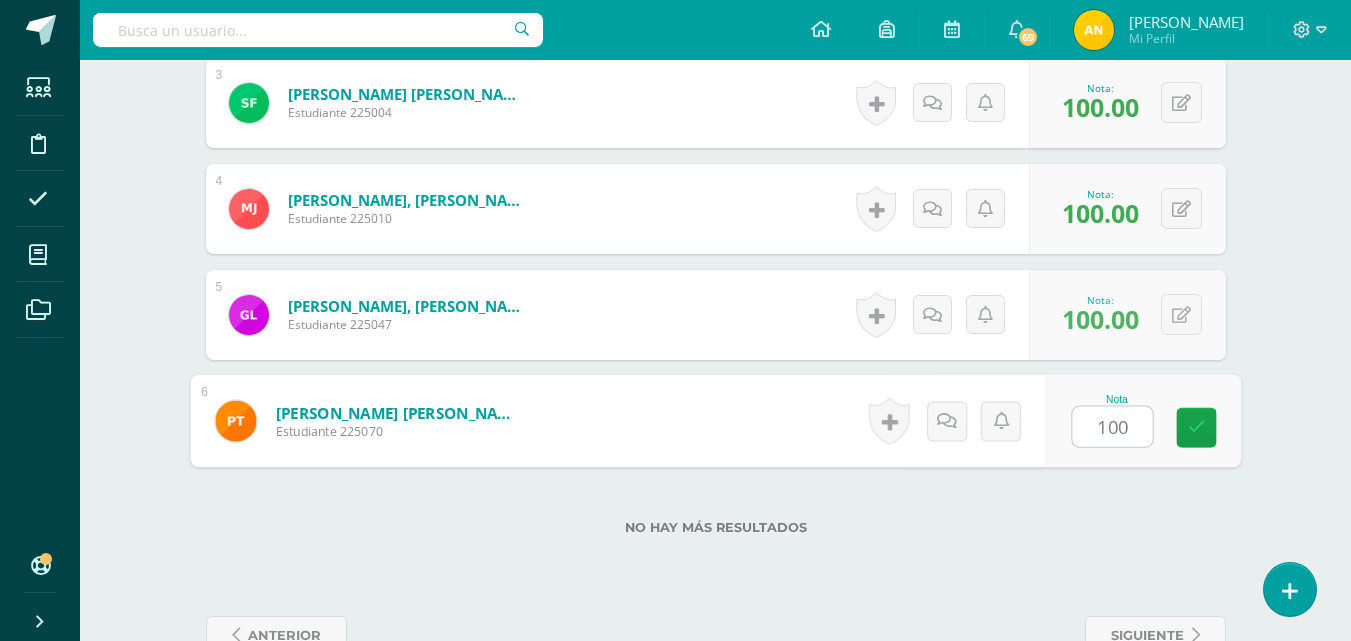 type on "100" 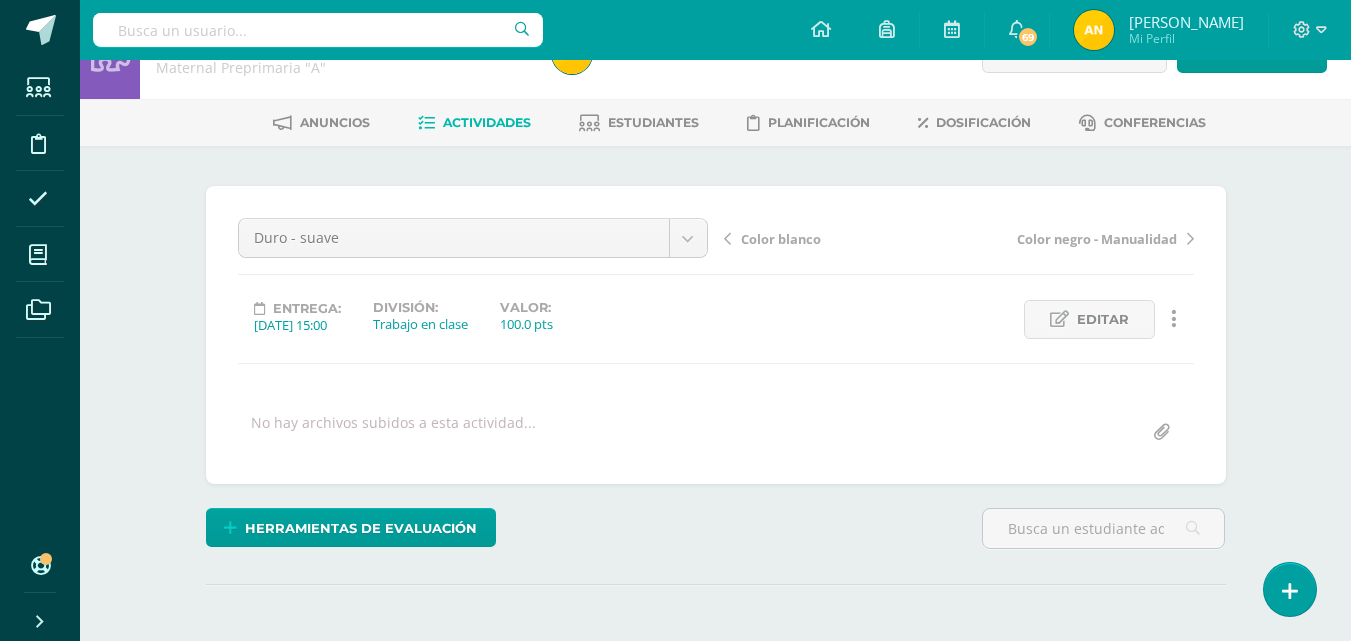 scroll, scrollTop: 0, scrollLeft: 0, axis: both 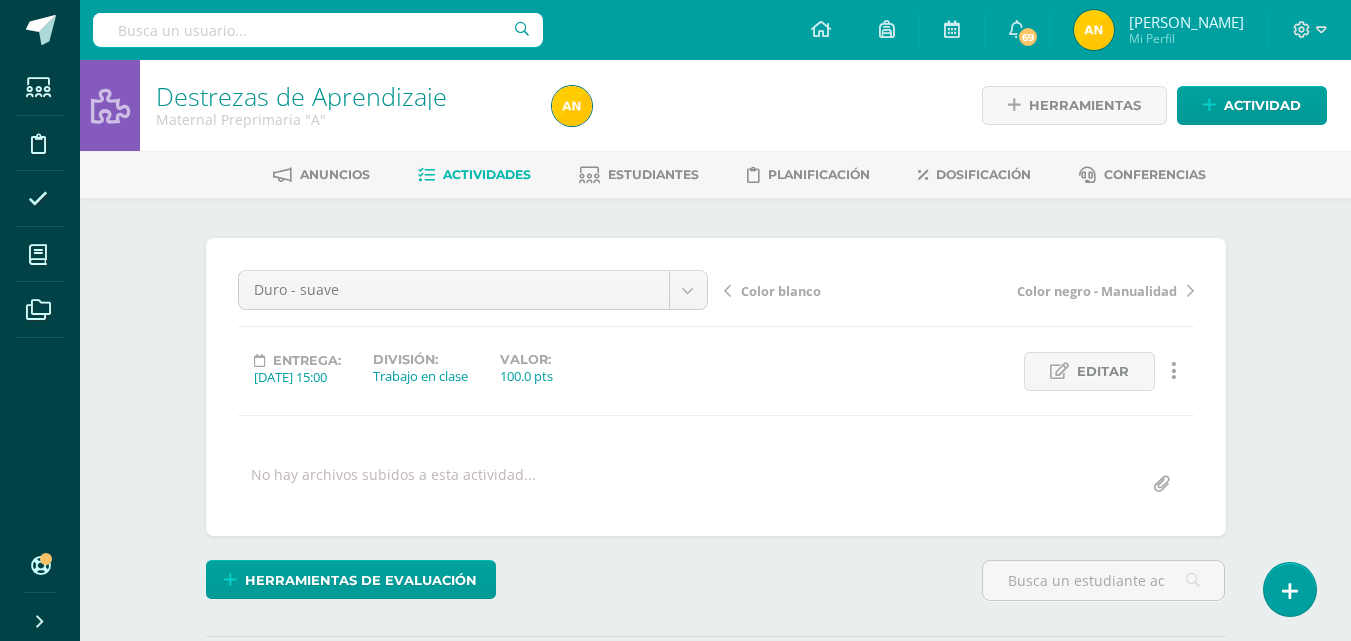 click on "Color blanco" at bounding box center [781, 291] 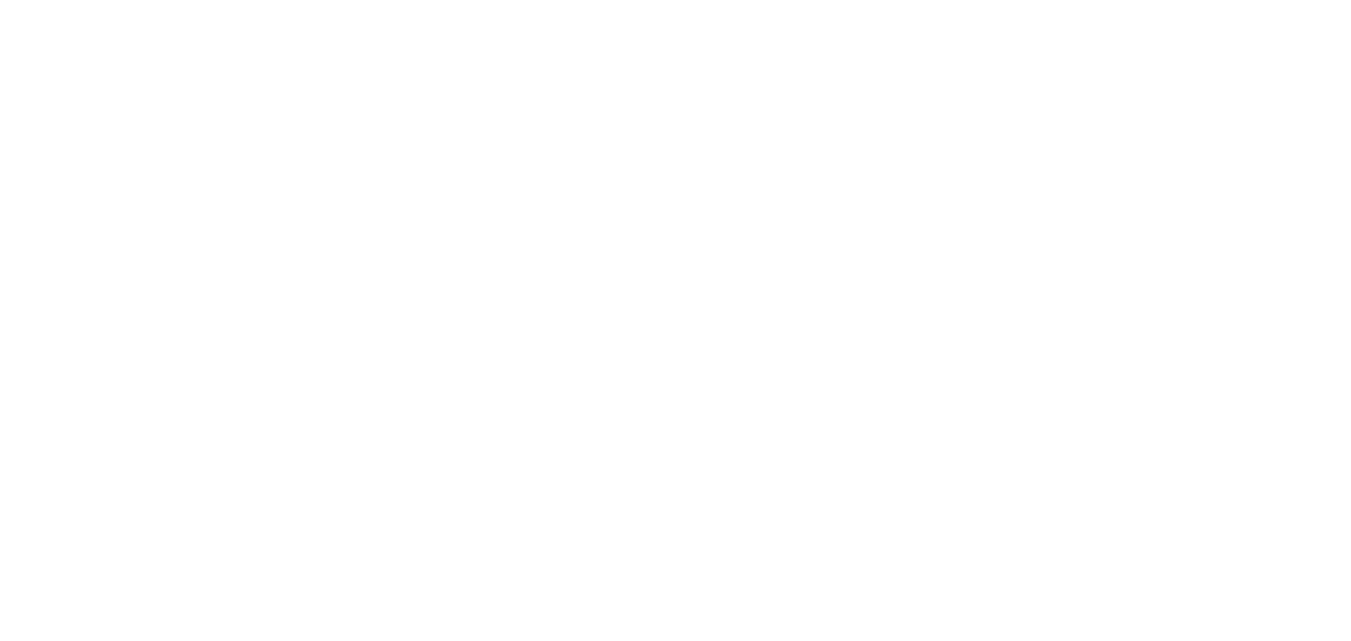 scroll, scrollTop: 0, scrollLeft: 0, axis: both 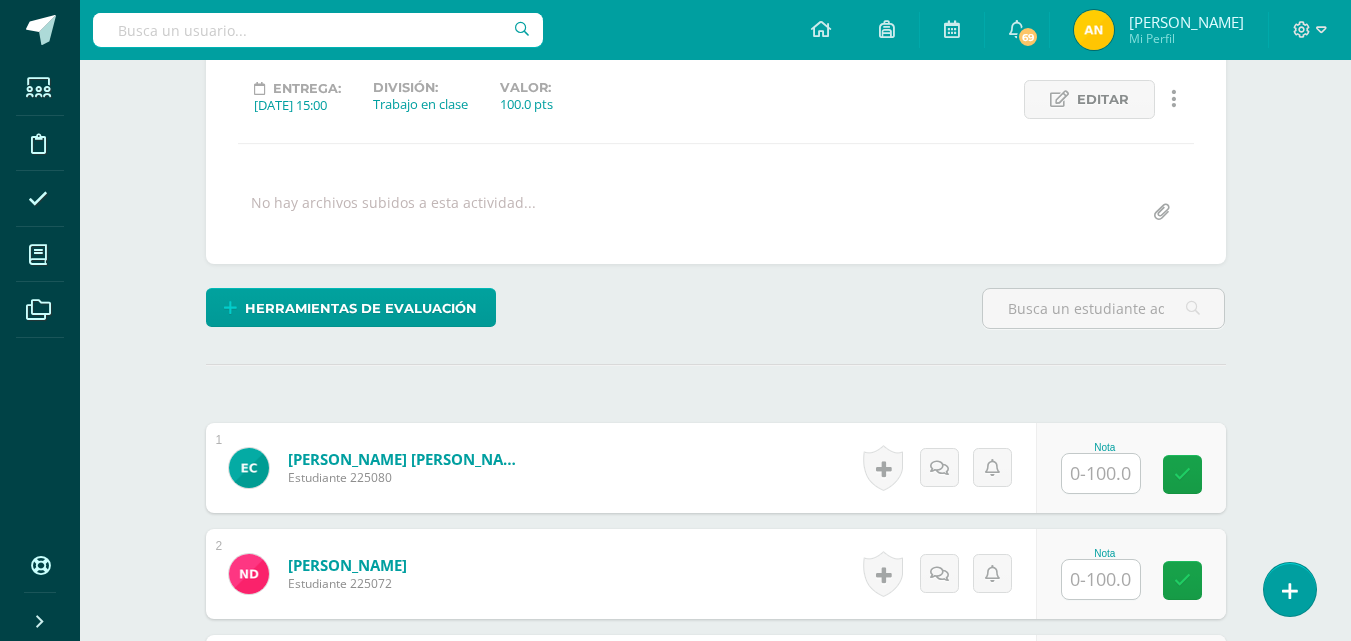 click at bounding box center (1101, 473) 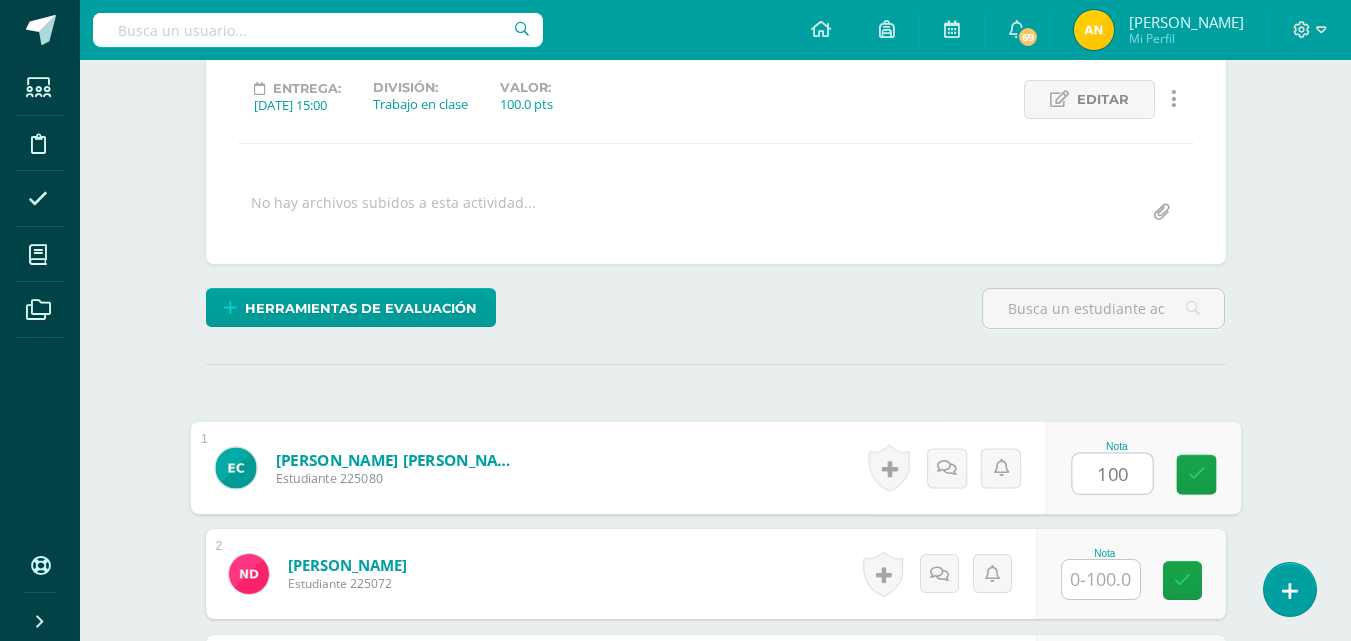 type on "100" 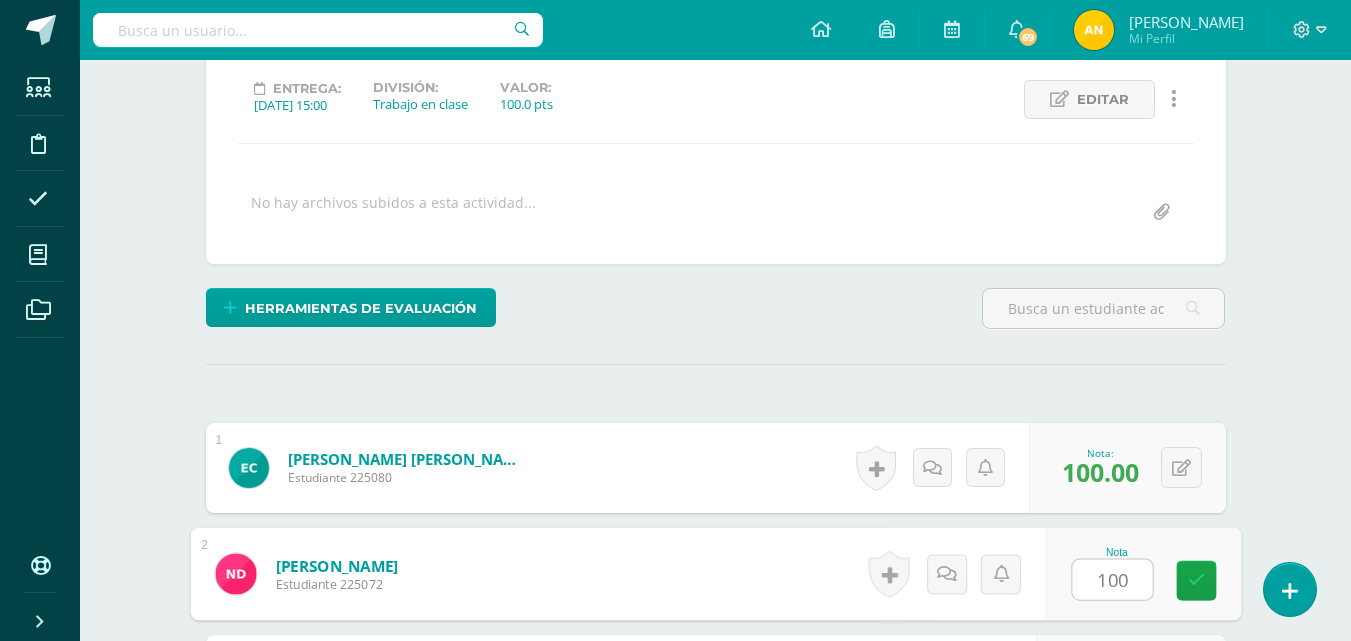 type on "100" 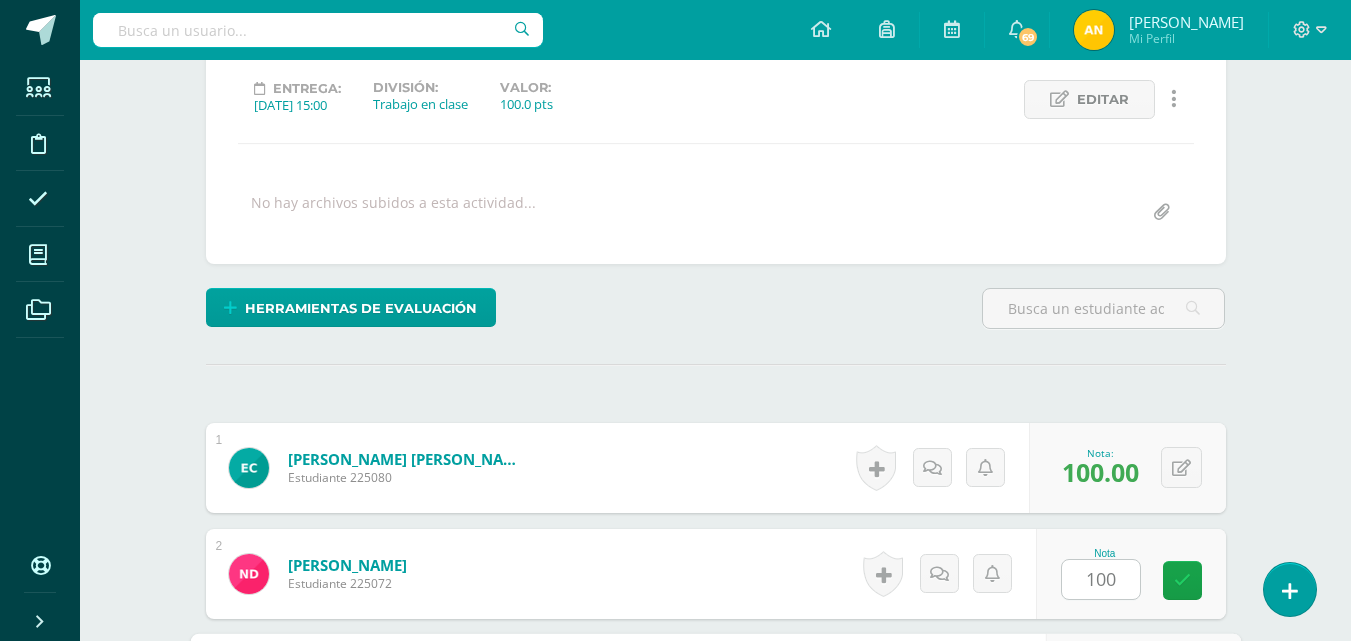scroll, scrollTop: 637, scrollLeft: 0, axis: vertical 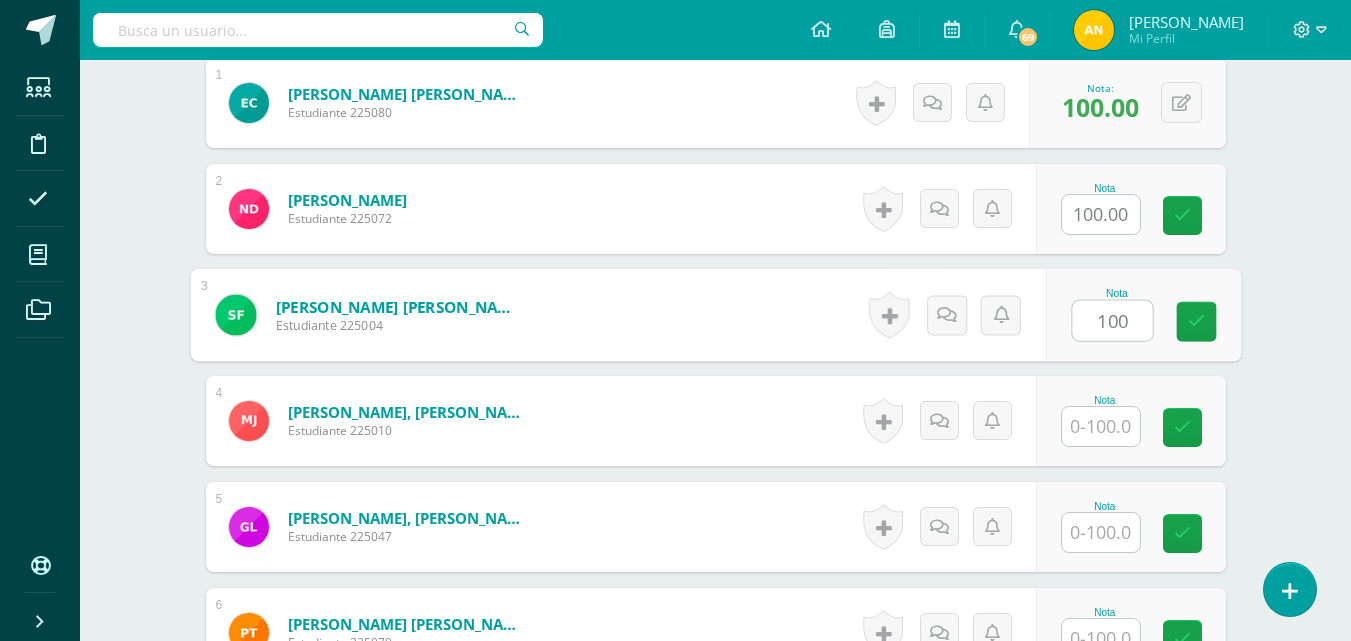 type on "100" 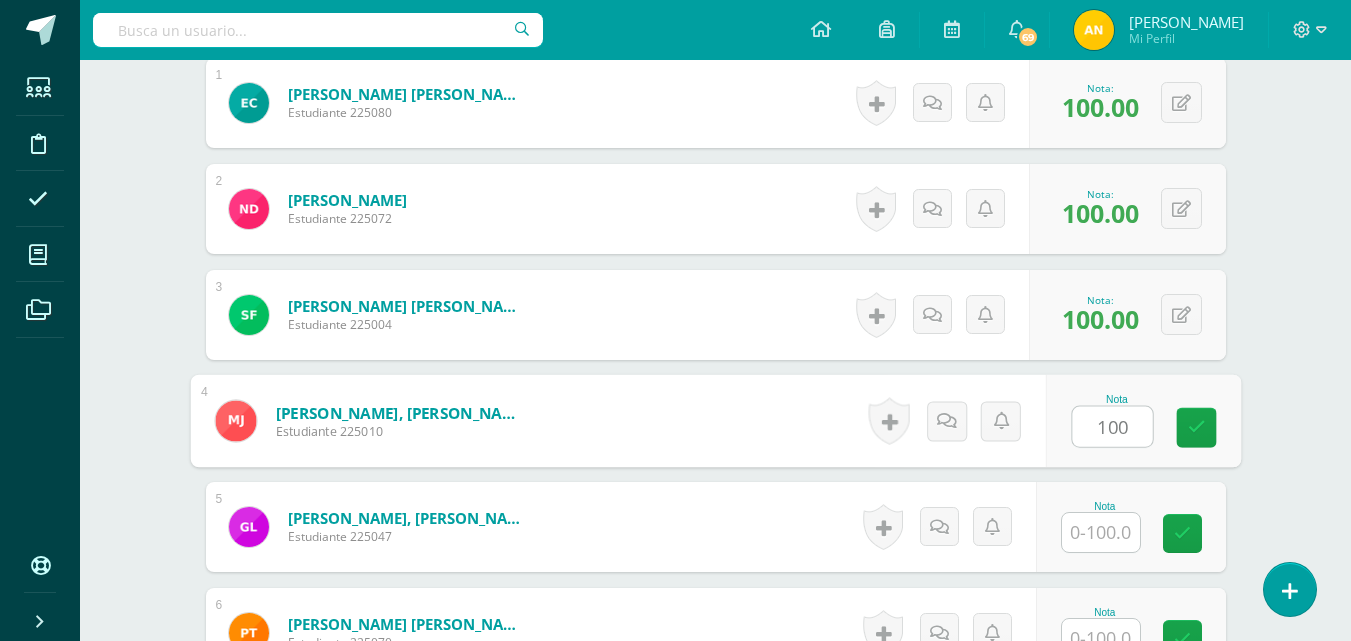 type on "100" 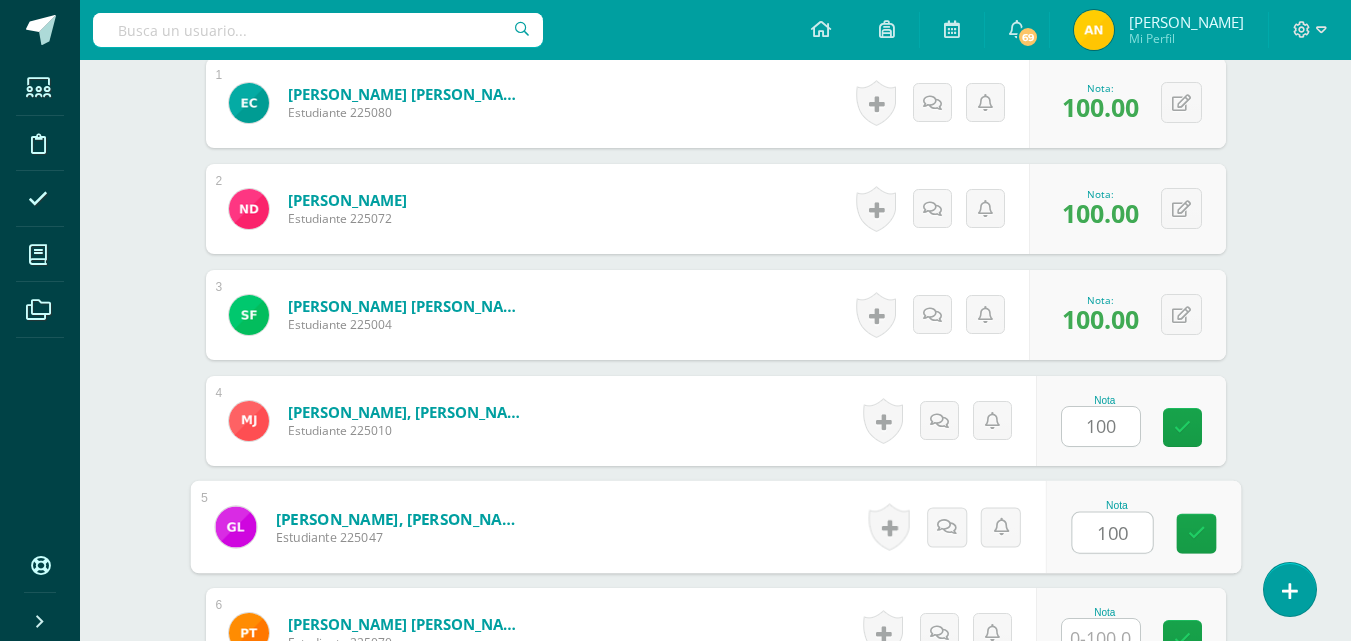 type on "100" 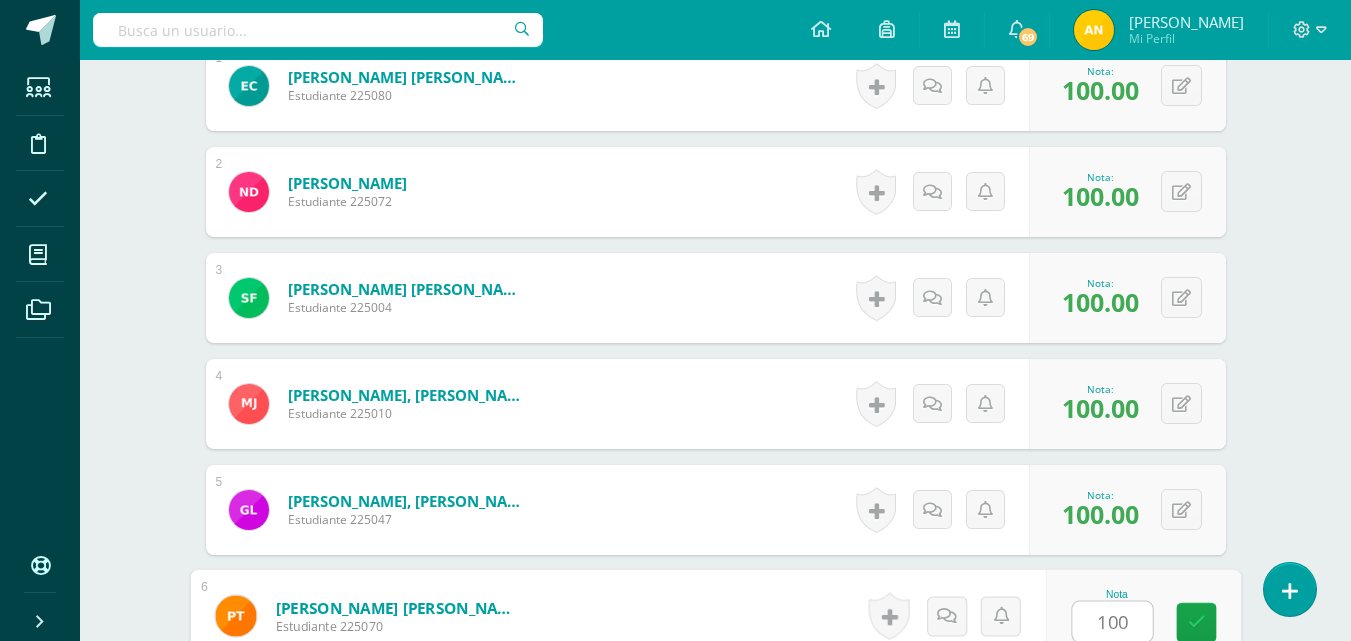 type on "100" 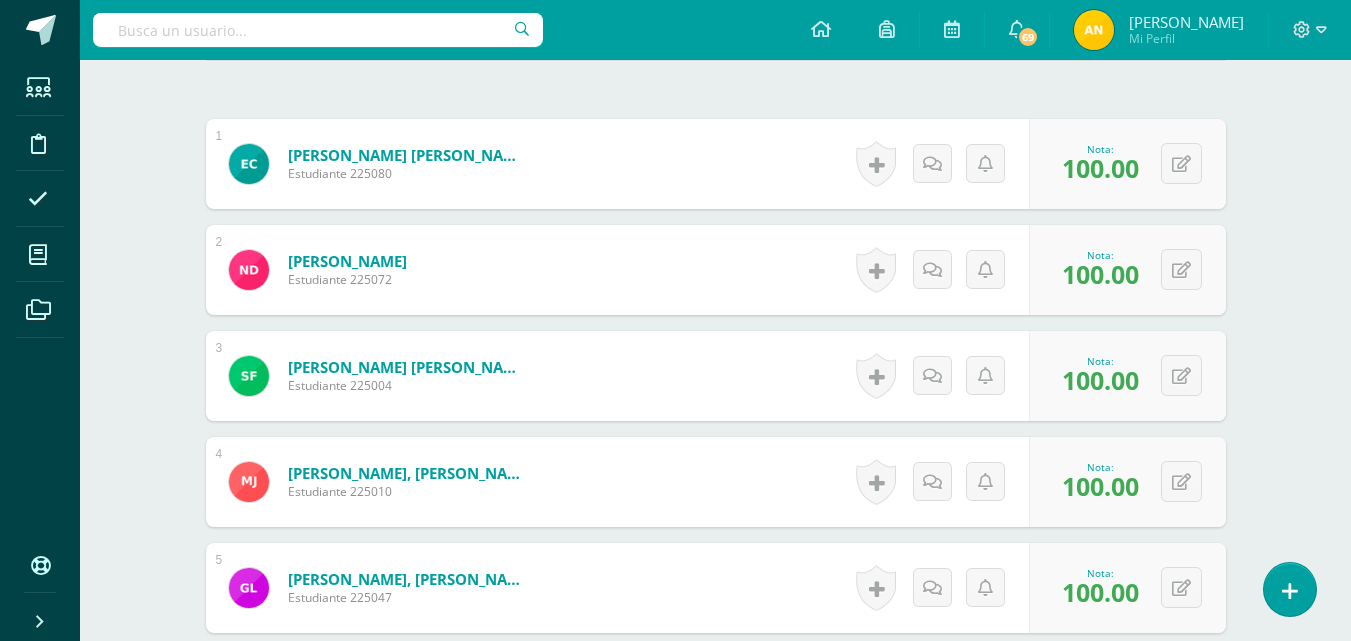 scroll, scrollTop: 0, scrollLeft: 0, axis: both 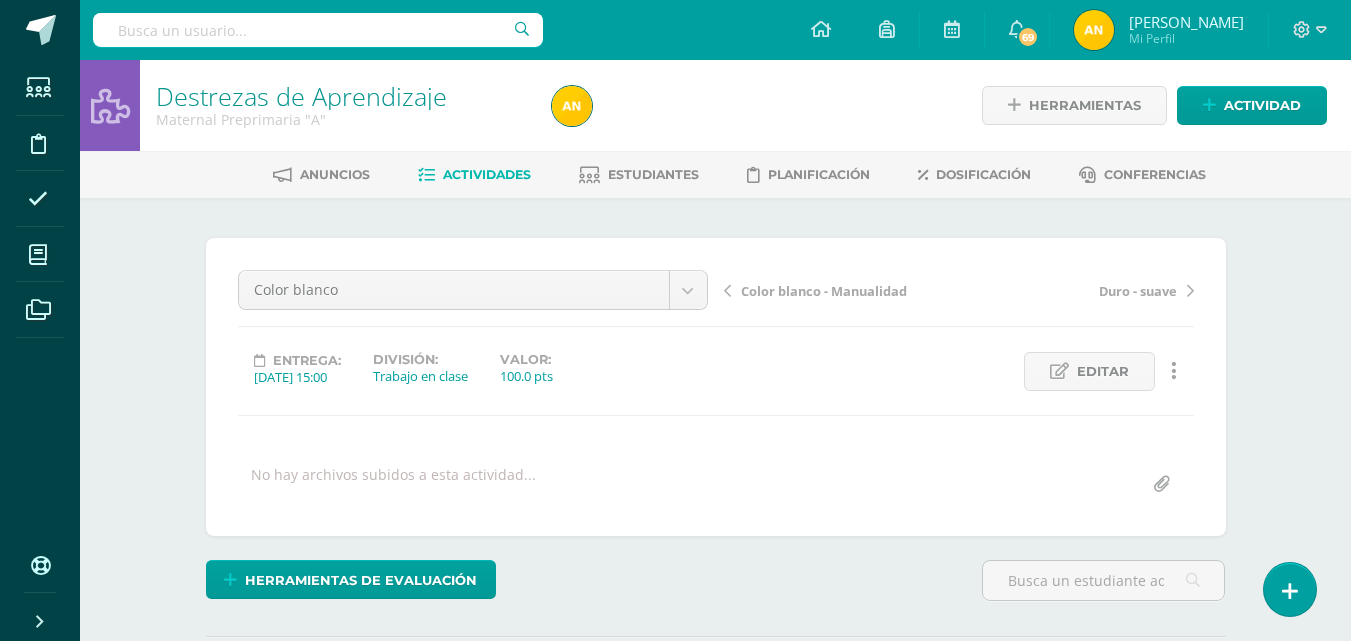 click on "Color blanco - Manualidad" at bounding box center (824, 291) 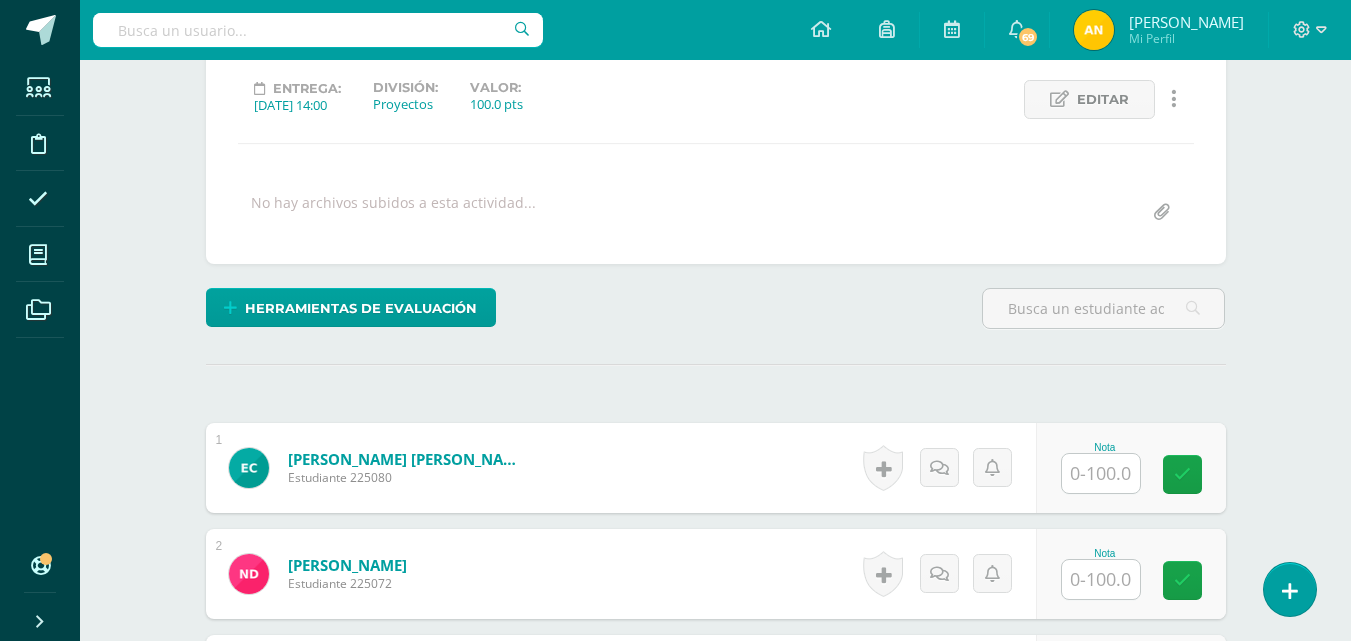 scroll, scrollTop: 273, scrollLeft: 0, axis: vertical 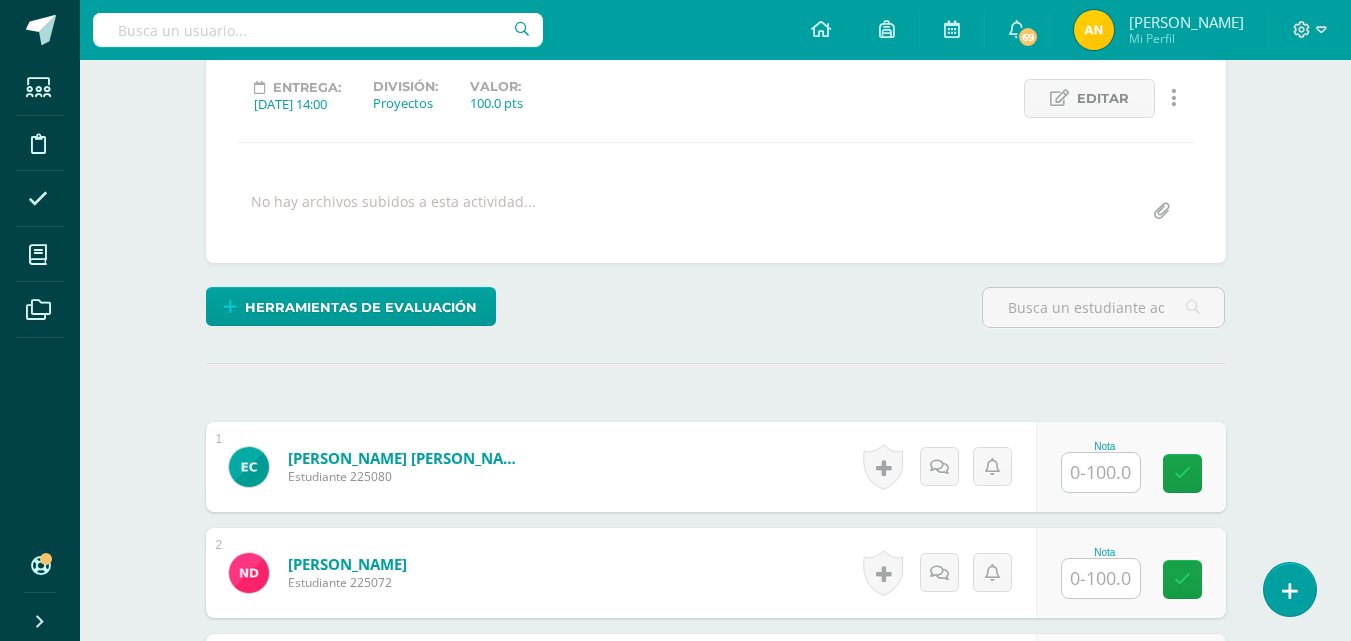 click at bounding box center [1101, 472] 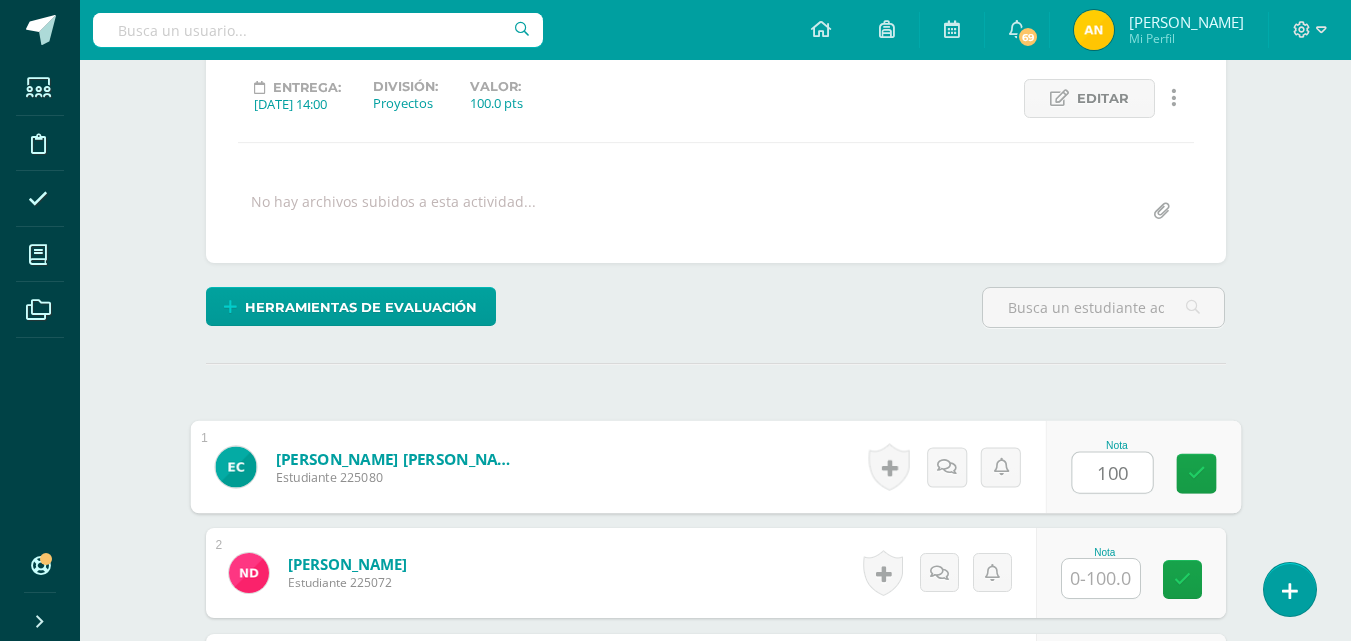 type on "100" 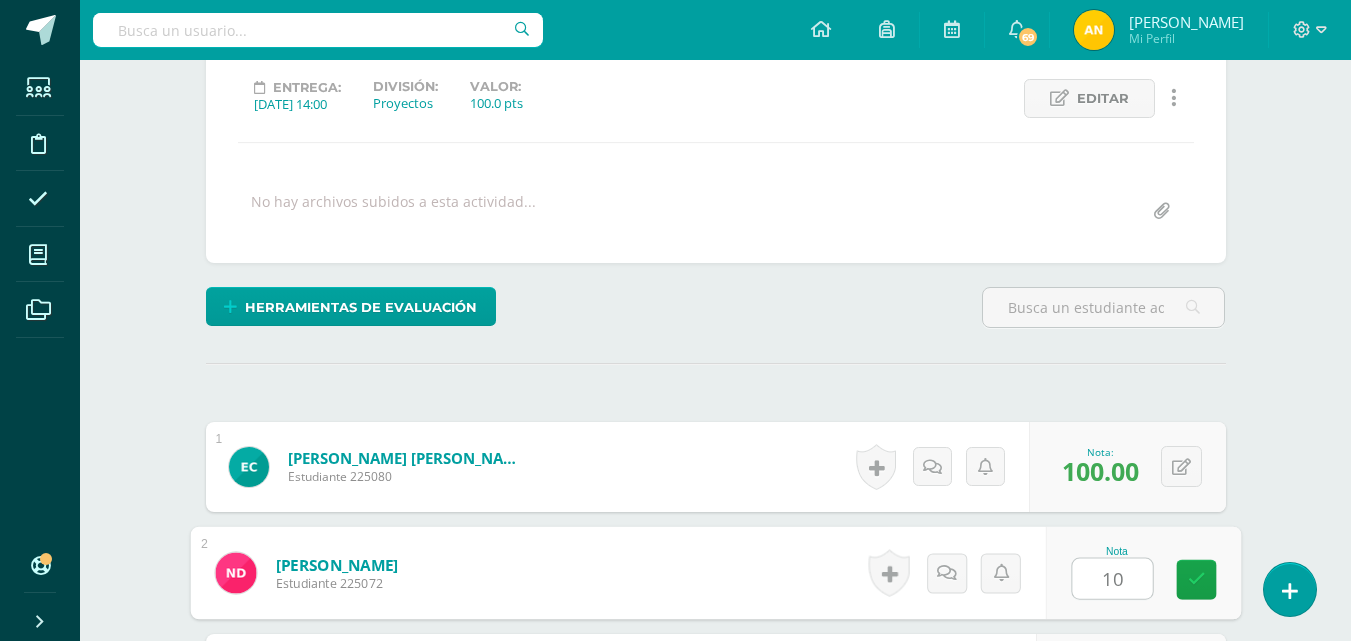 type on "1" 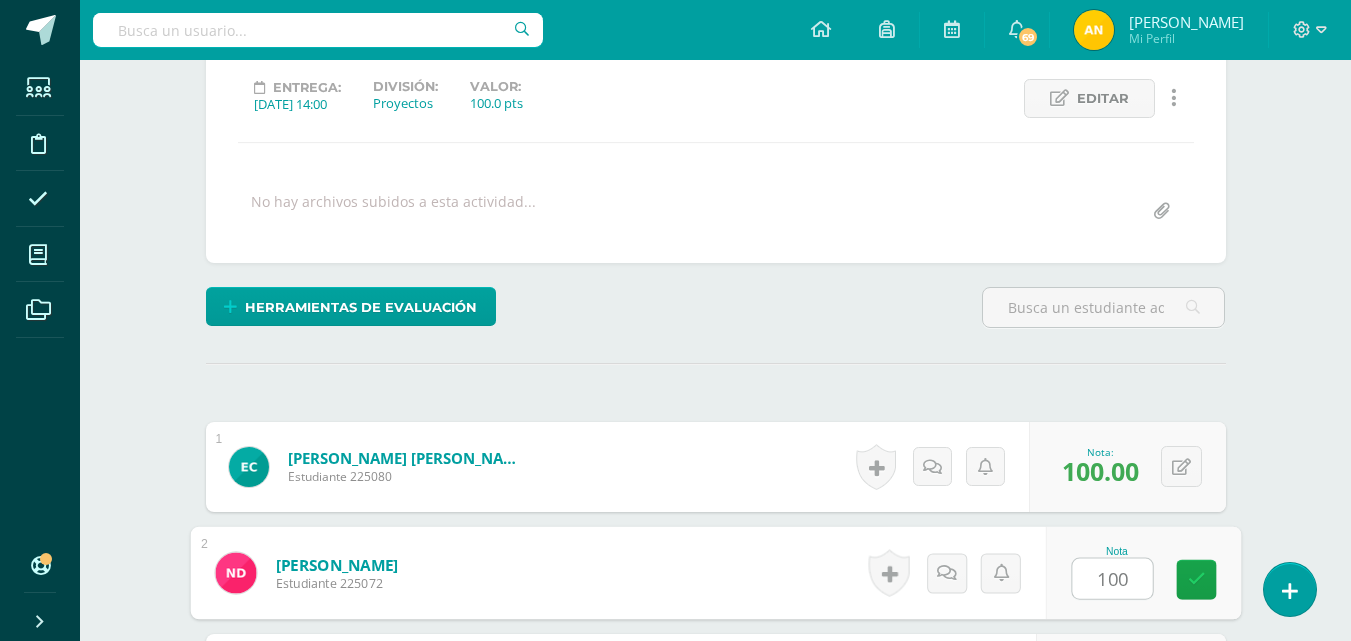 type on "100" 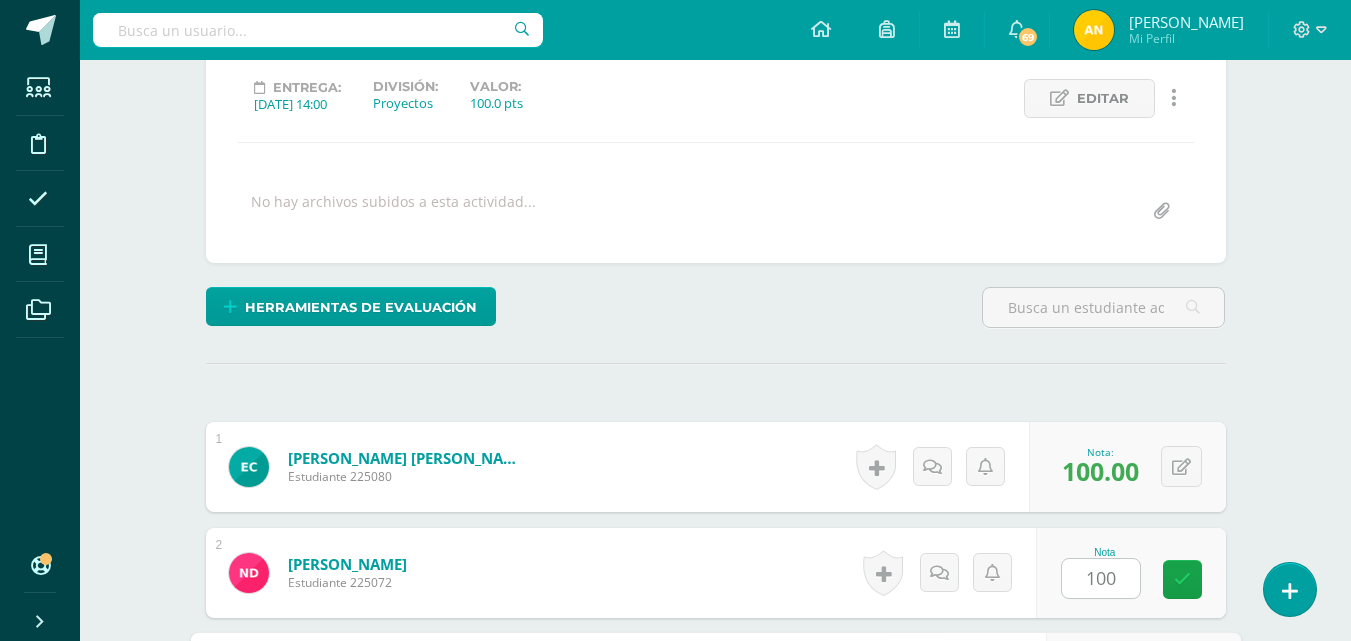 scroll, scrollTop: 637, scrollLeft: 0, axis: vertical 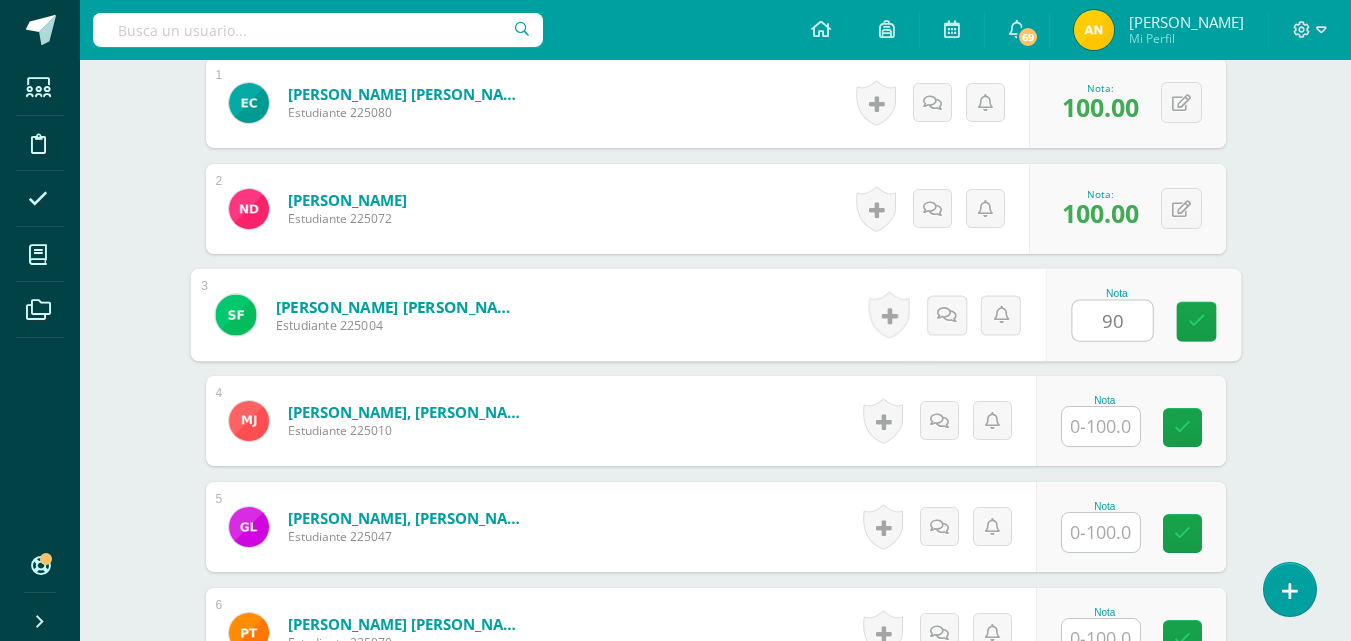 type on "90" 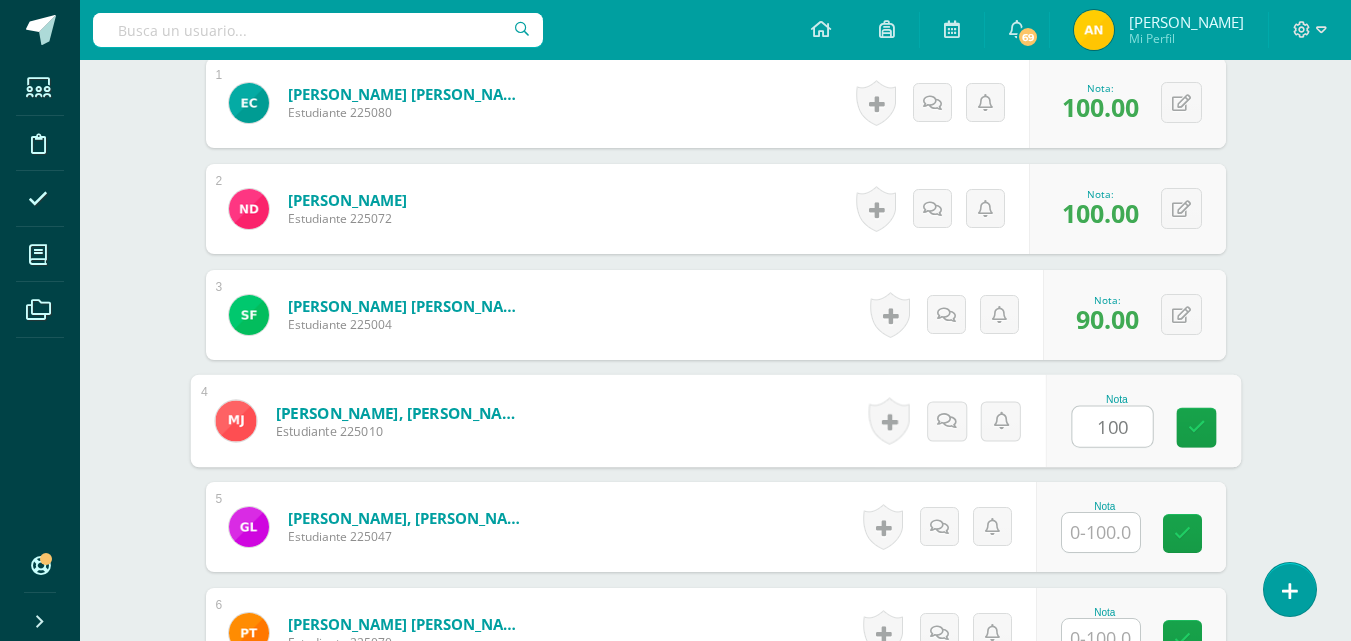 type on "100" 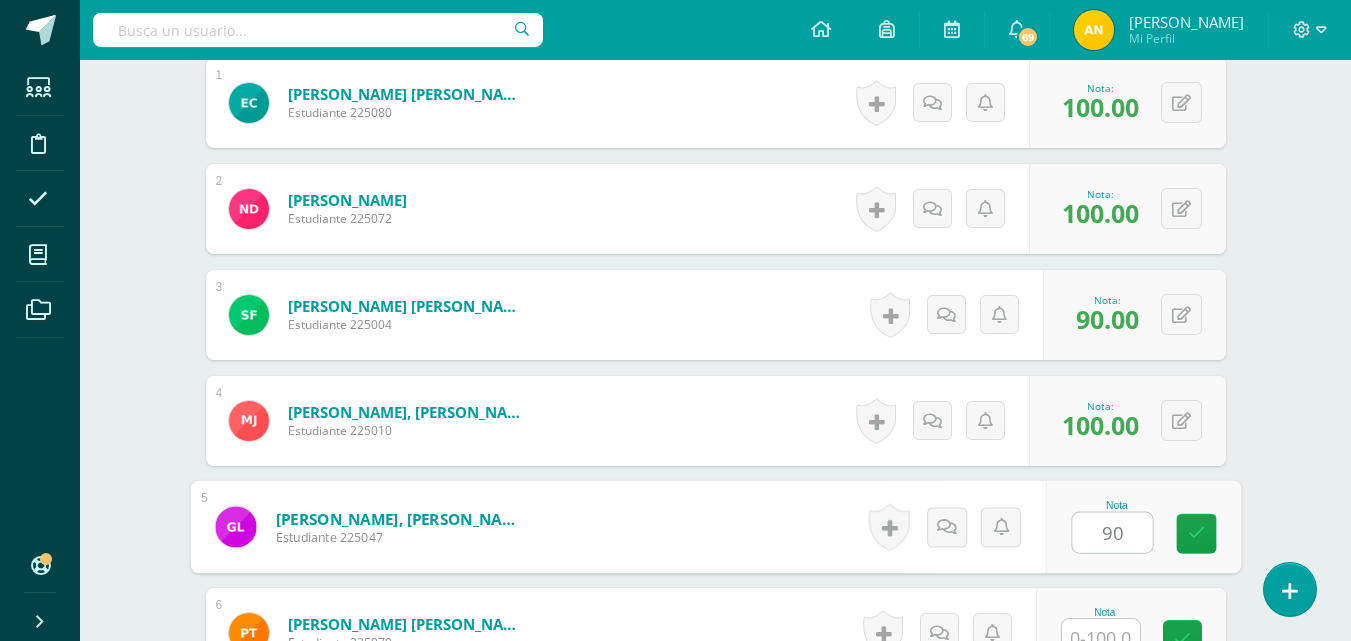 type on "90" 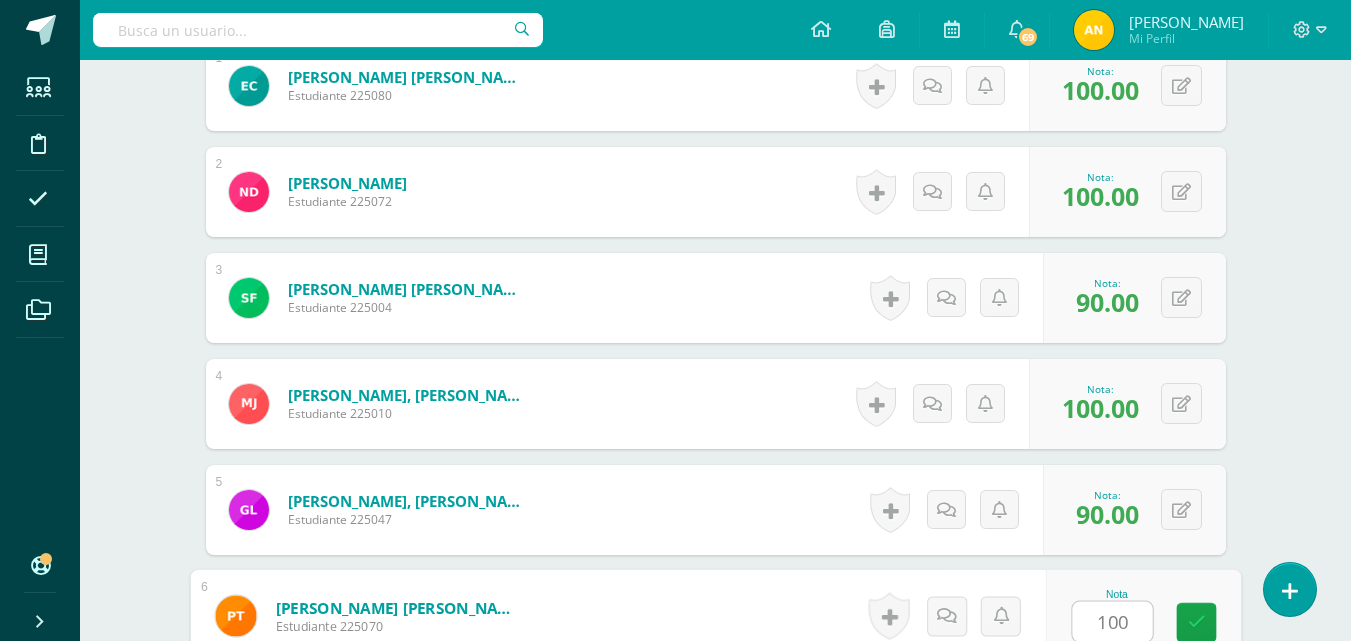 type on "100" 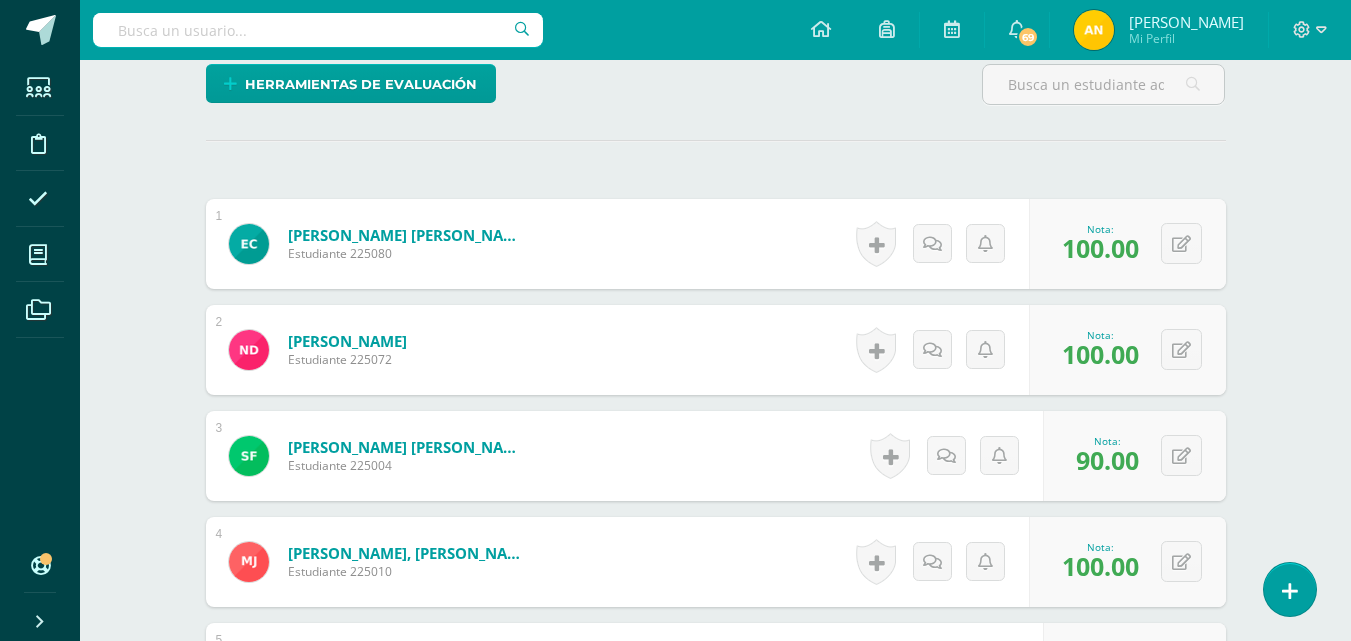 scroll, scrollTop: 0, scrollLeft: 0, axis: both 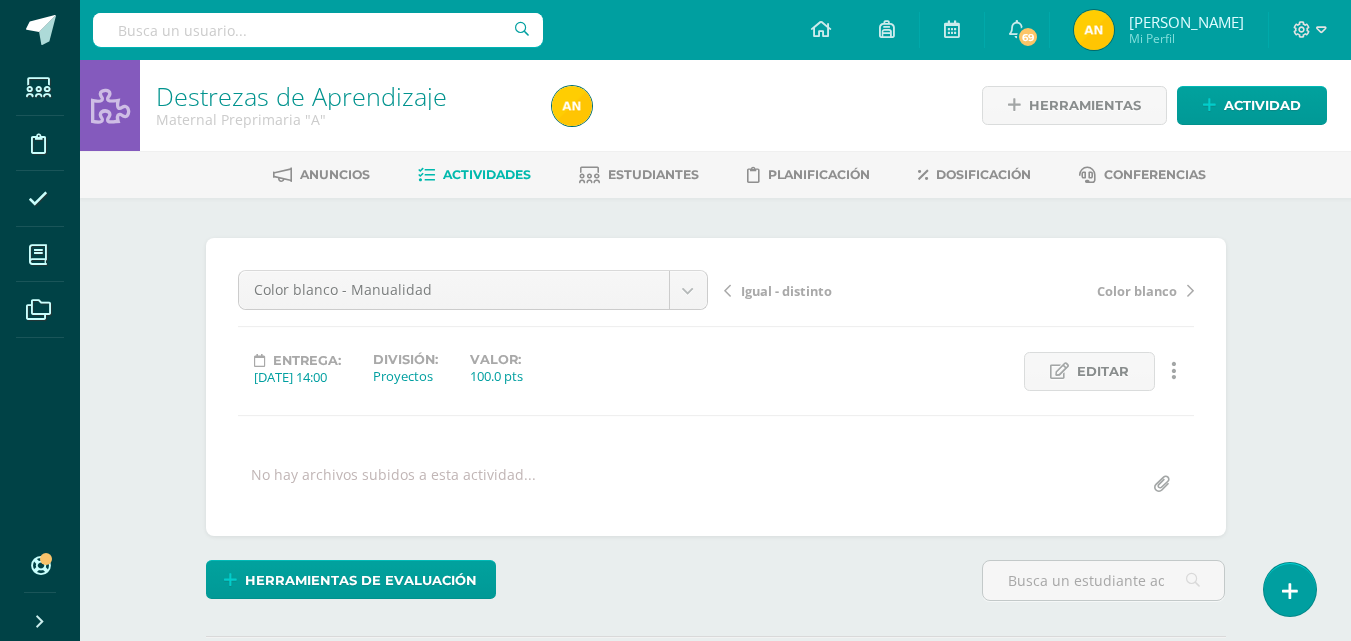 click on "Igual - distinto" at bounding box center [786, 291] 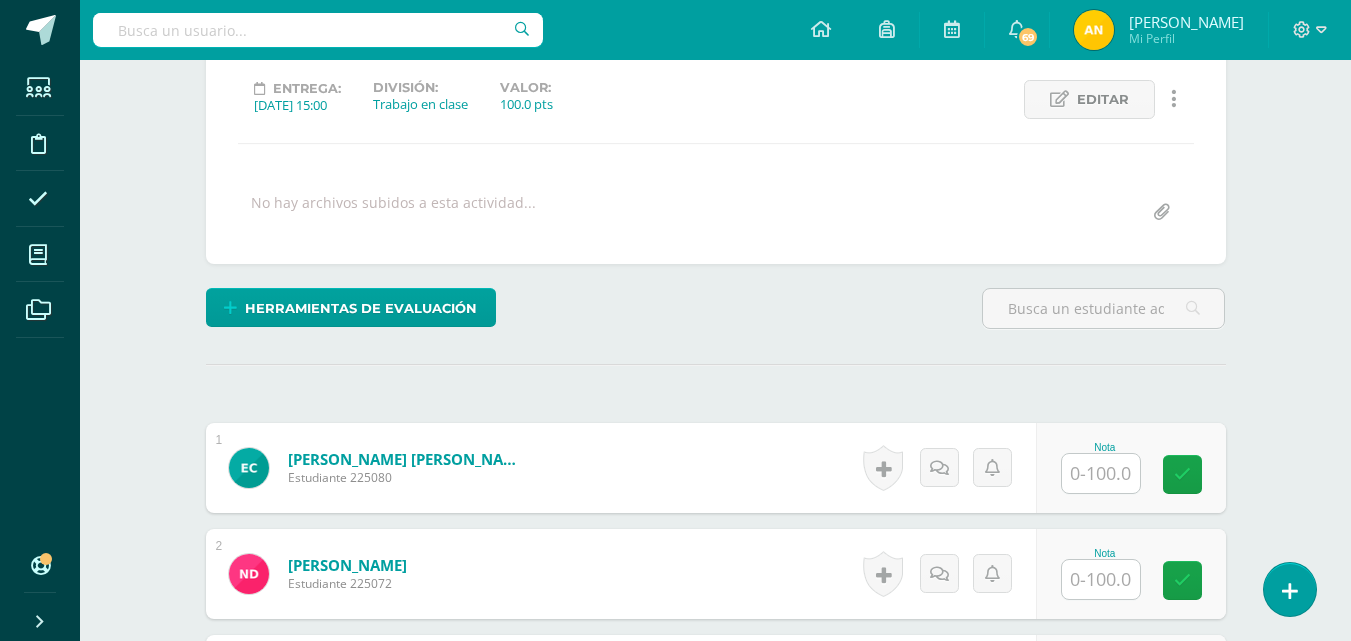 scroll, scrollTop: 273, scrollLeft: 0, axis: vertical 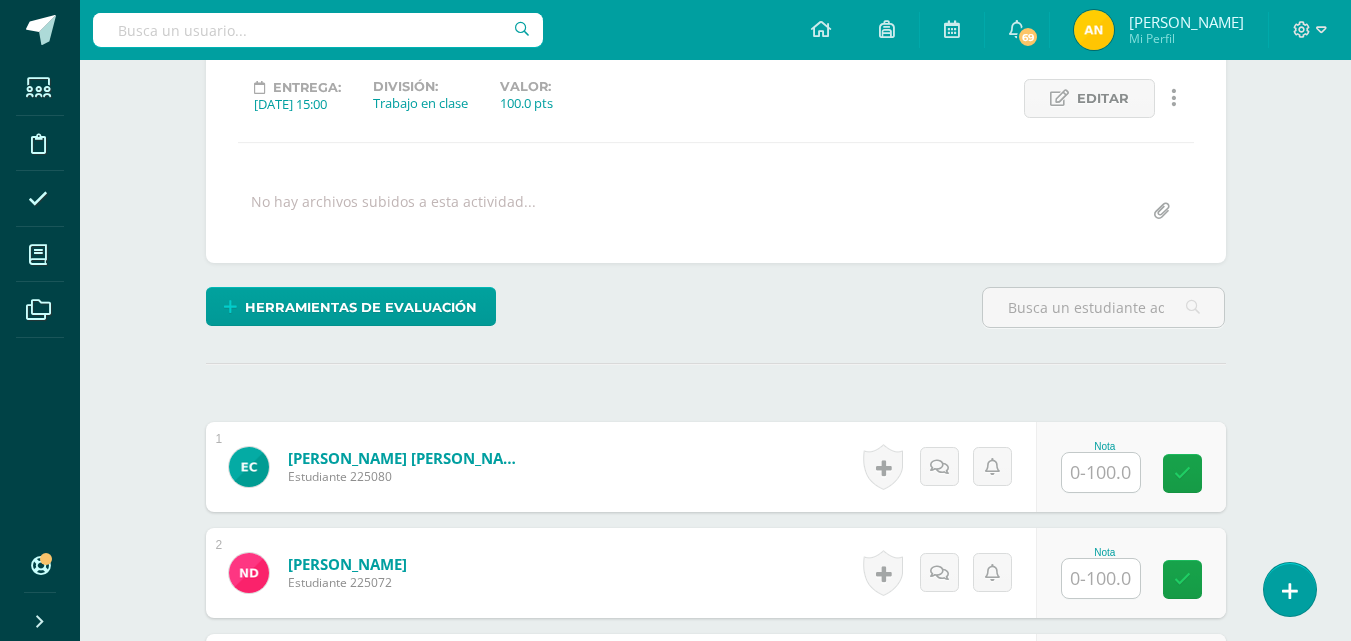 click at bounding box center (1101, 472) 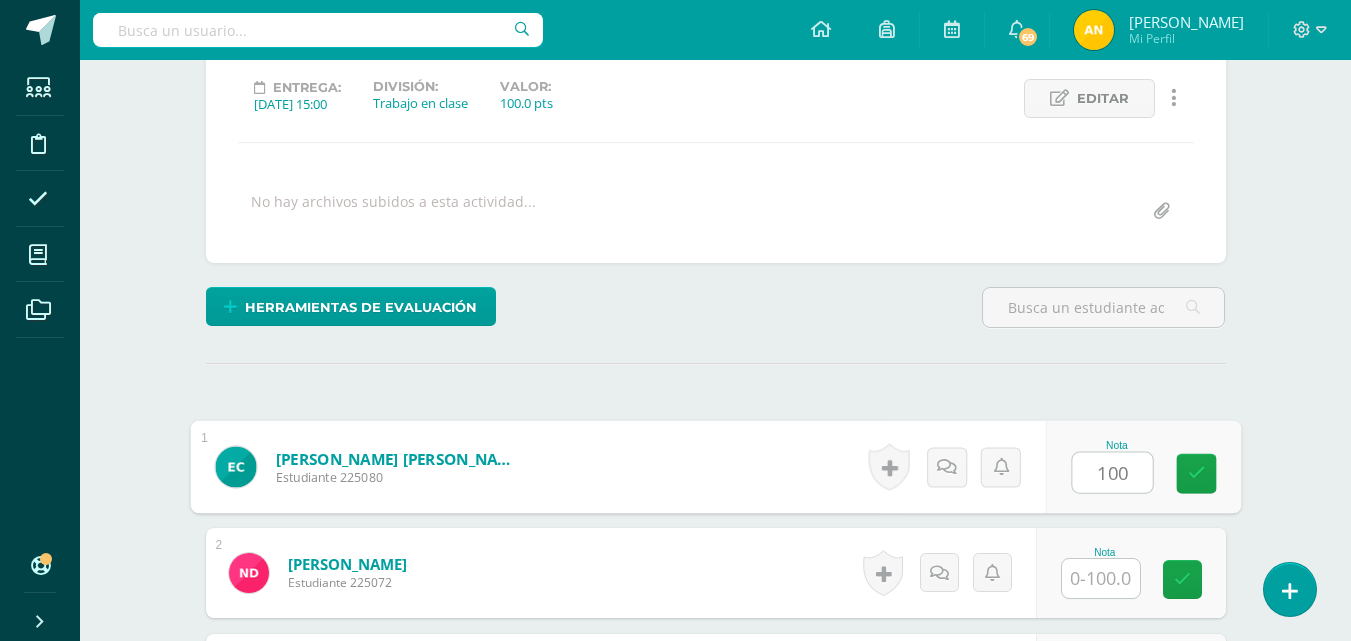 type on "100" 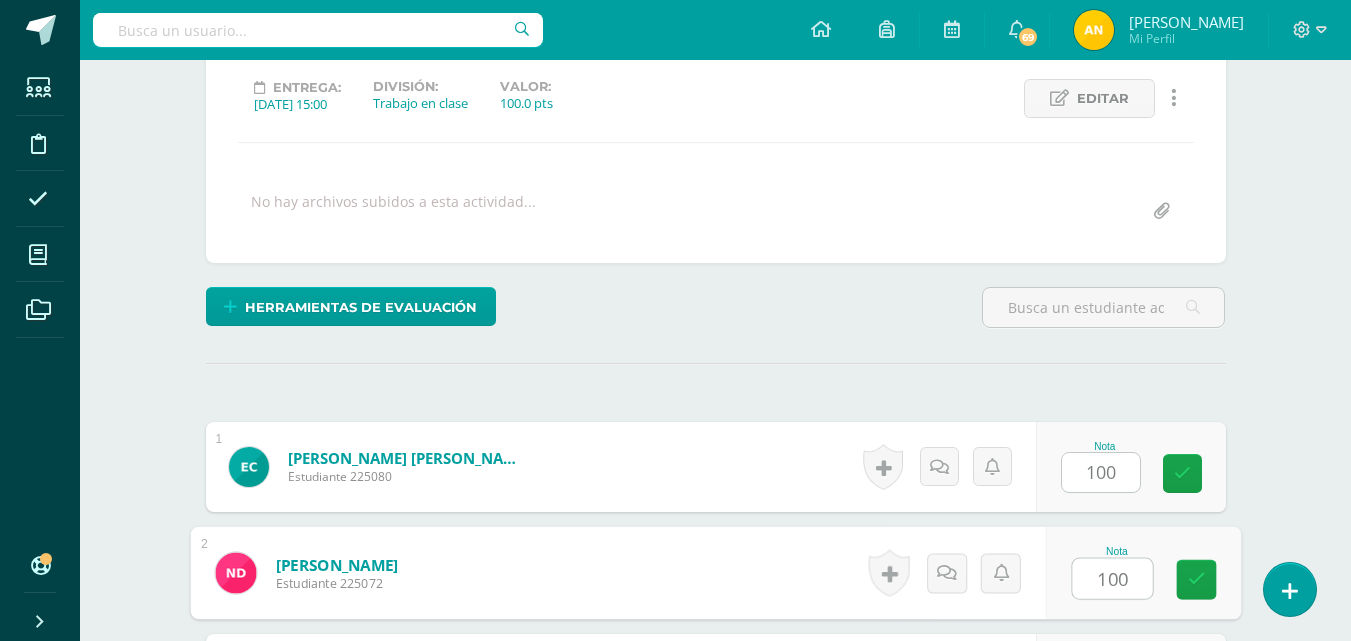type on "100" 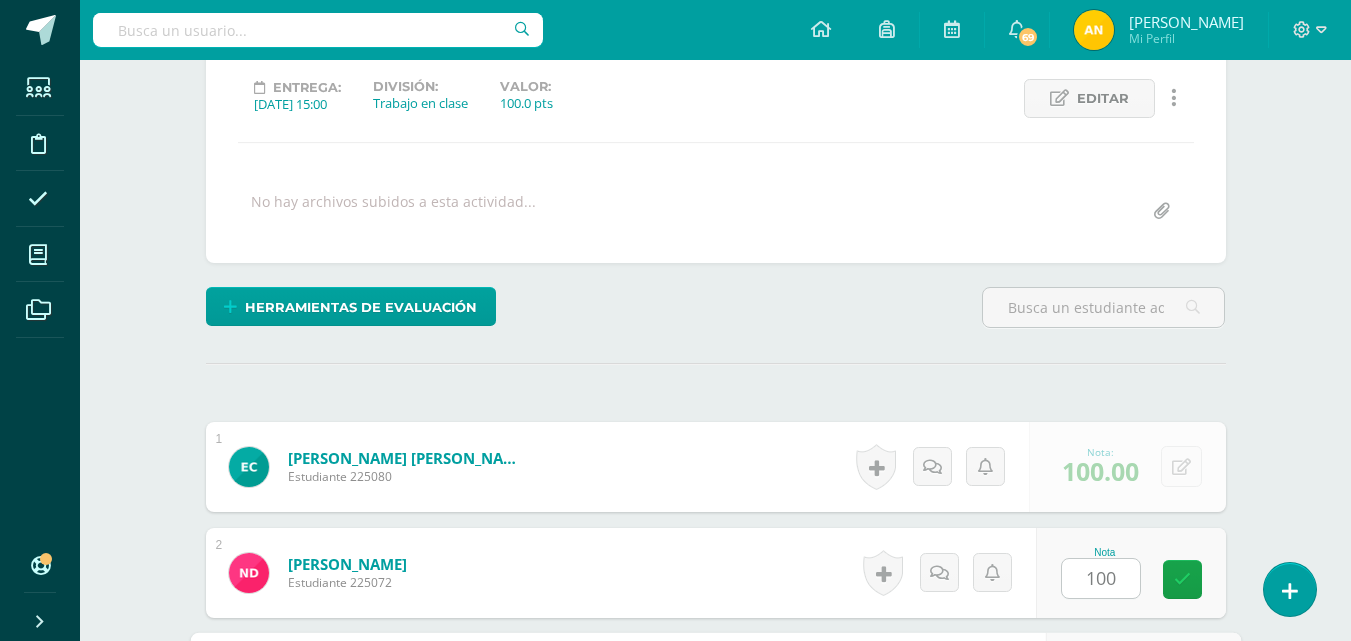 scroll, scrollTop: 637, scrollLeft: 0, axis: vertical 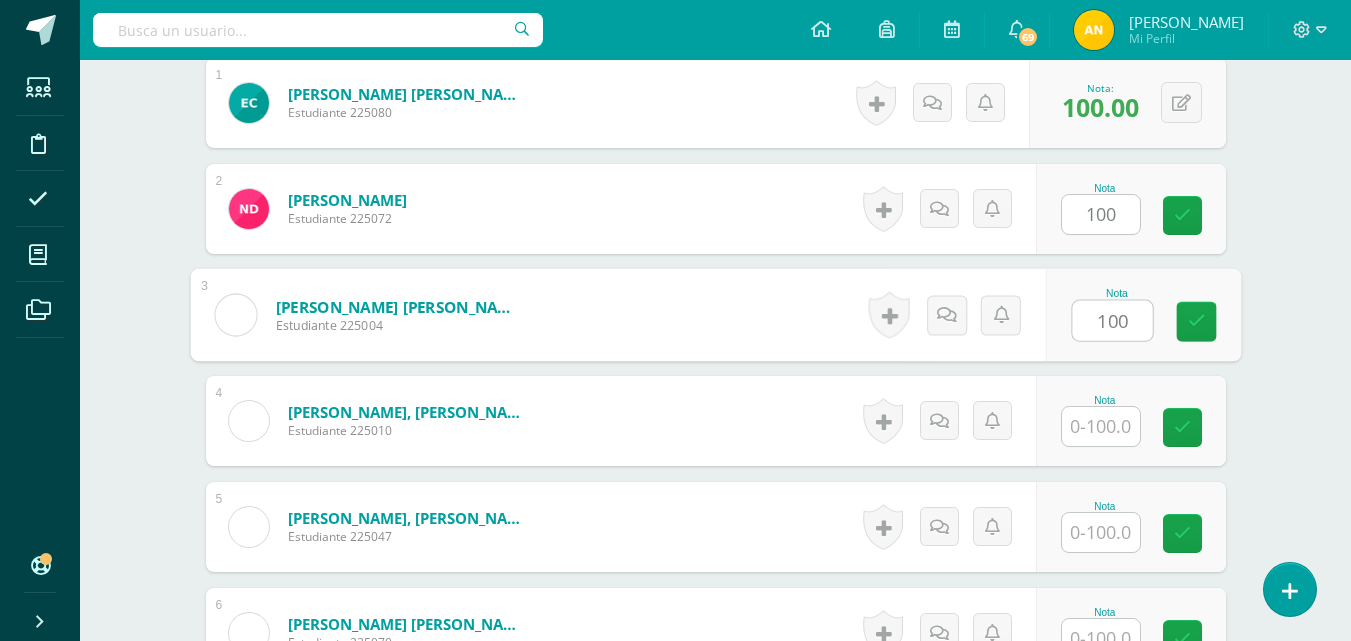 type on "100" 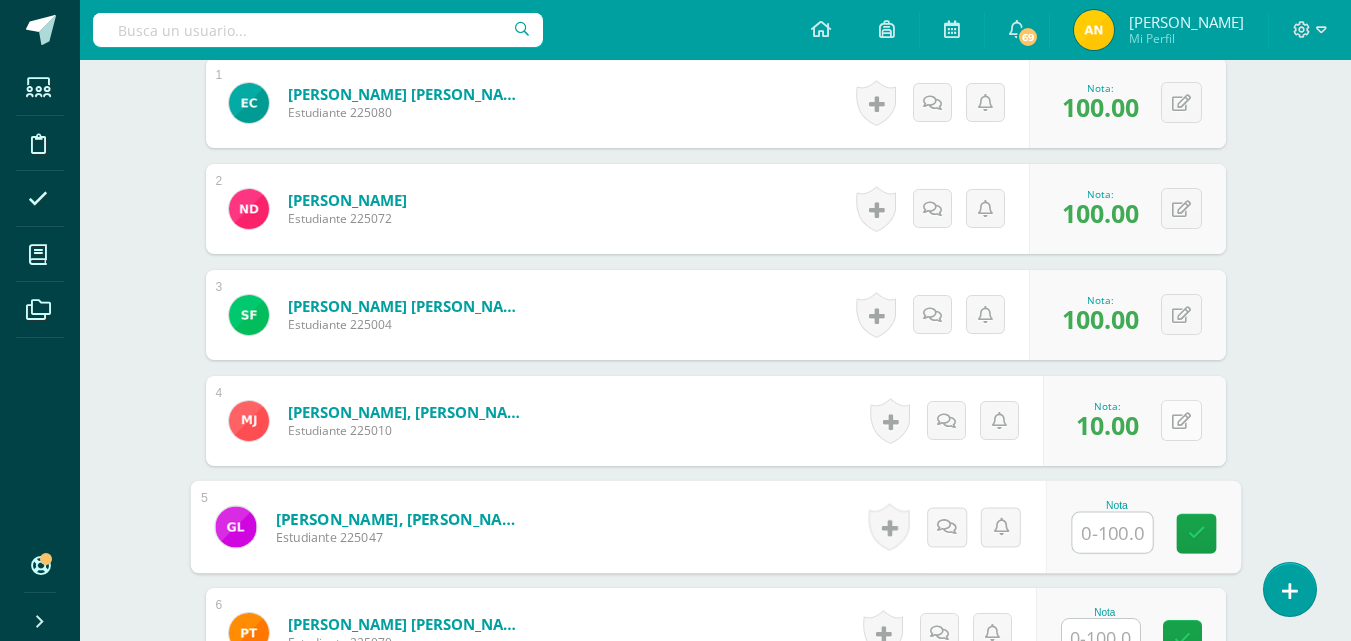 click at bounding box center (1181, 420) 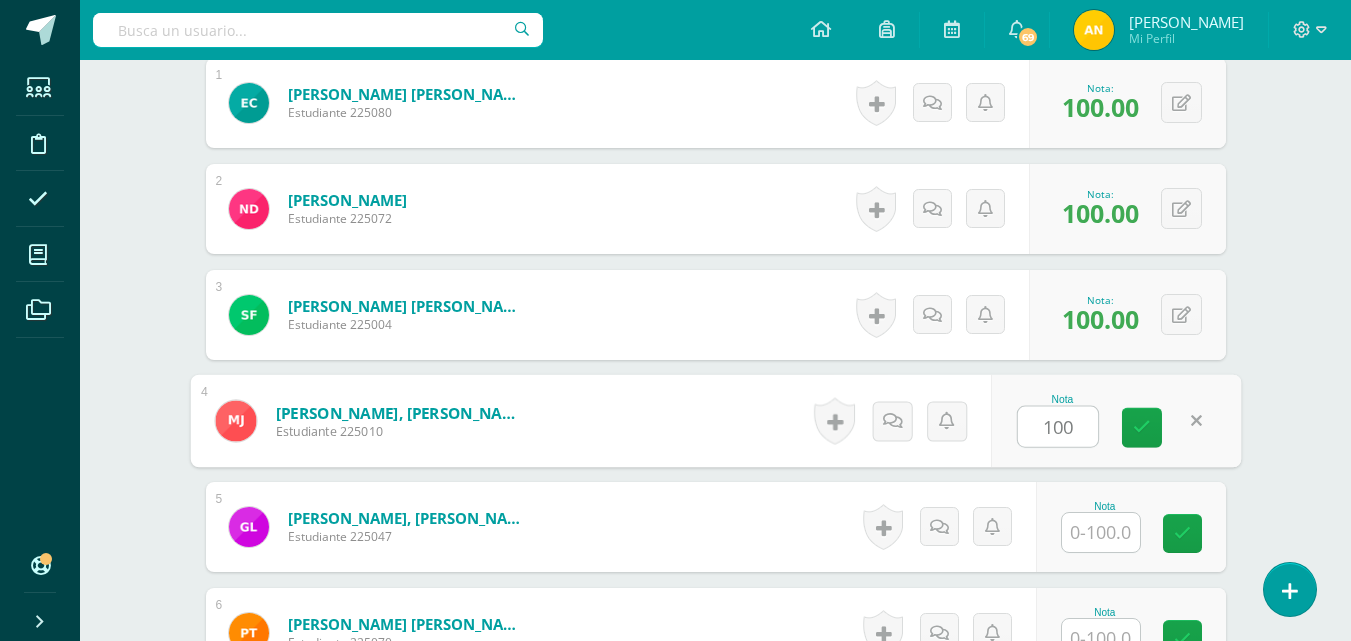 type on "100" 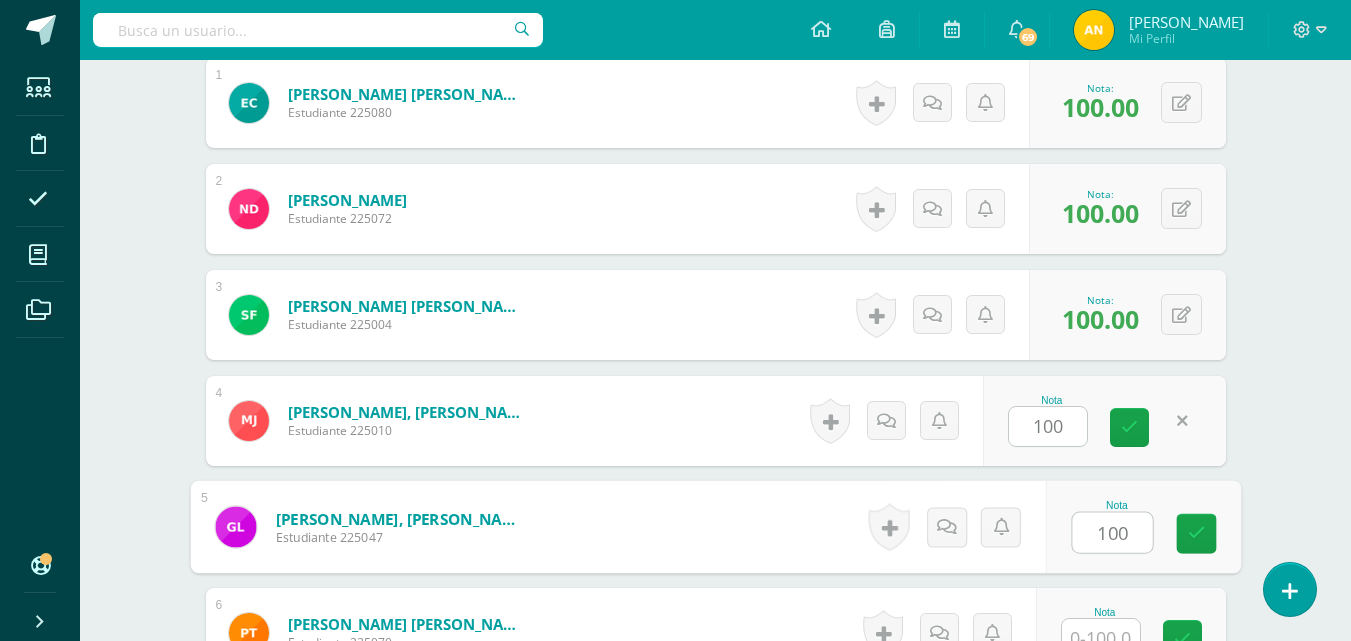 type on "100" 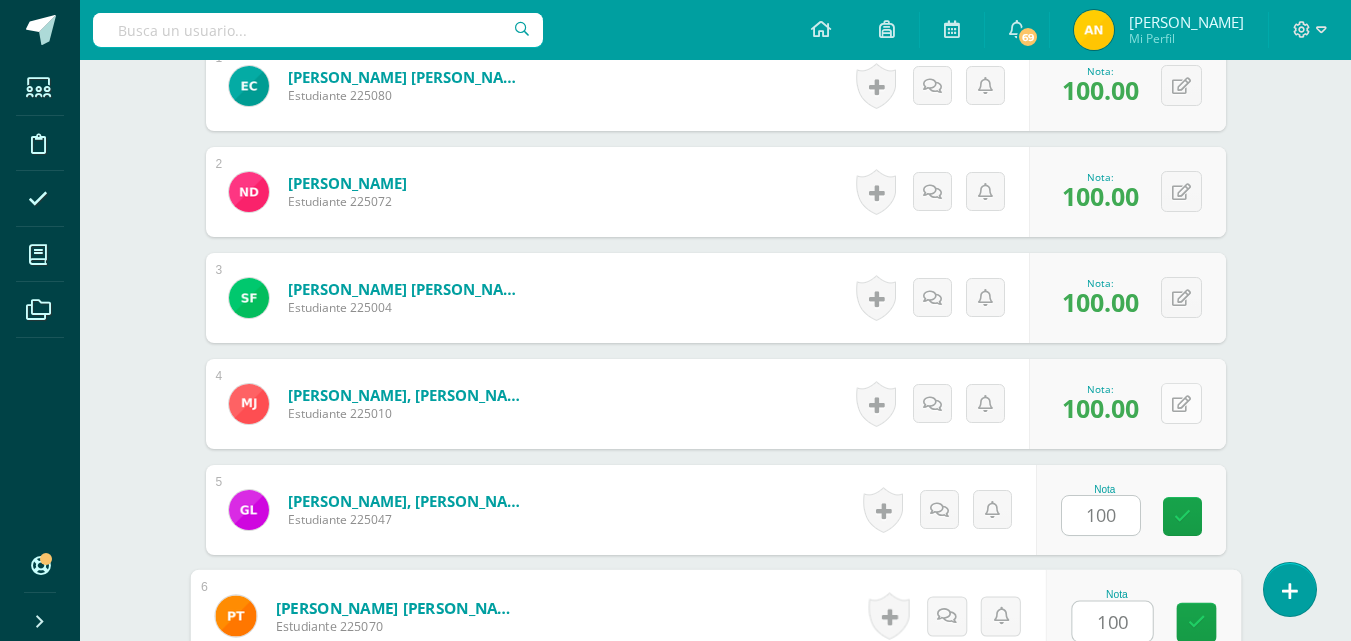 type on "100" 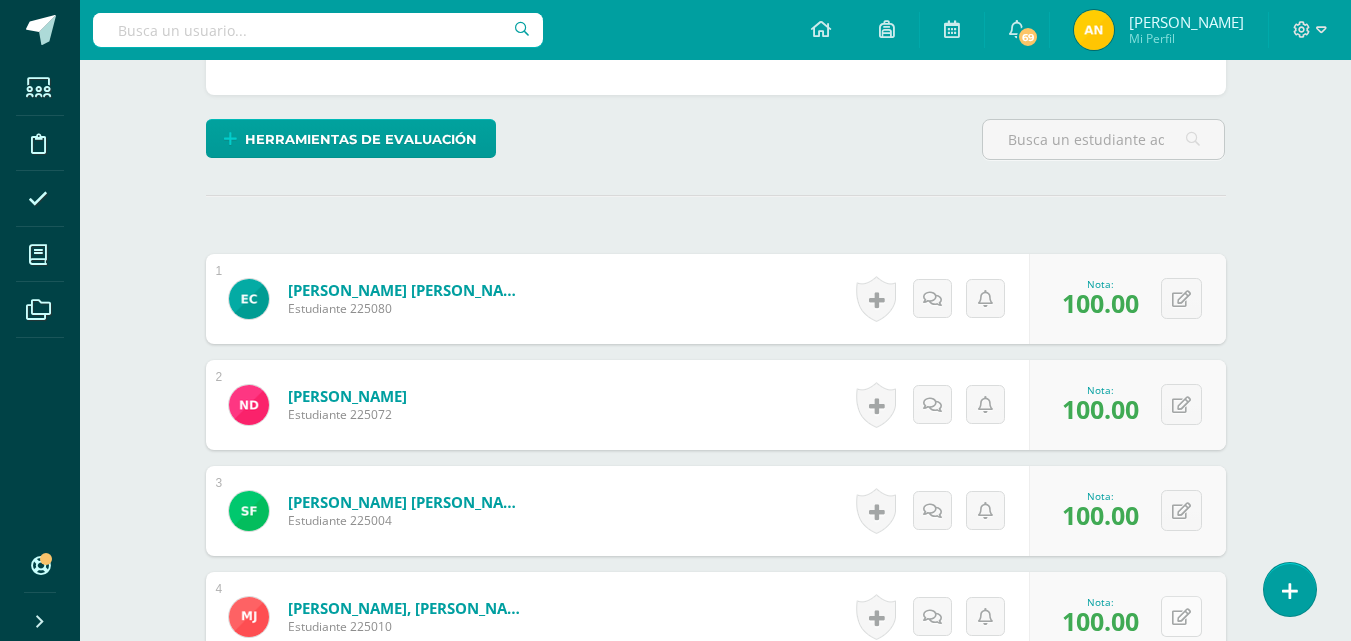 scroll, scrollTop: 0, scrollLeft: 0, axis: both 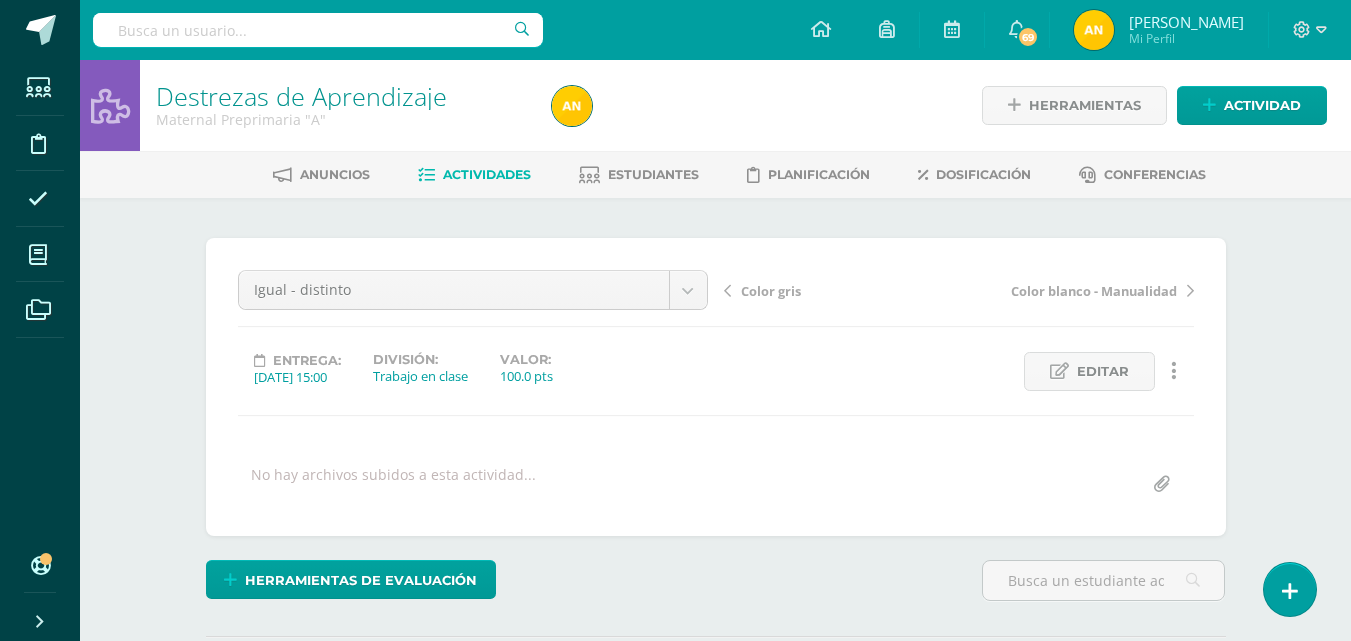 click on "Color gris" at bounding box center (771, 291) 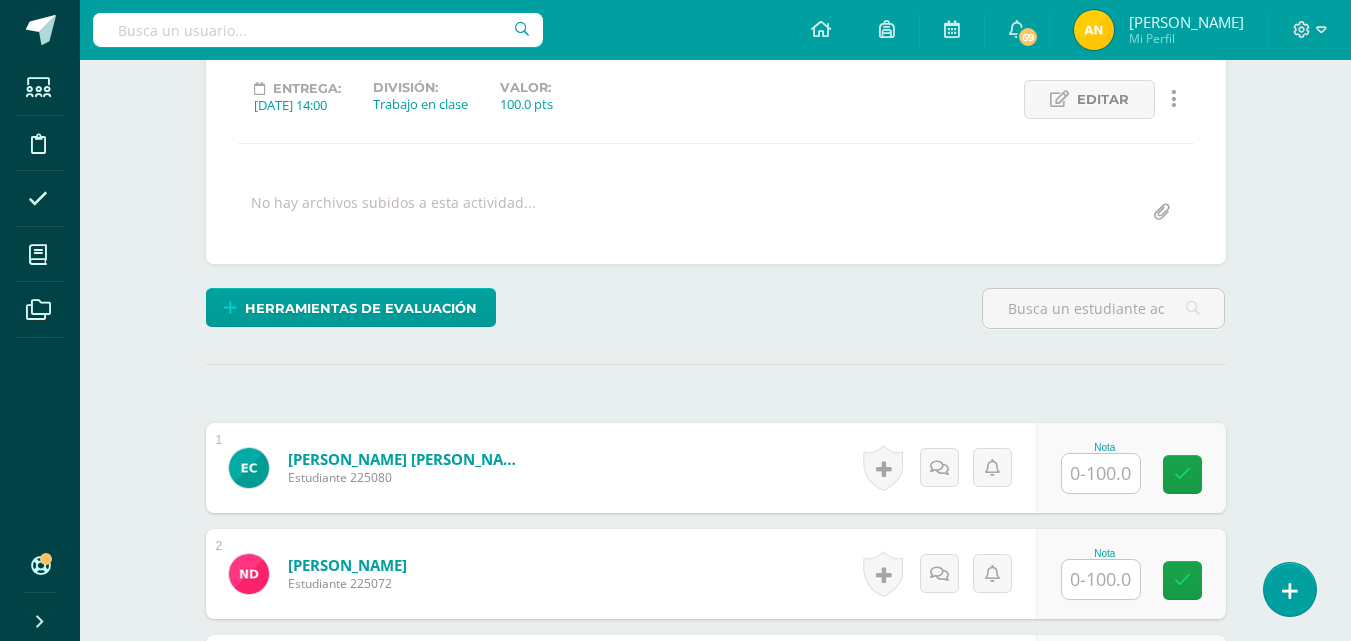 scroll, scrollTop: 273, scrollLeft: 0, axis: vertical 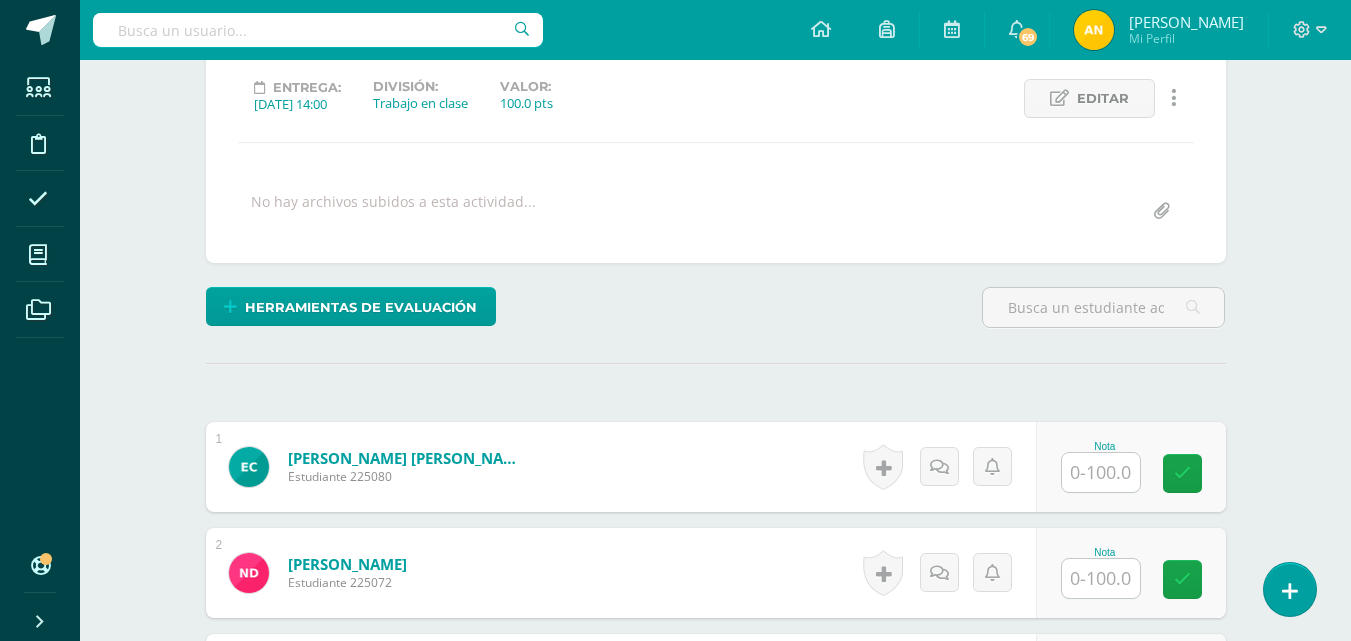 click at bounding box center (1101, 472) 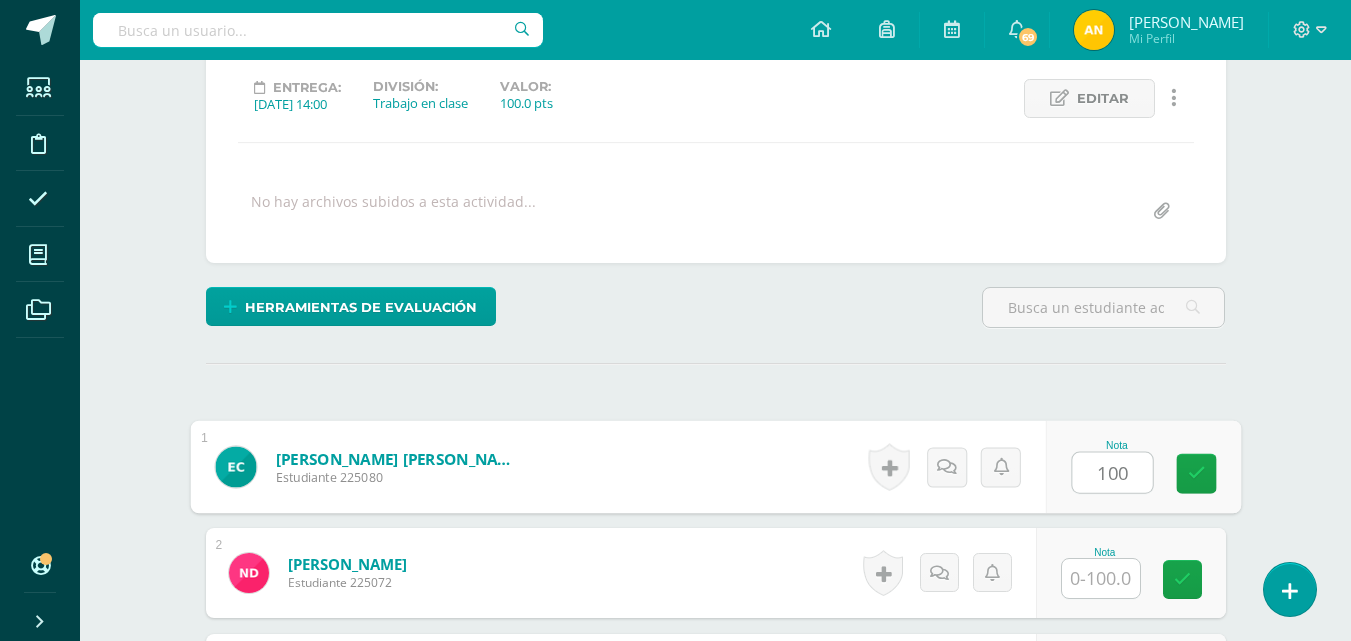 type on "100" 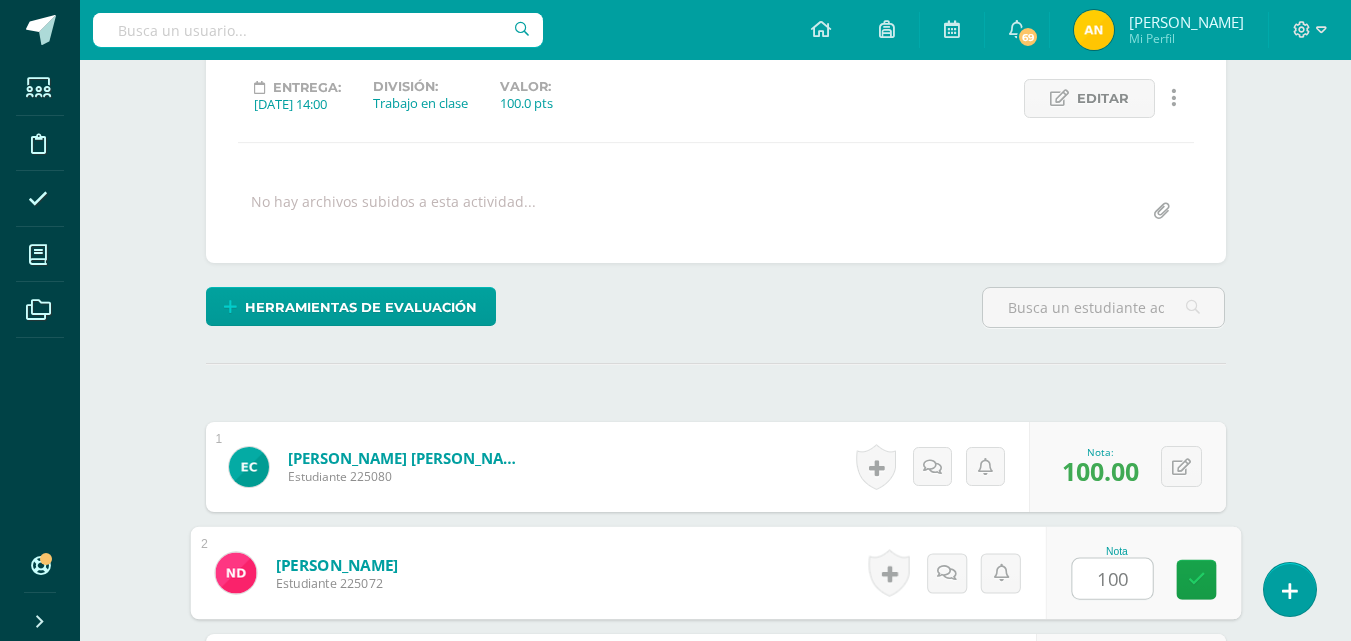 type on "100" 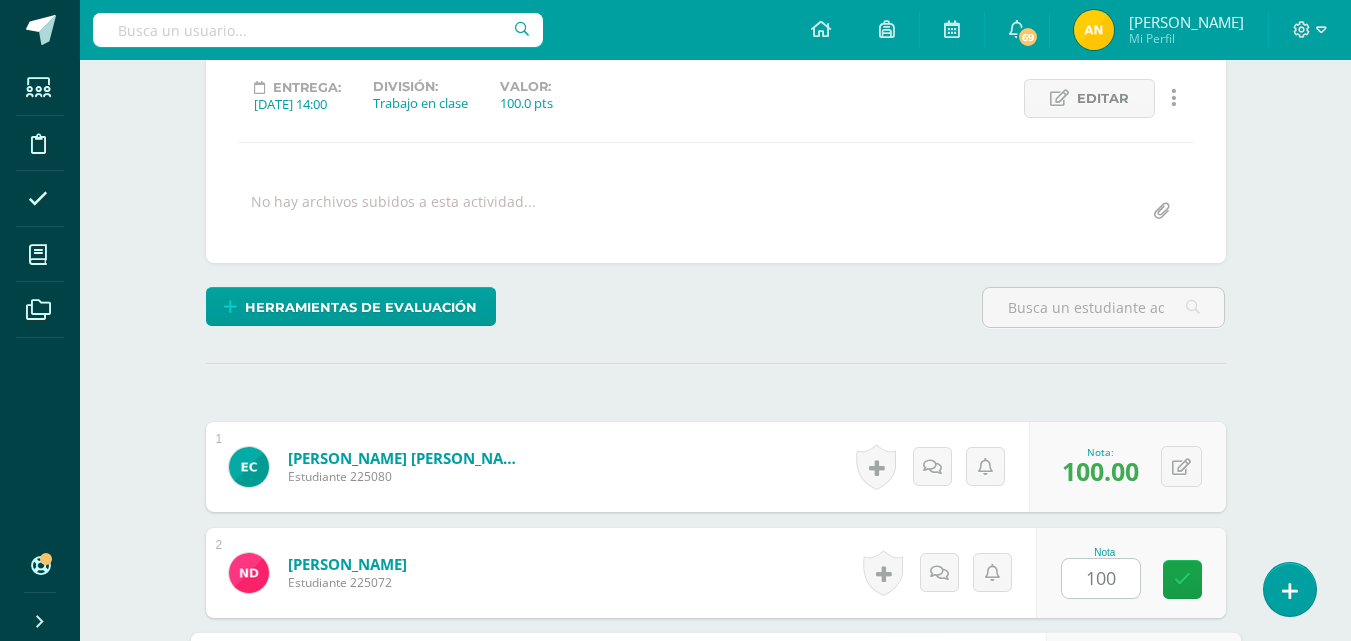 scroll, scrollTop: 637, scrollLeft: 0, axis: vertical 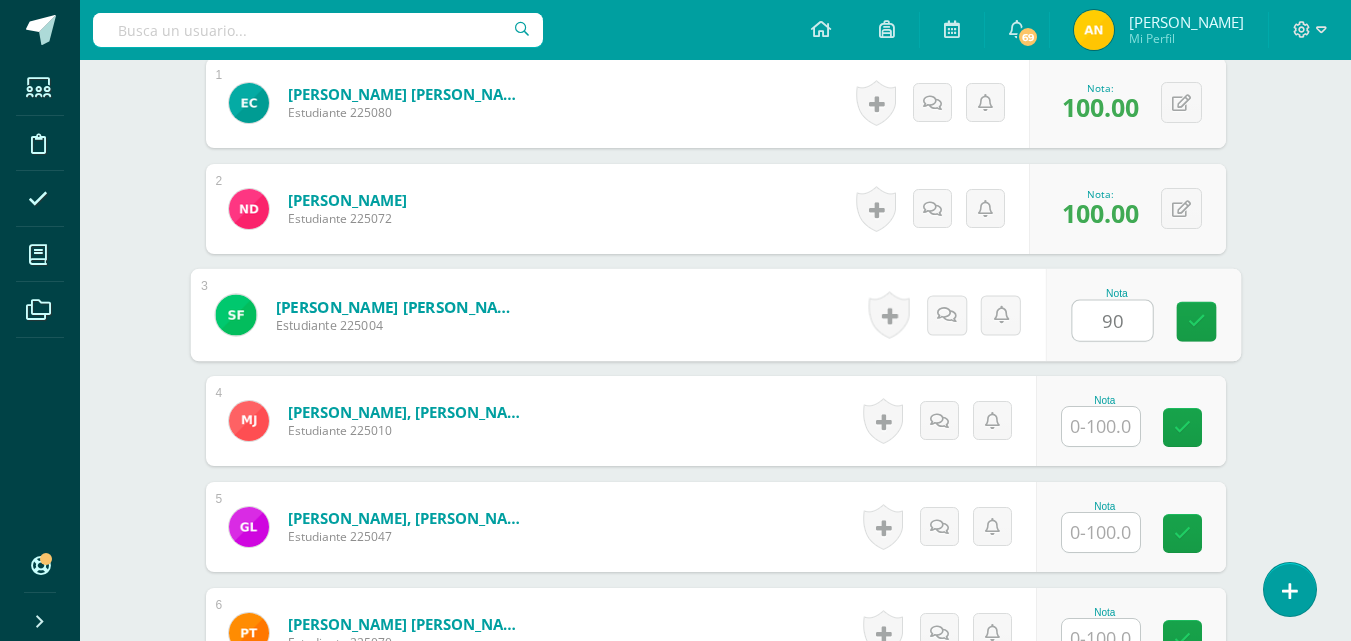 type on "90" 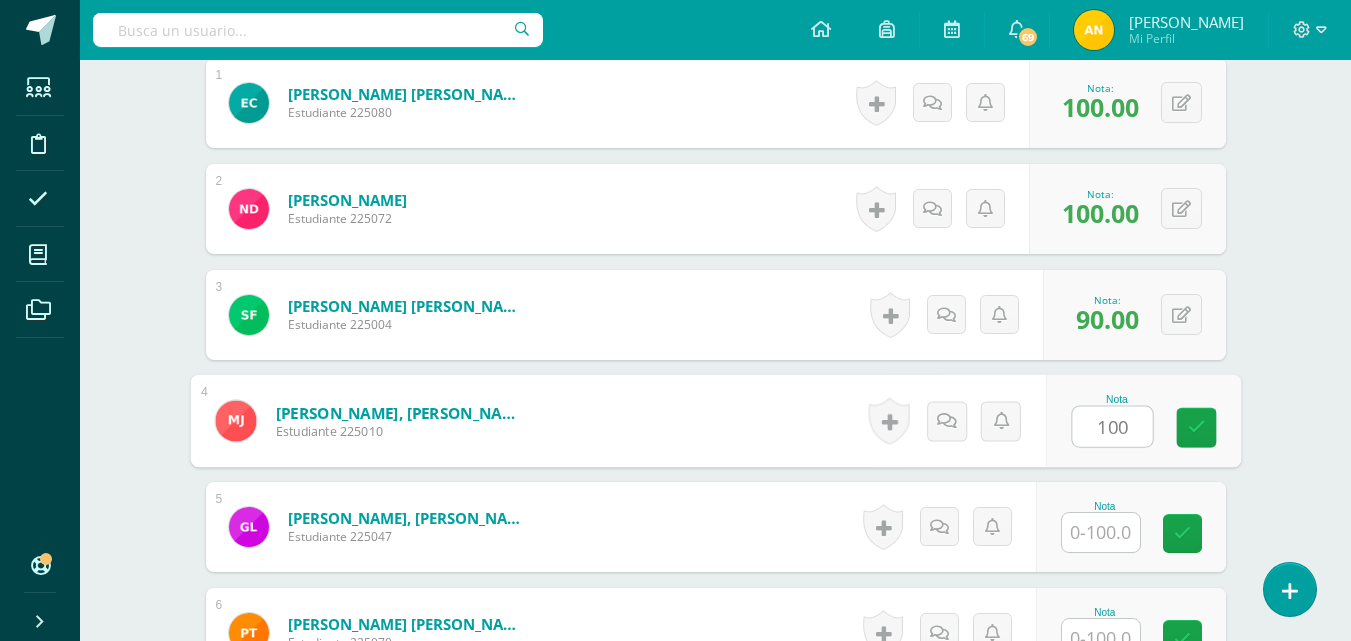 type on "100" 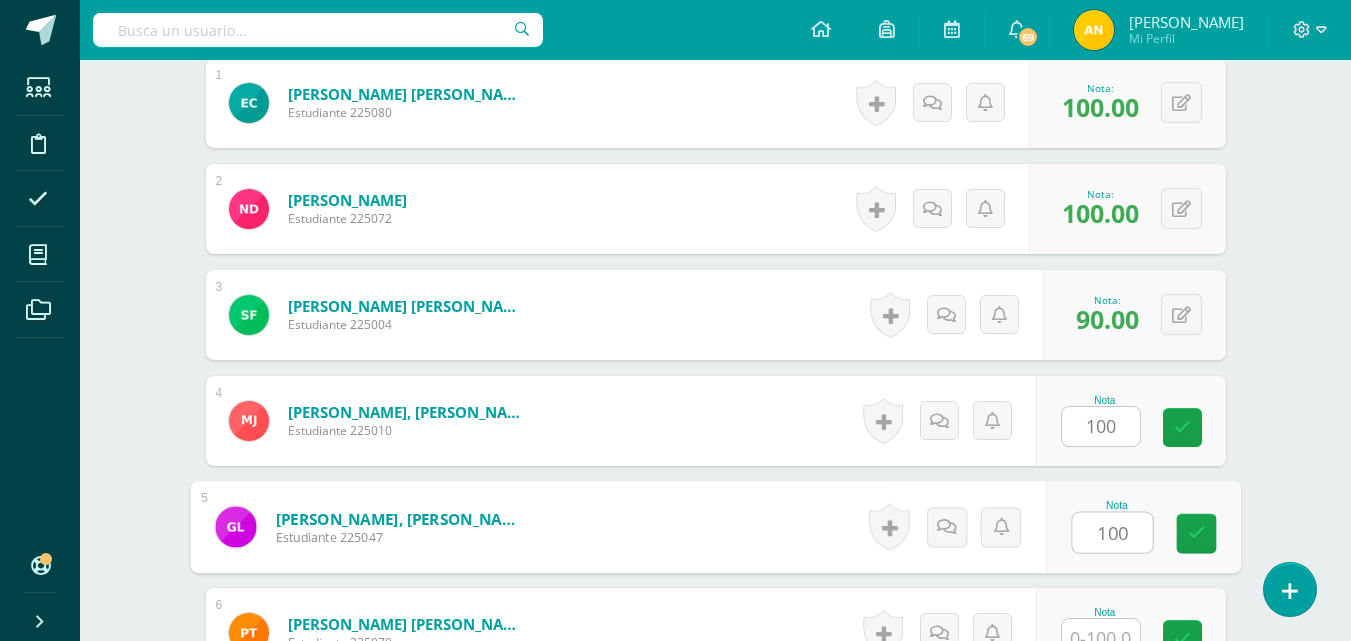 type on "100" 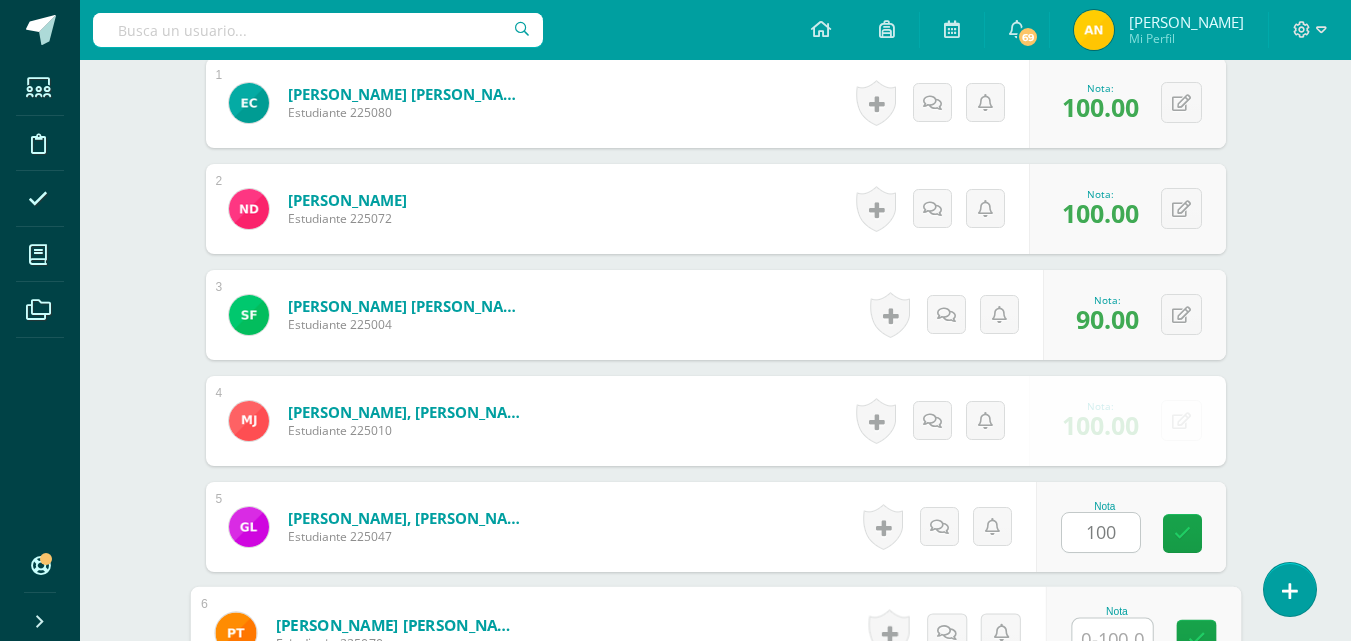 scroll, scrollTop: 654, scrollLeft: 0, axis: vertical 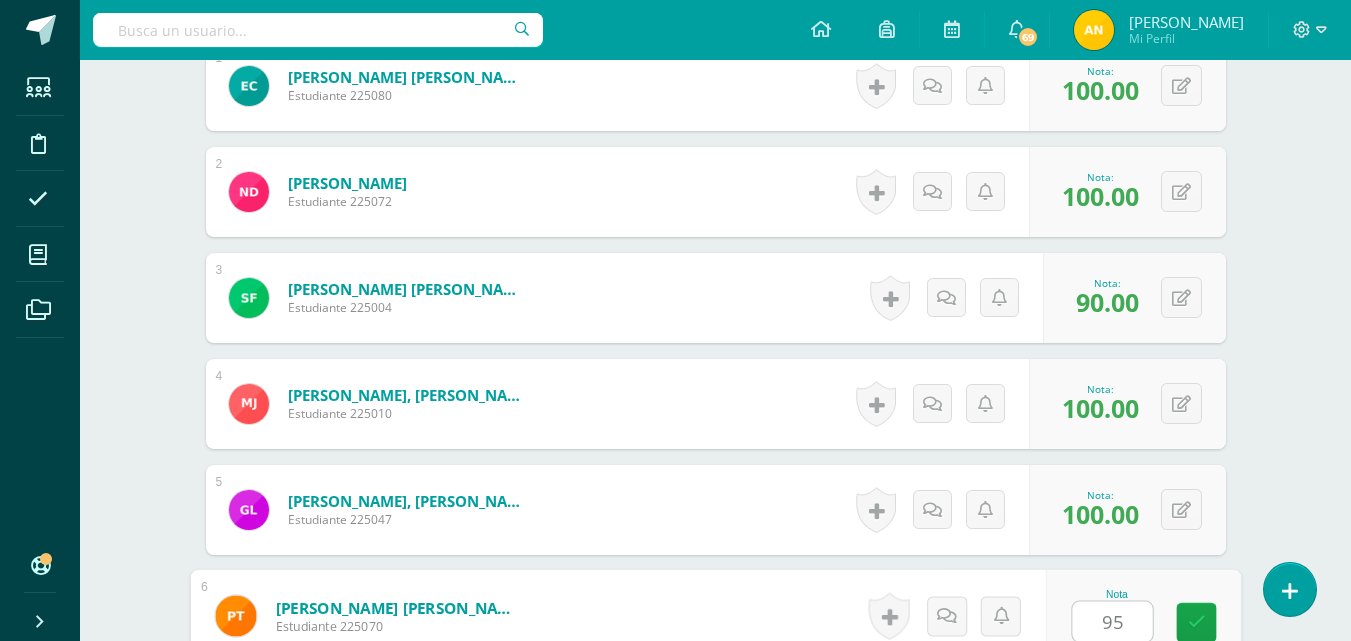type on "95" 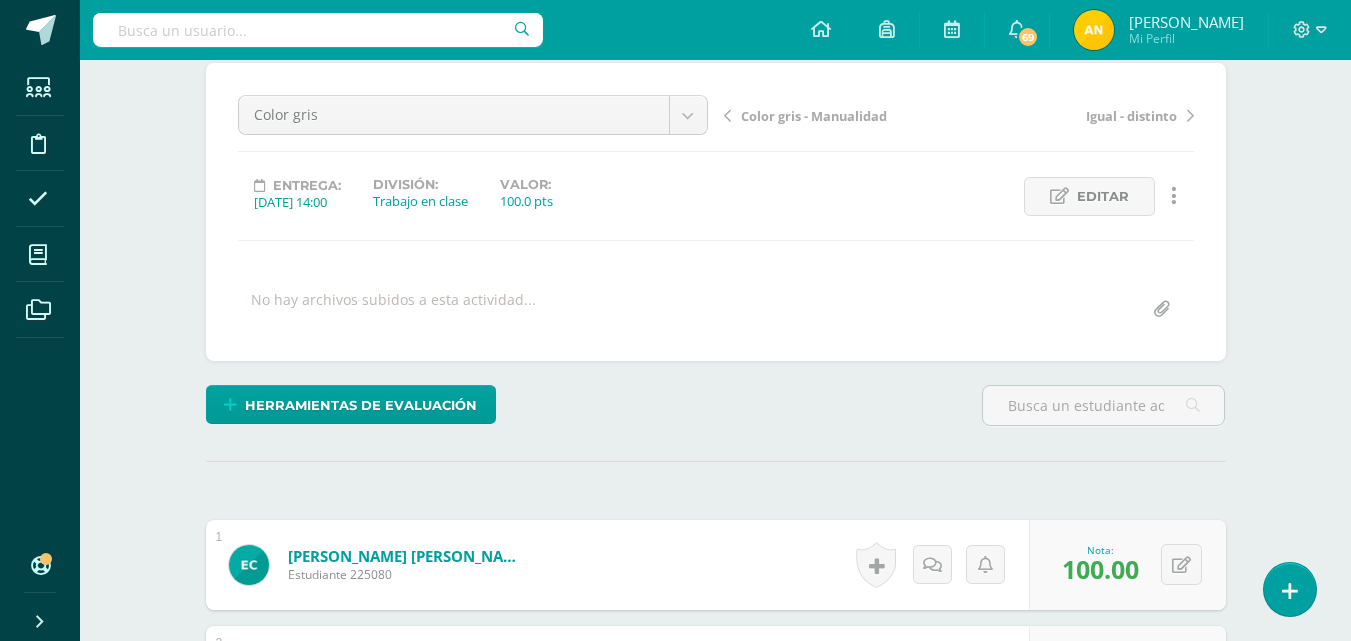 scroll, scrollTop: 0, scrollLeft: 0, axis: both 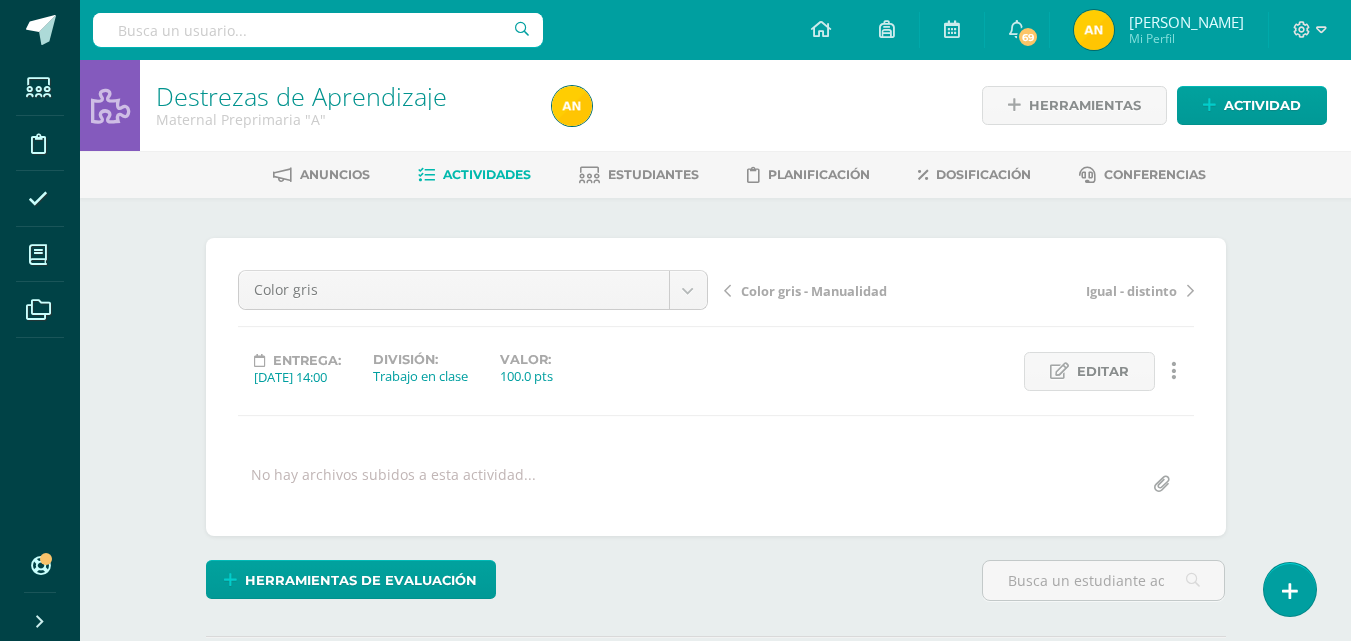 click on "Color gris - Manualidad" at bounding box center (814, 291) 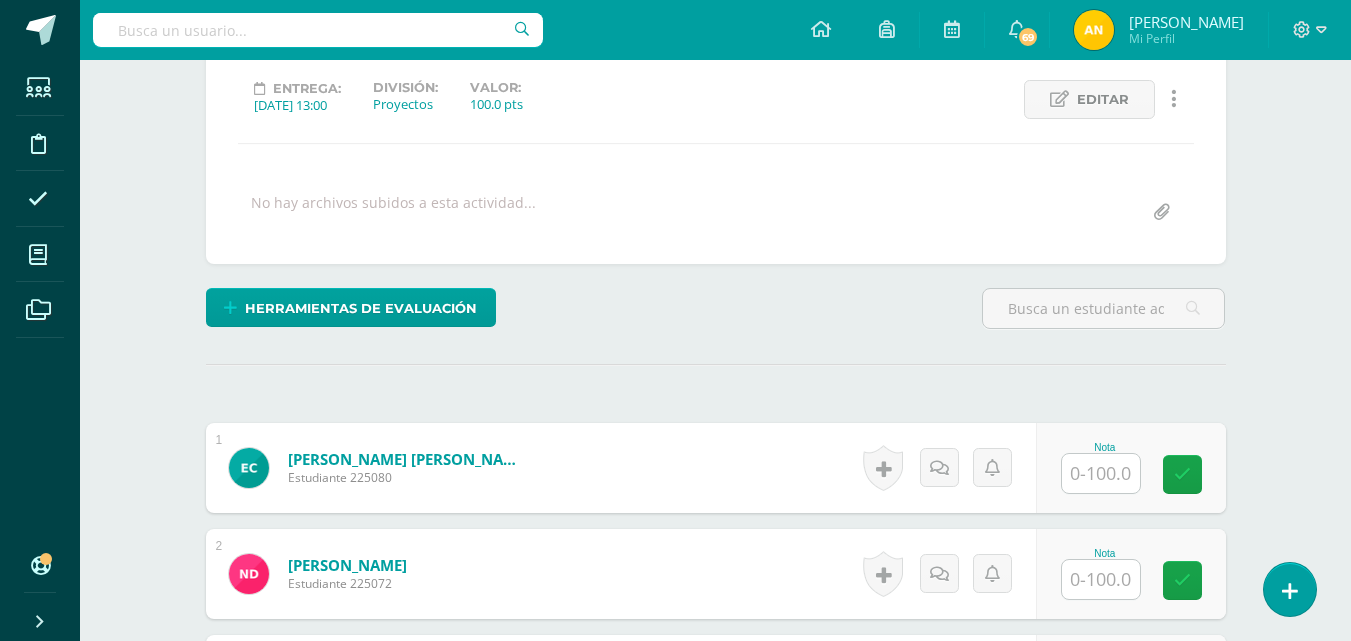 scroll, scrollTop: 273, scrollLeft: 0, axis: vertical 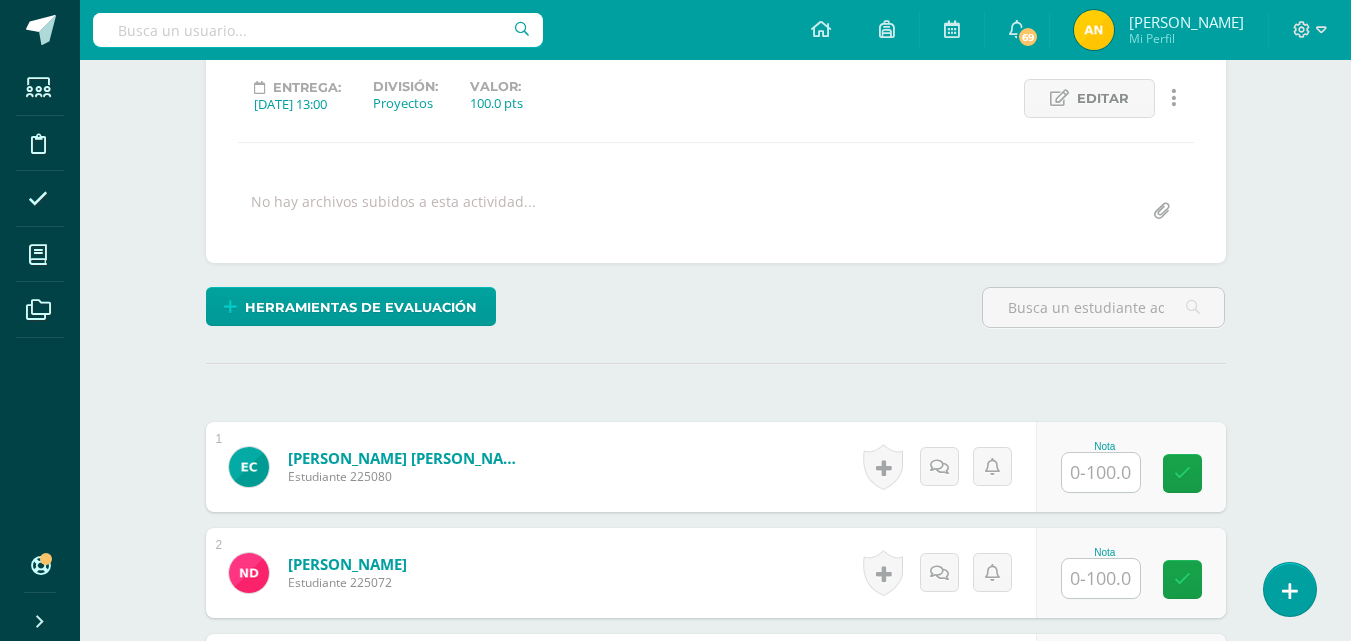 click at bounding box center (1101, 472) 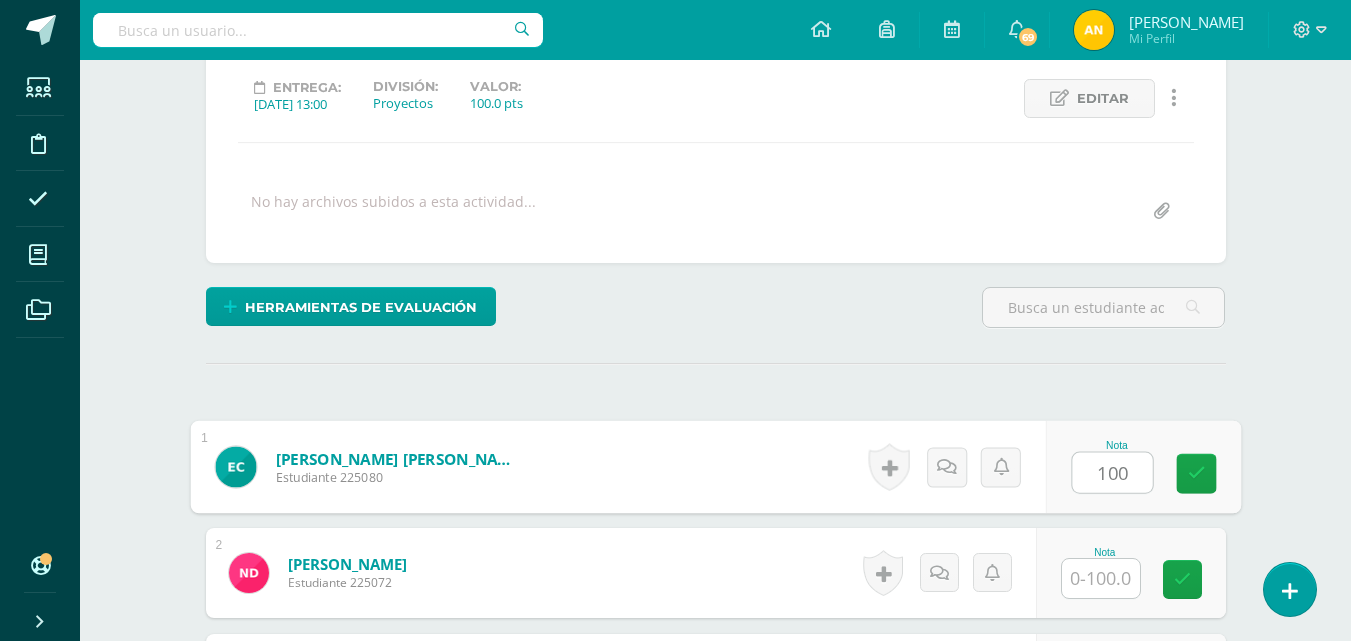 type on "100" 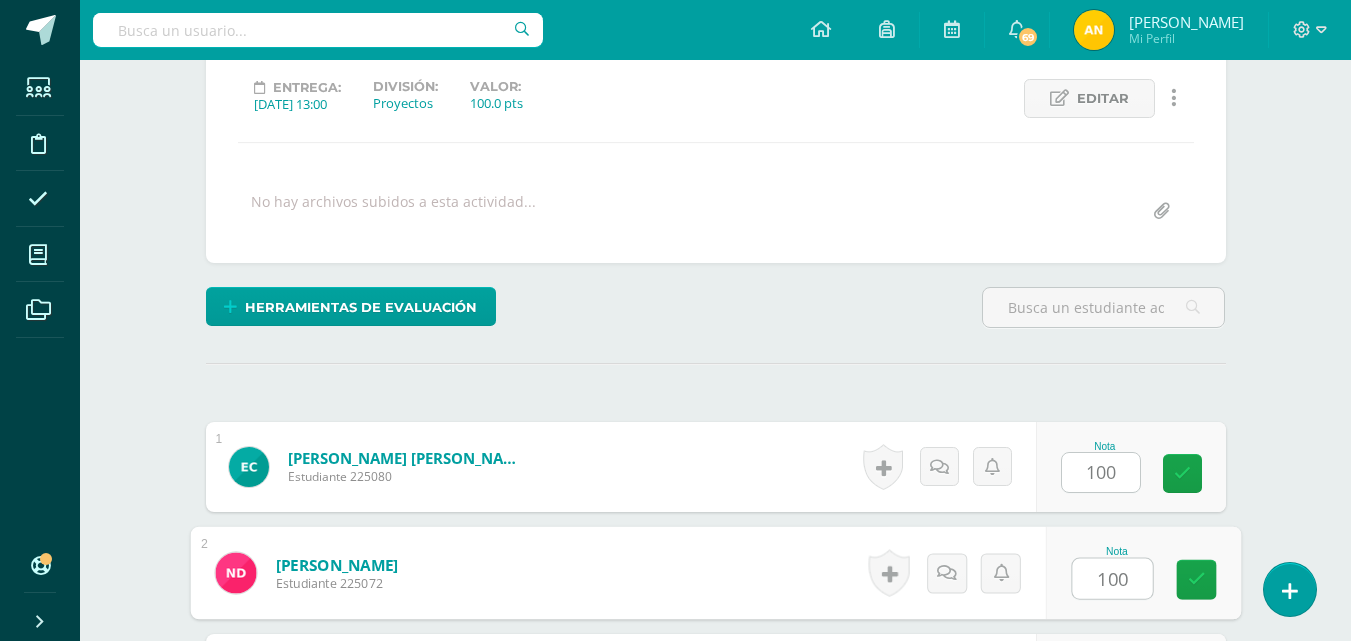 type on "100" 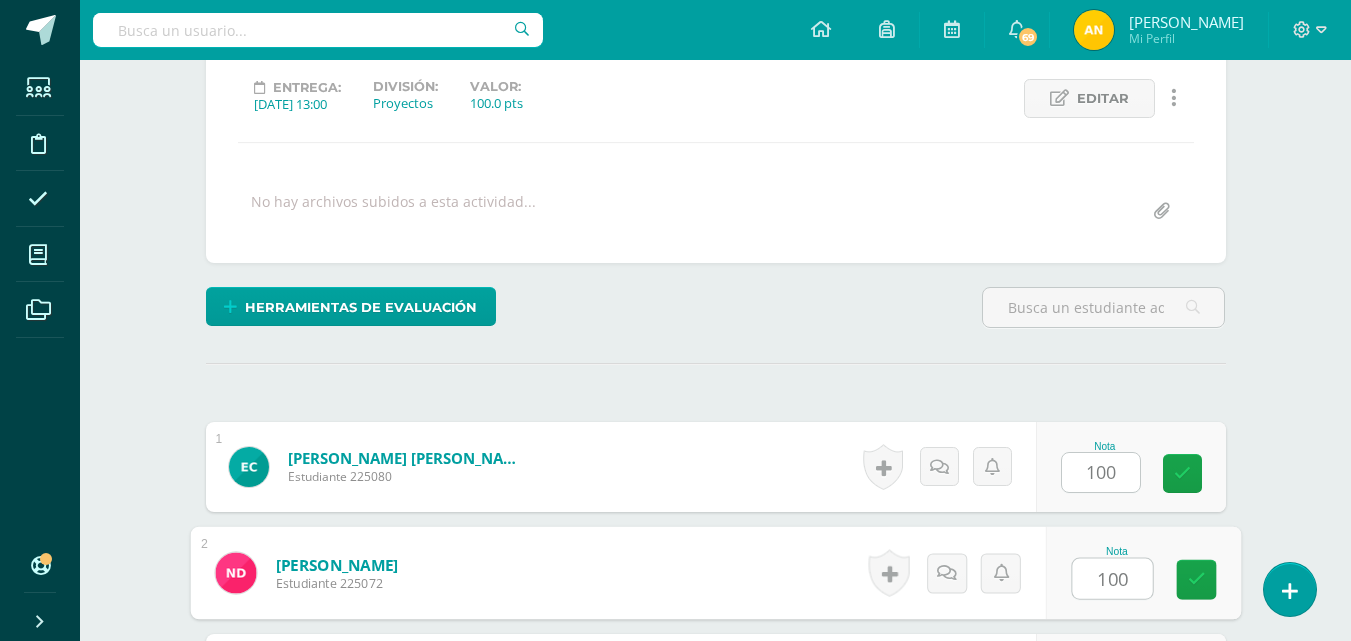 scroll, scrollTop: 637, scrollLeft: 0, axis: vertical 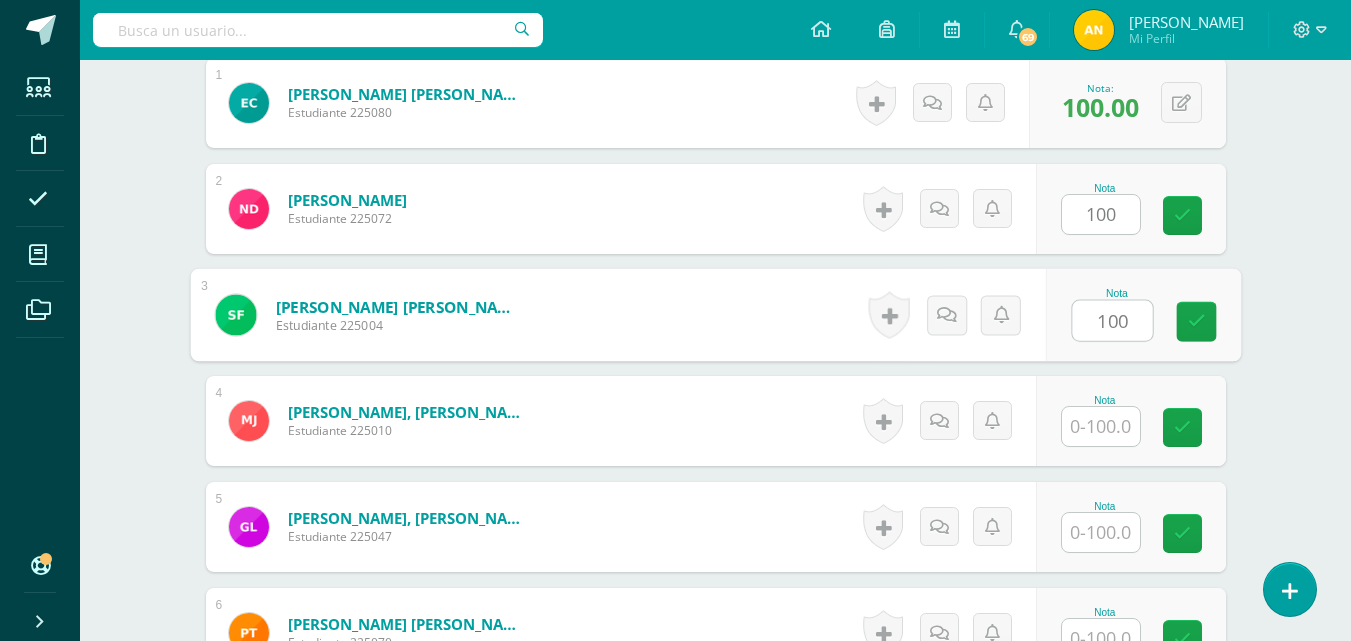 type on "100" 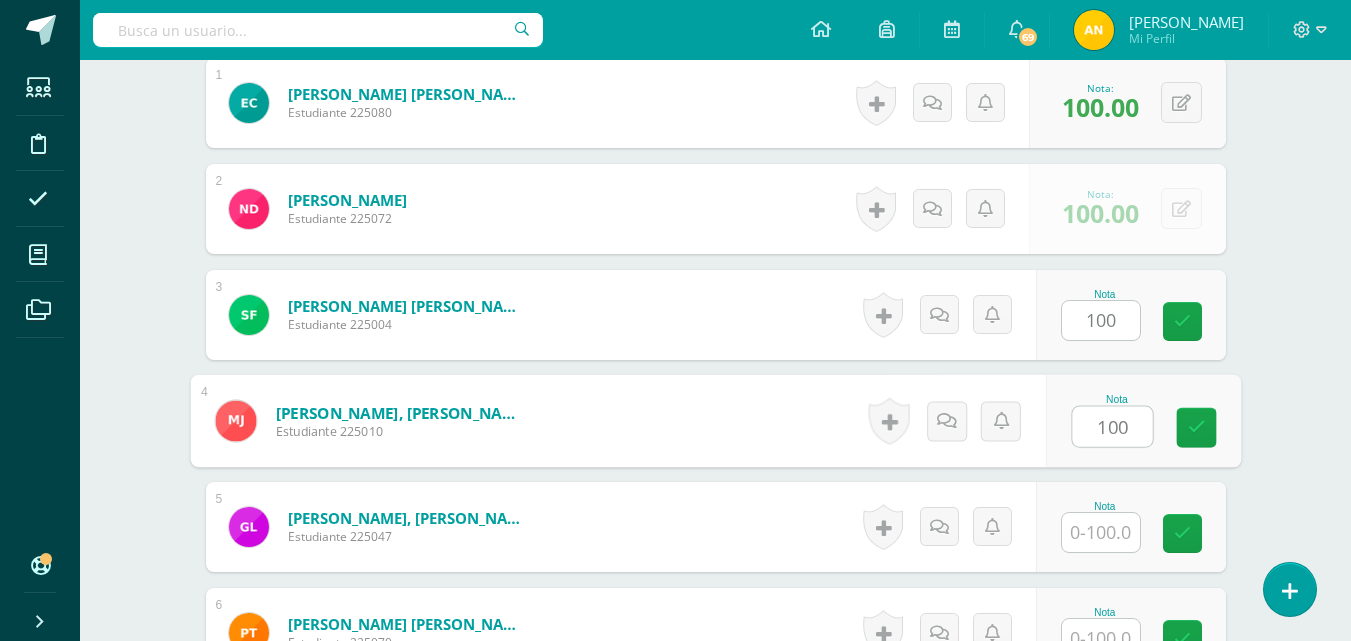 type on "100" 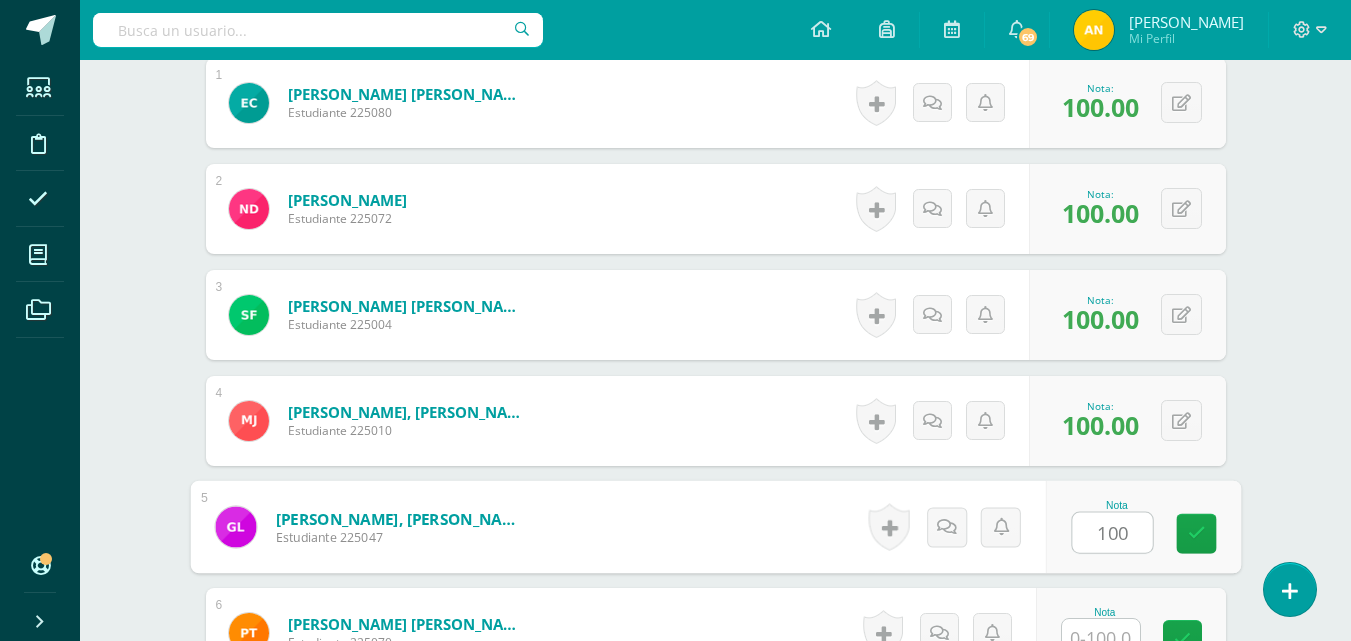 type on "100" 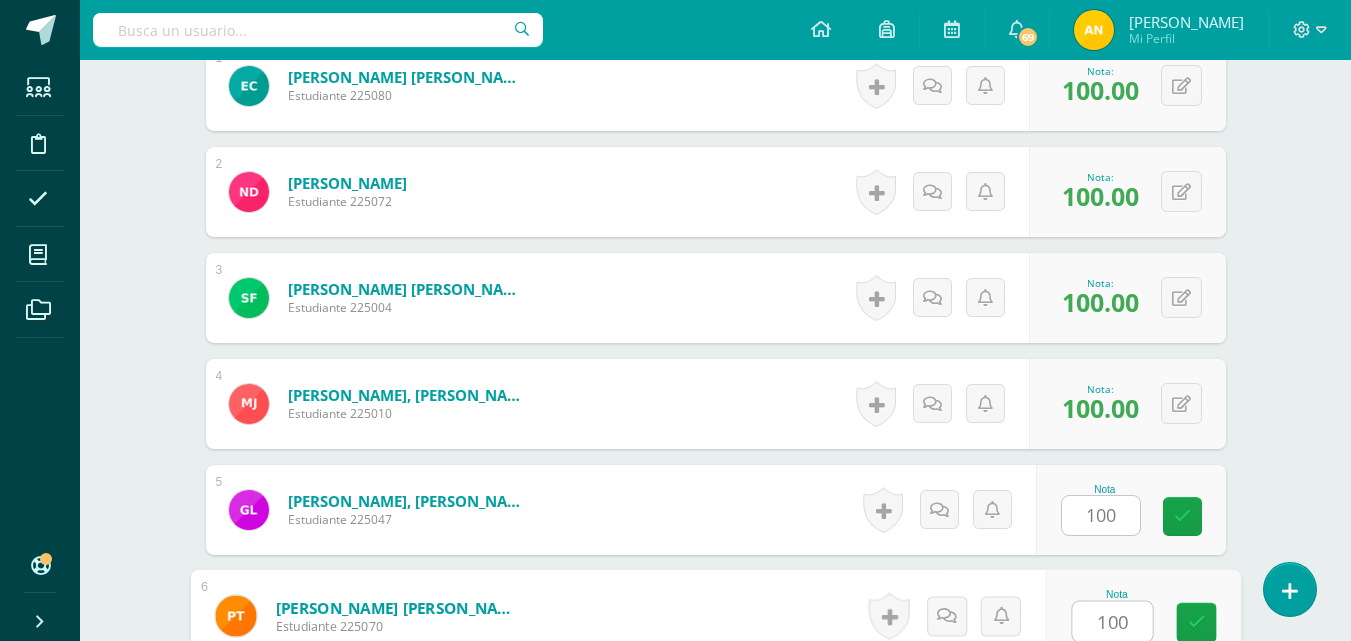 type on "100" 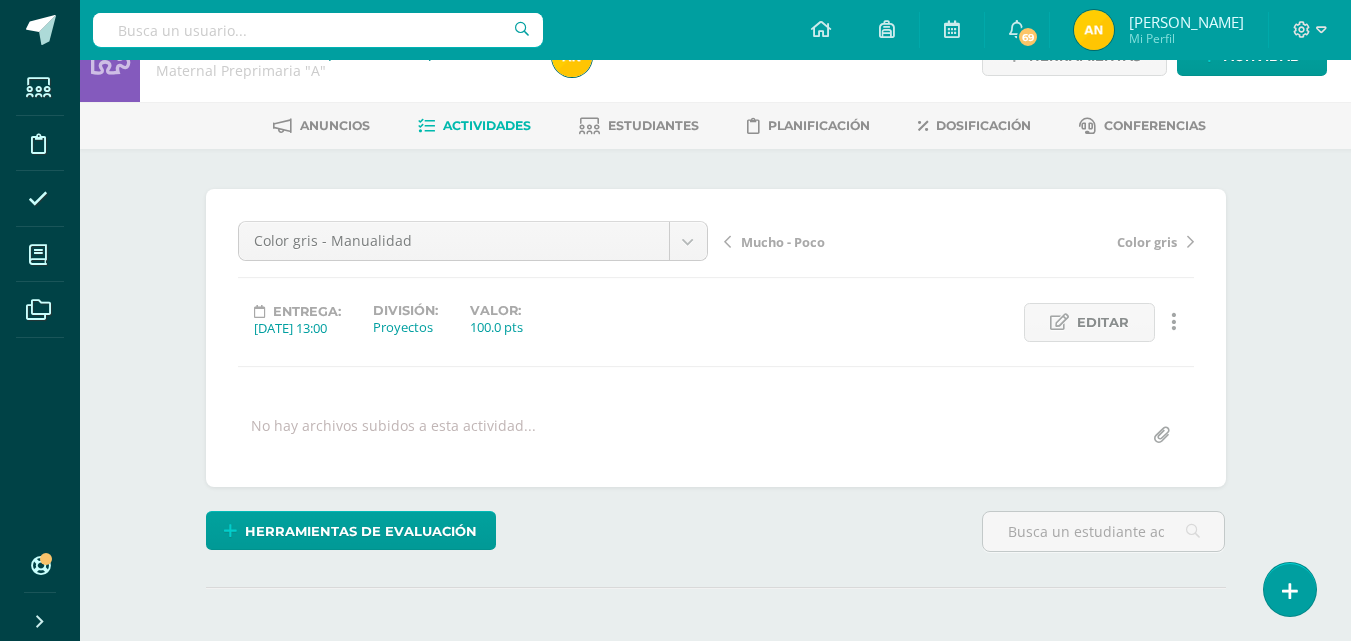 scroll, scrollTop: 0, scrollLeft: 0, axis: both 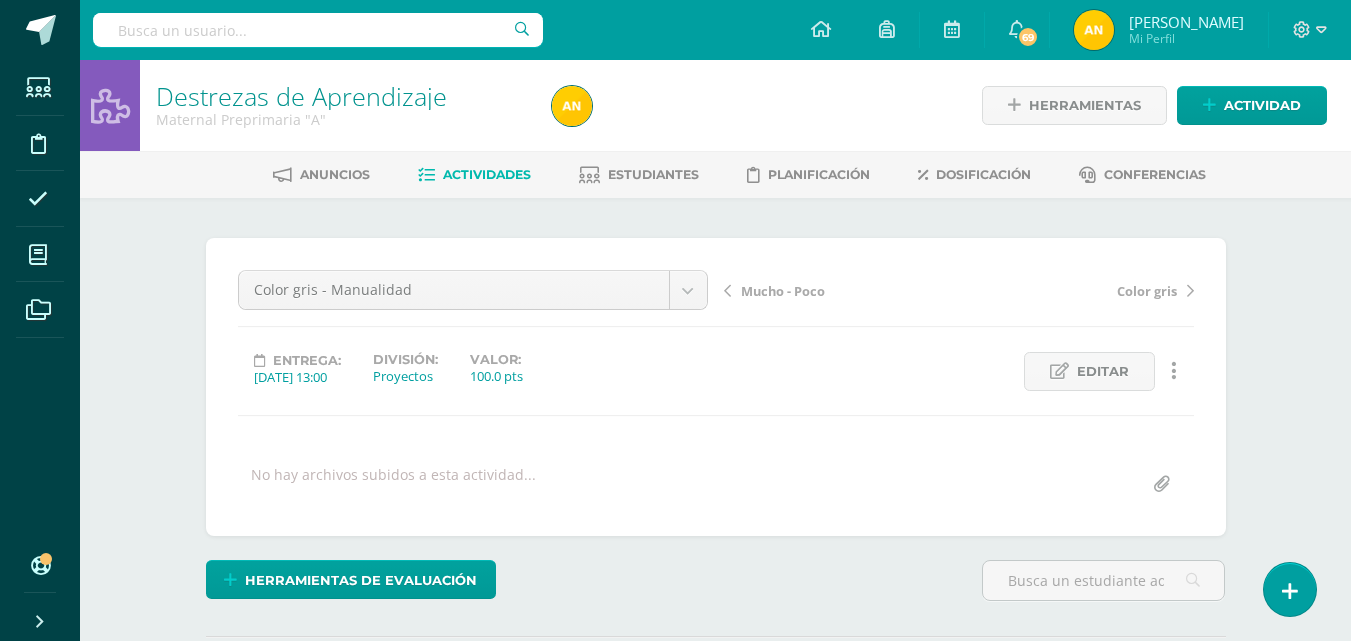 click on "Mucho - Poco" at bounding box center (783, 291) 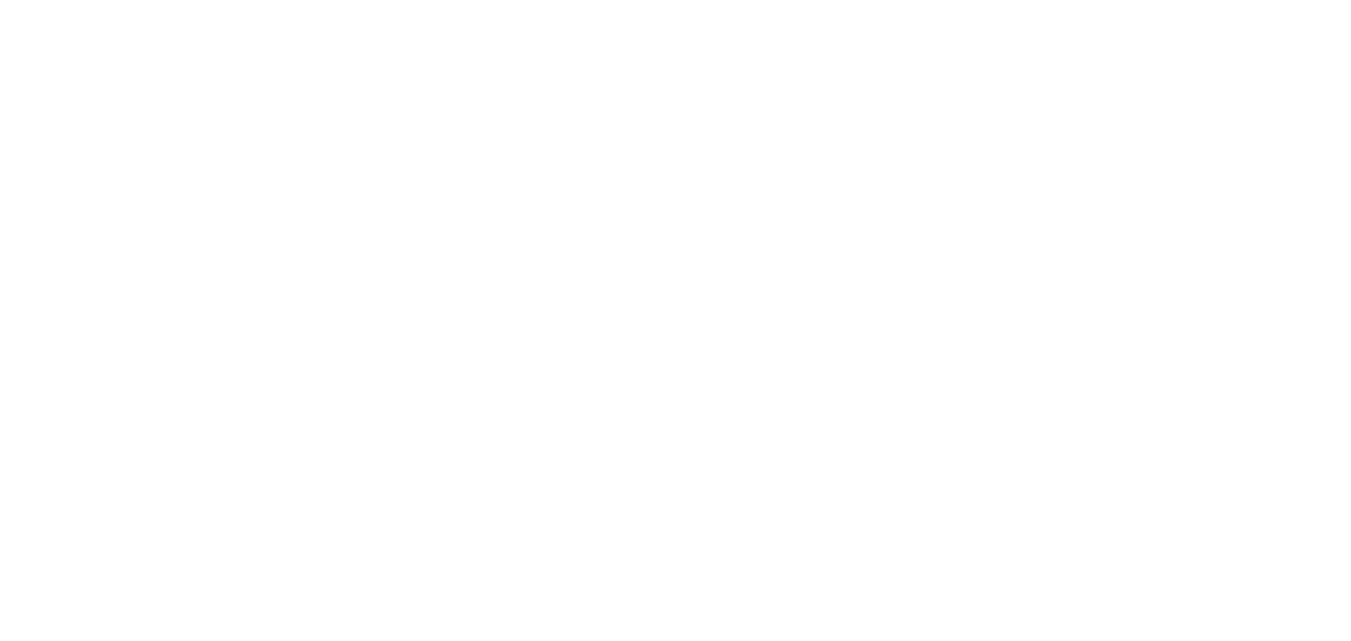 scroll, scrollTop: 0, scrollLeft: 0, axis: both 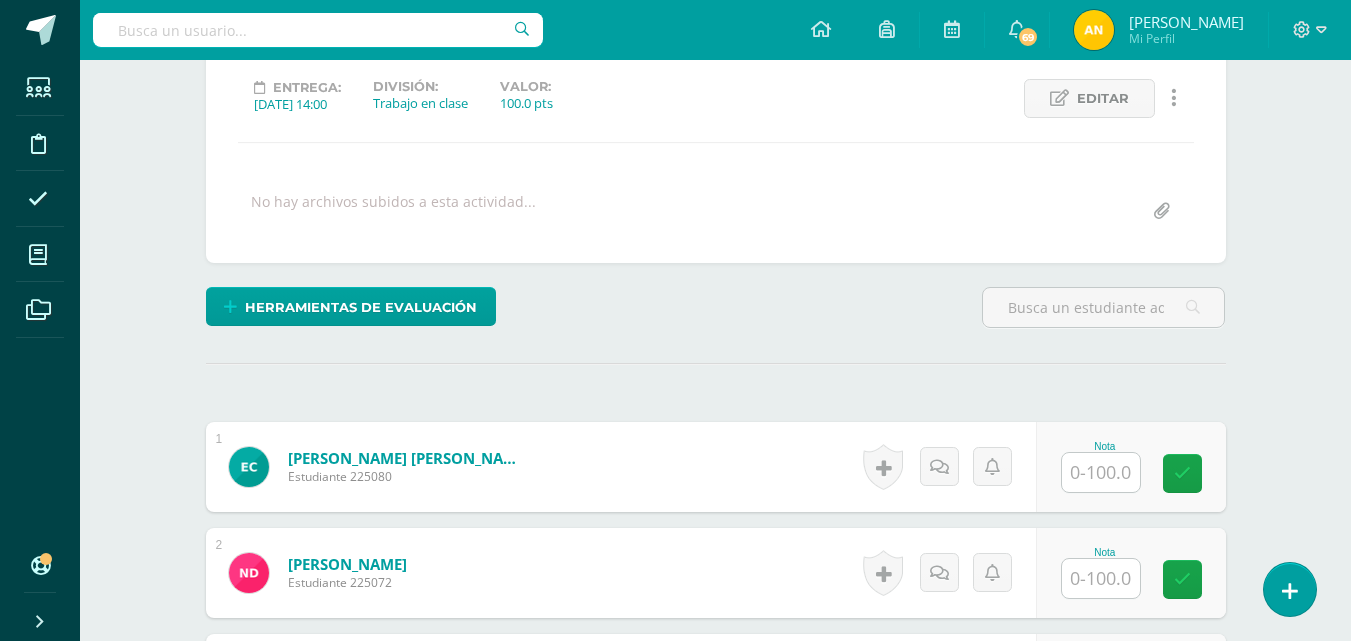 click at bounding box center [1101, 472] 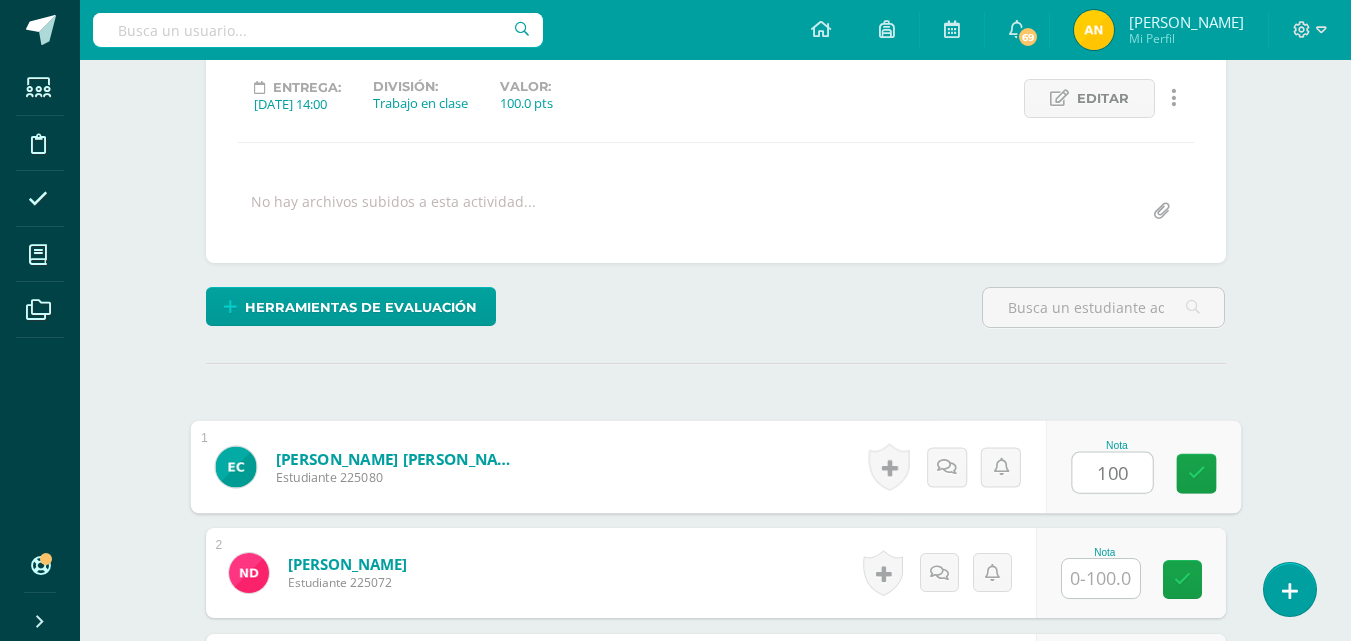 type on "100" 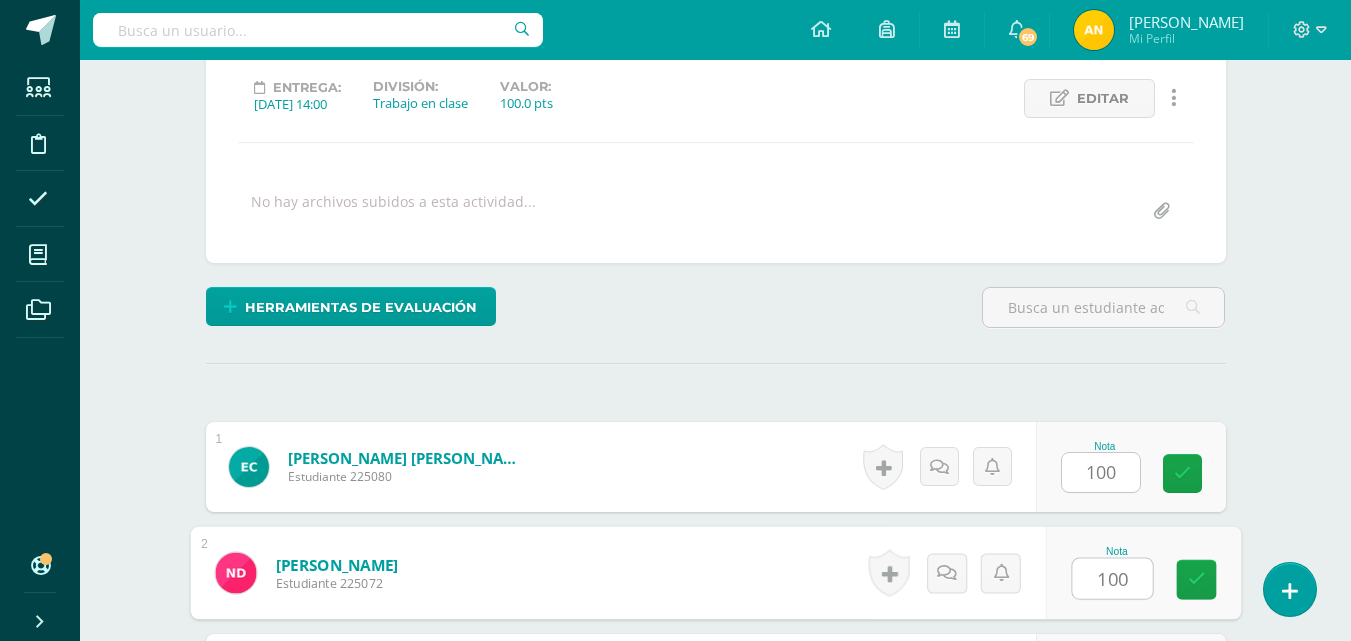 type on "100" 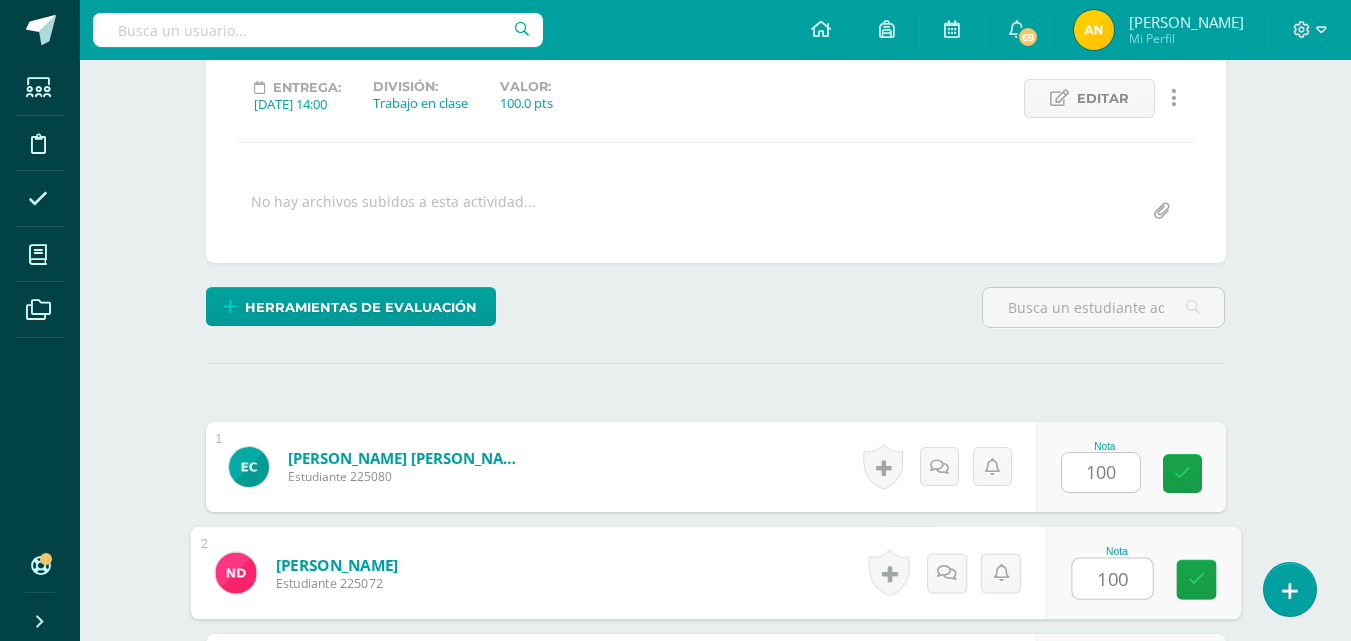 scroll, scrollTop: 637, scrollLeft: 0, axis: vertical 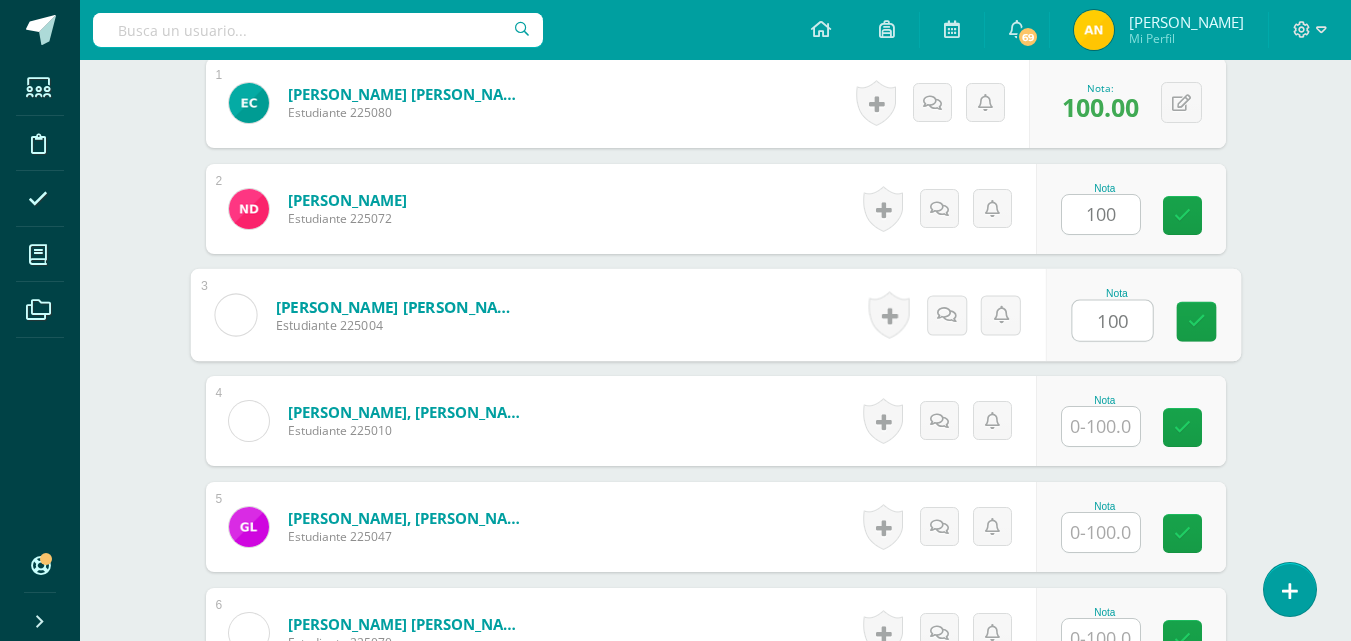 type on "100" 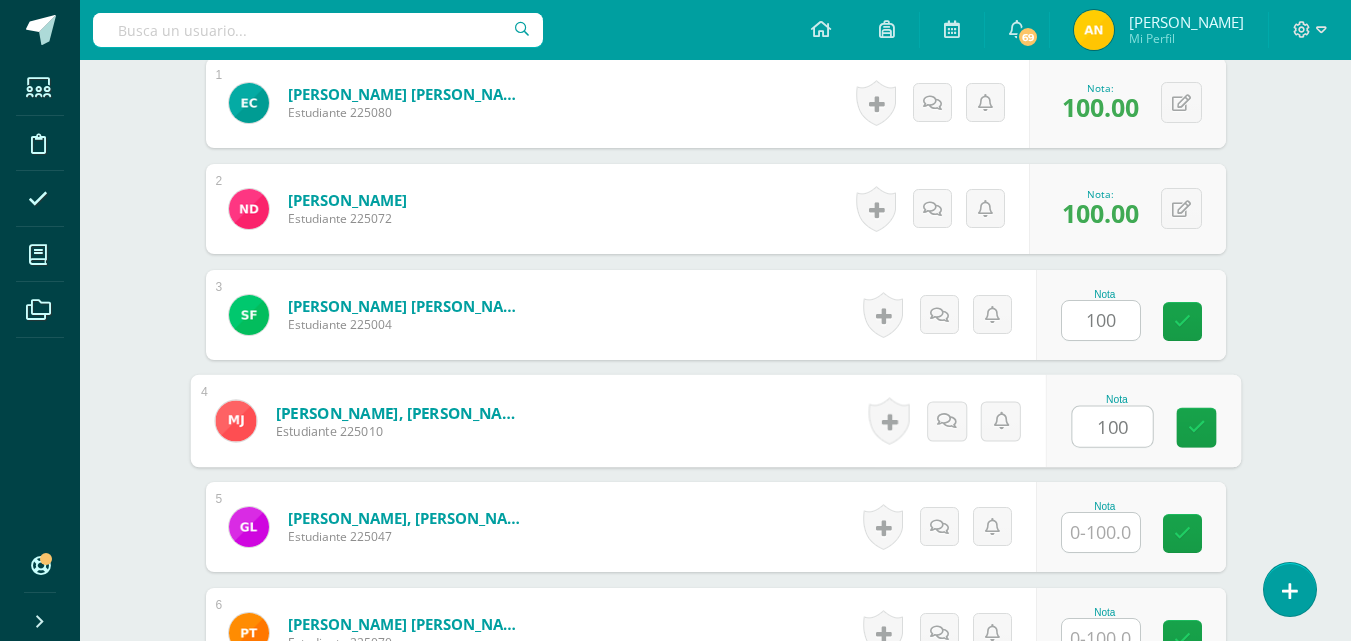 type on "100" 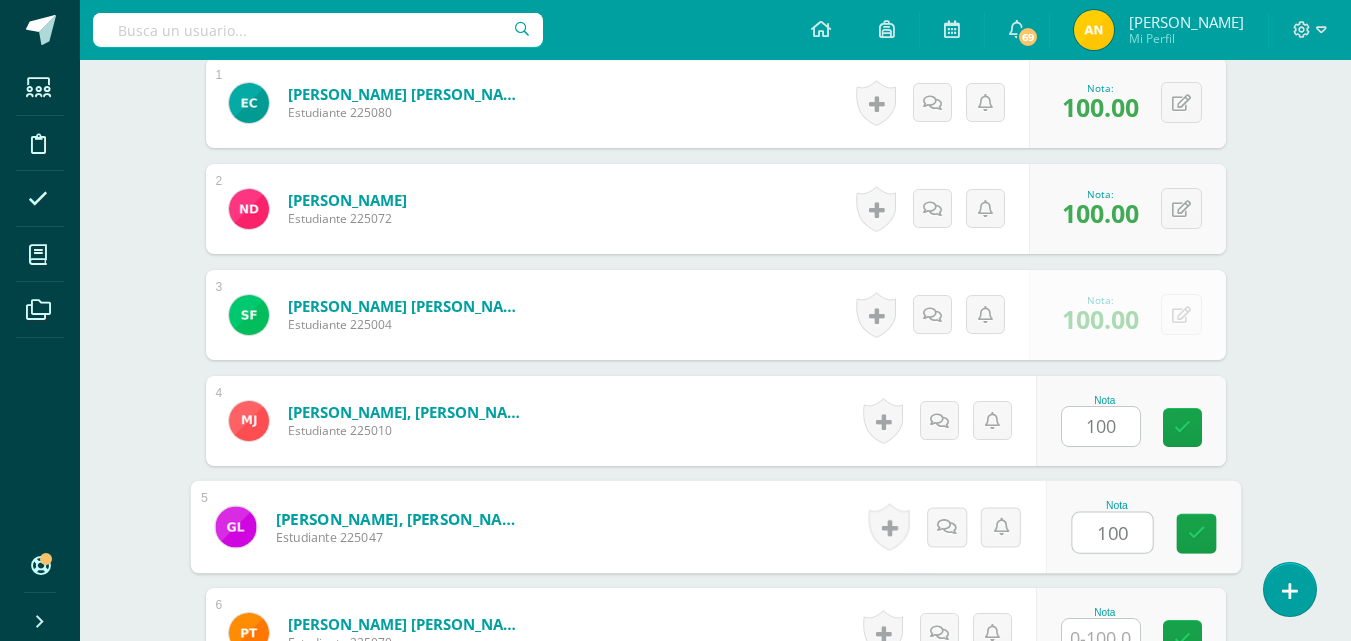 type on "100" 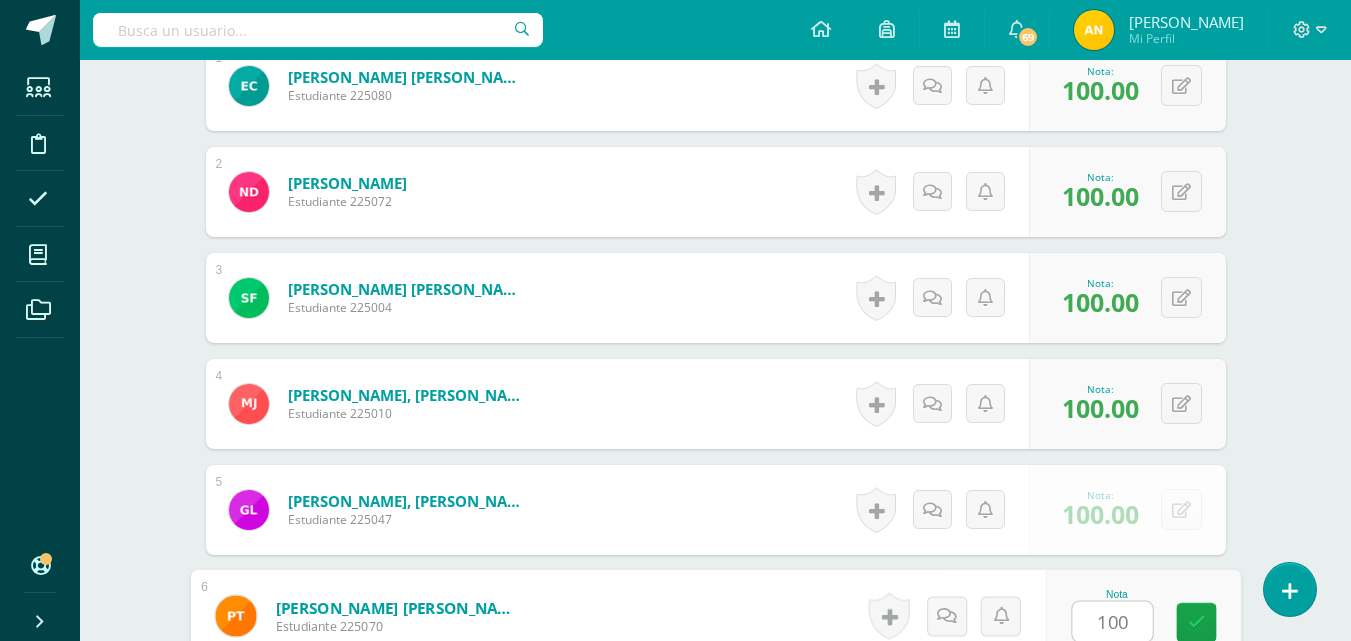 type on "100" 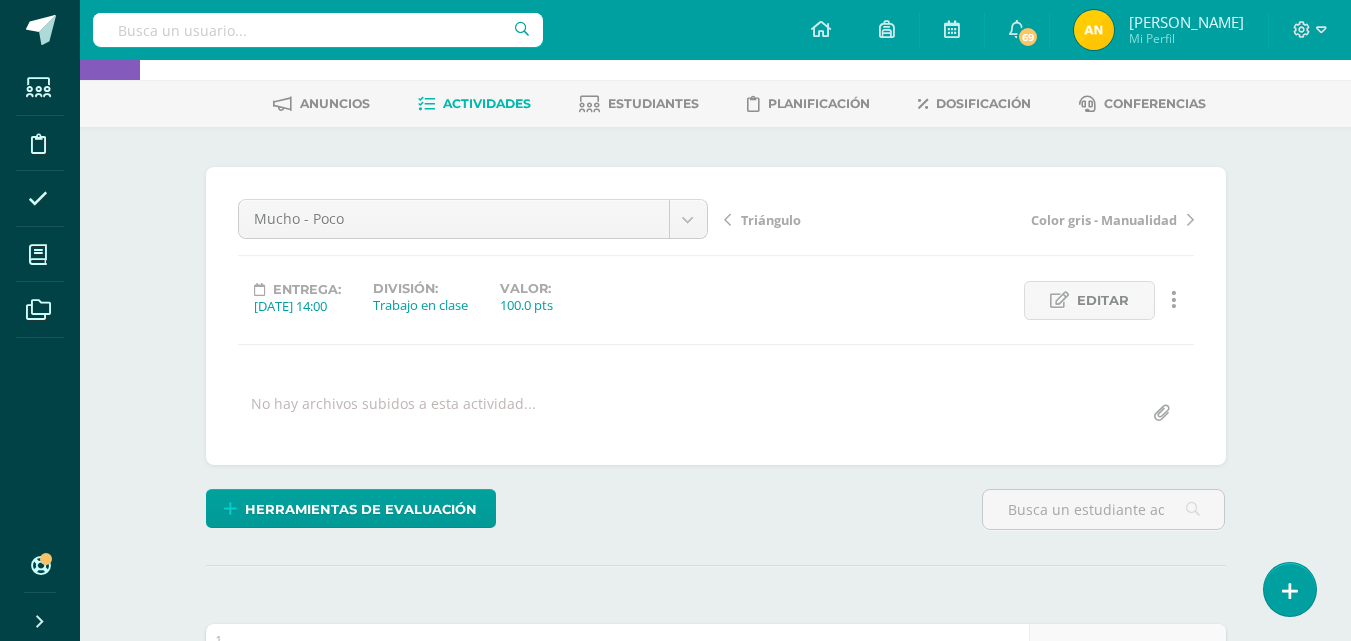 scroll, scrollTop: 0, scrollLeft: 0, axis: both 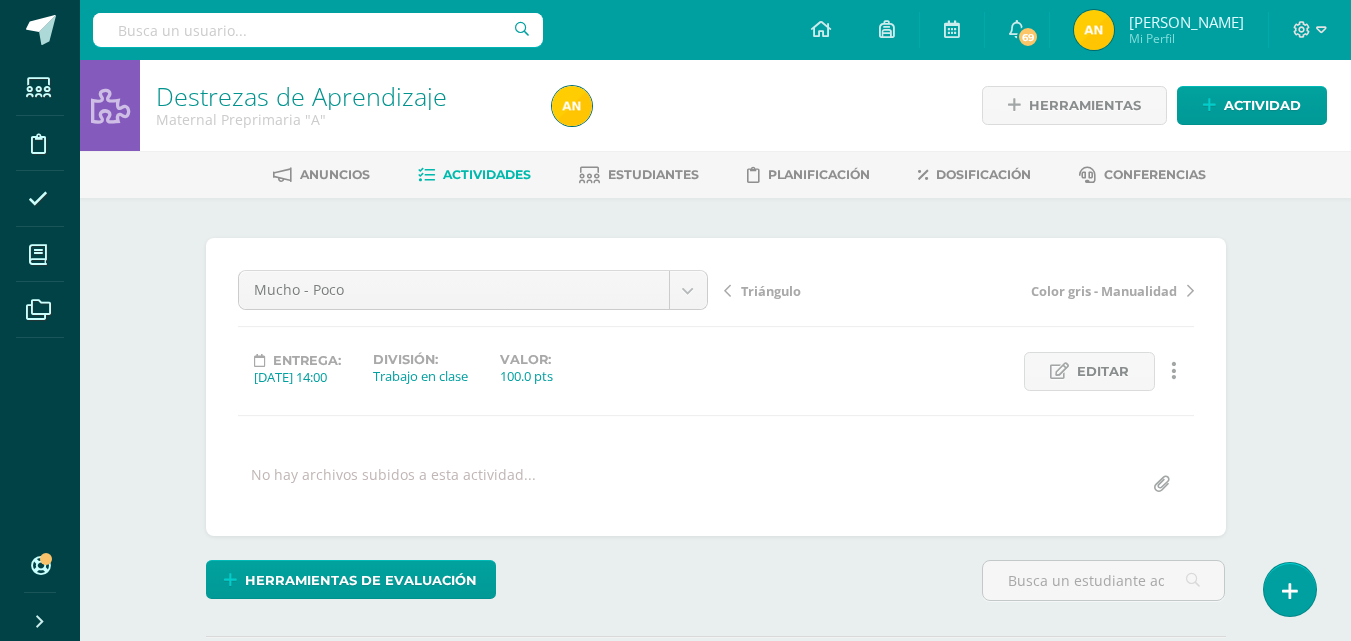 click on "Triángulo" at bounding box center (771, 291) 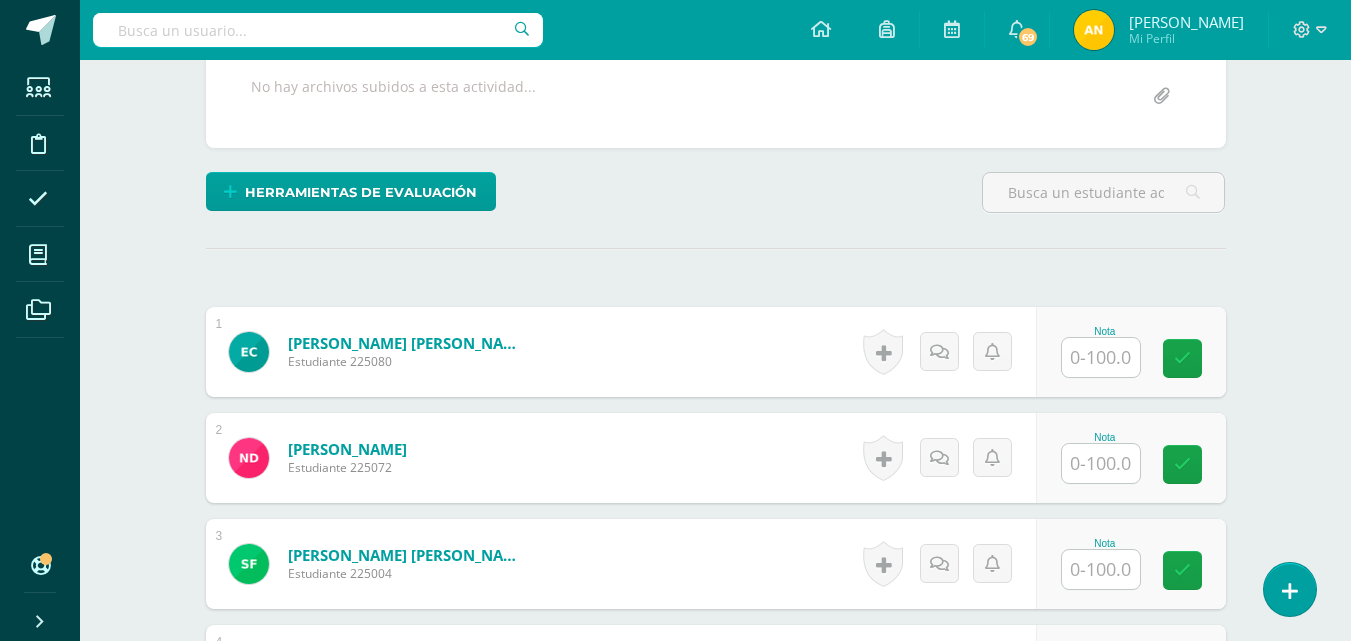 scroll, scrollTop: 389, scrollLeft: 0, axis: vertical 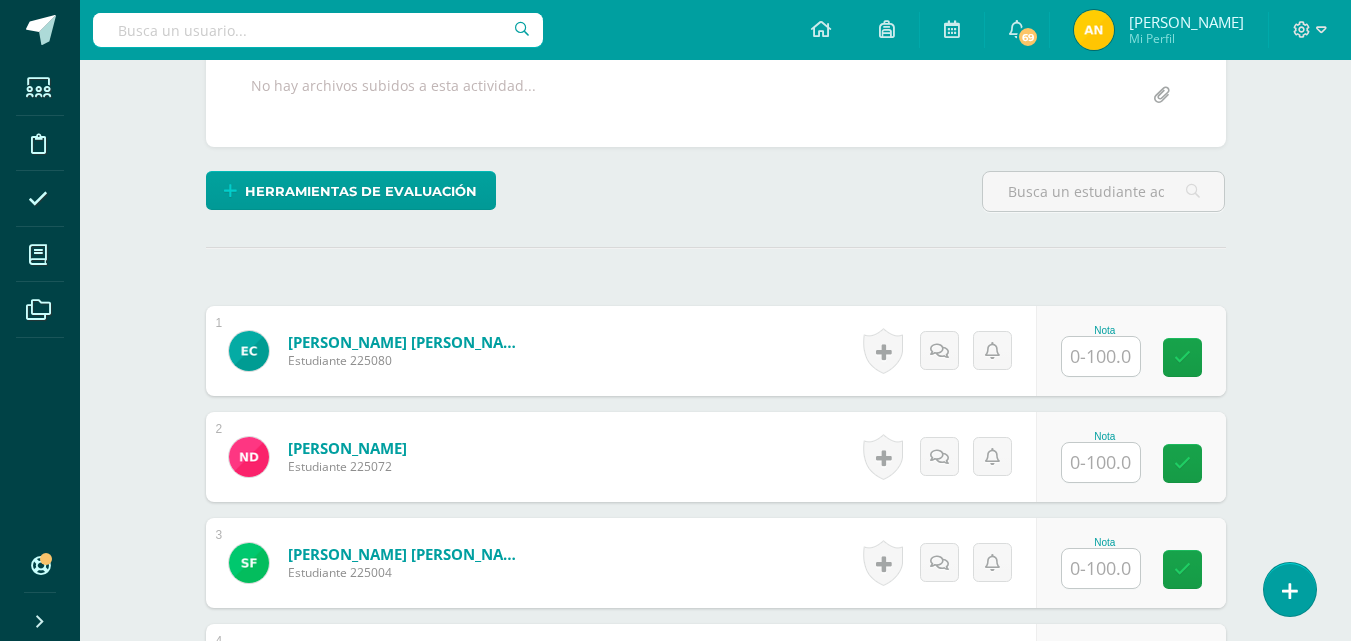click at bounding box center [1101, 356] 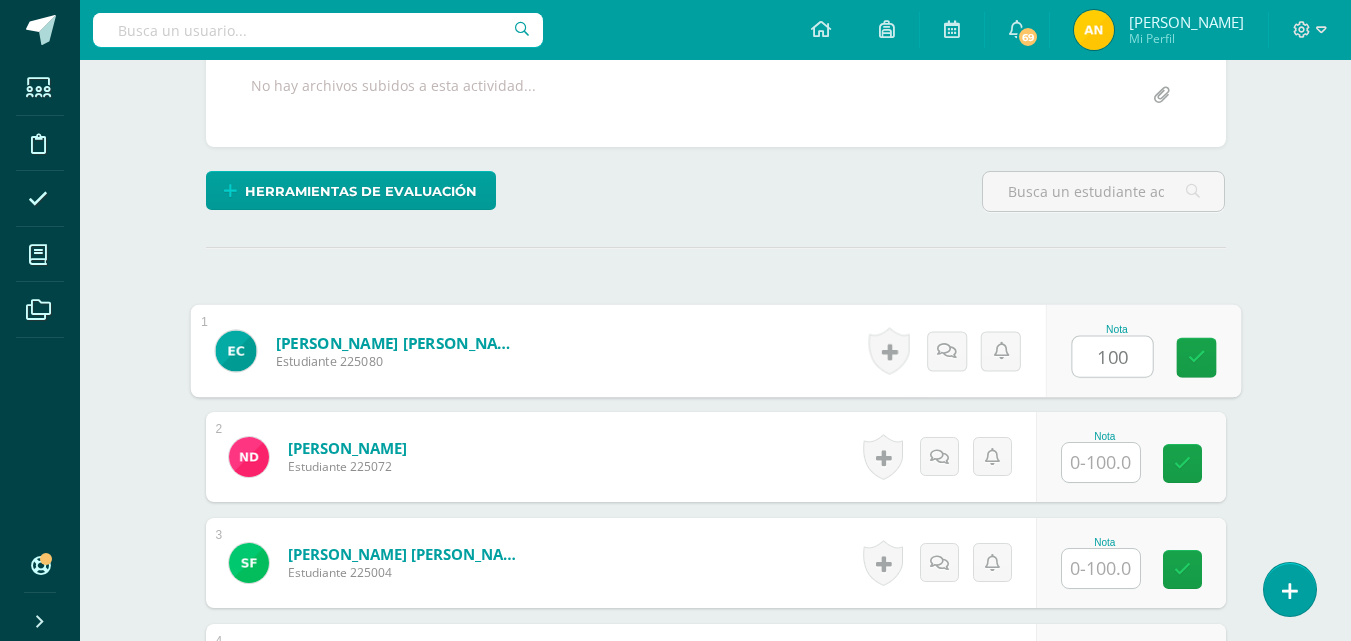 type on "100" 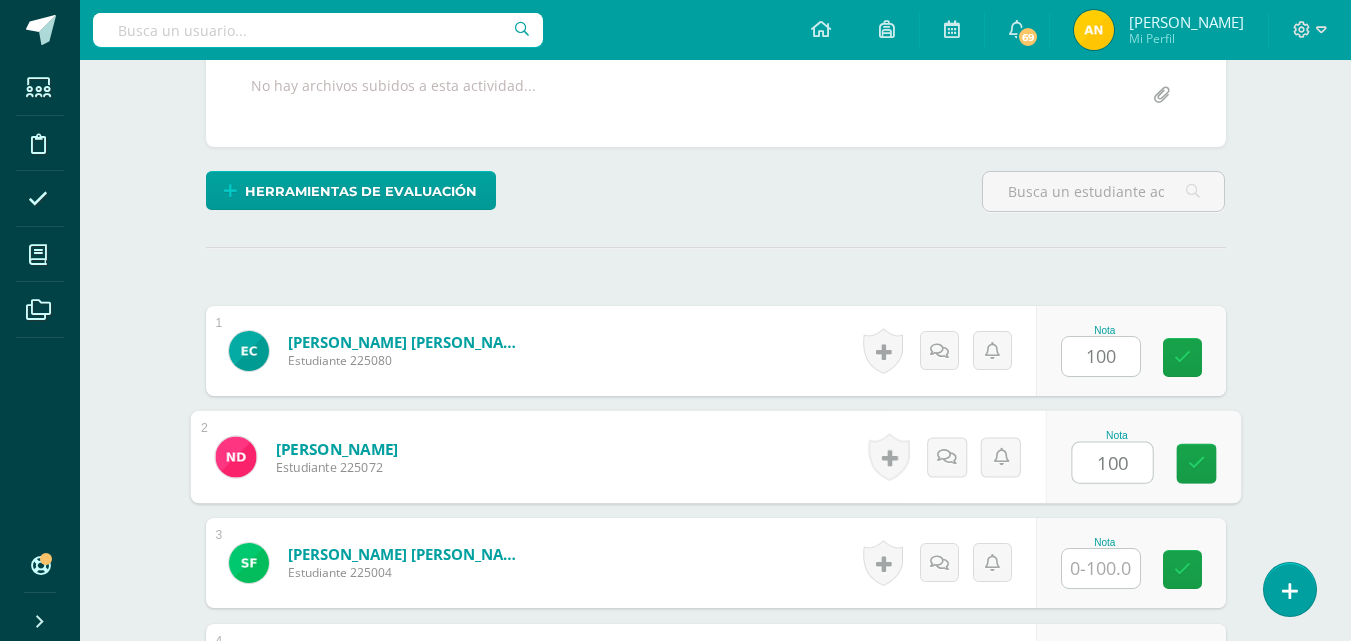 type on "100" 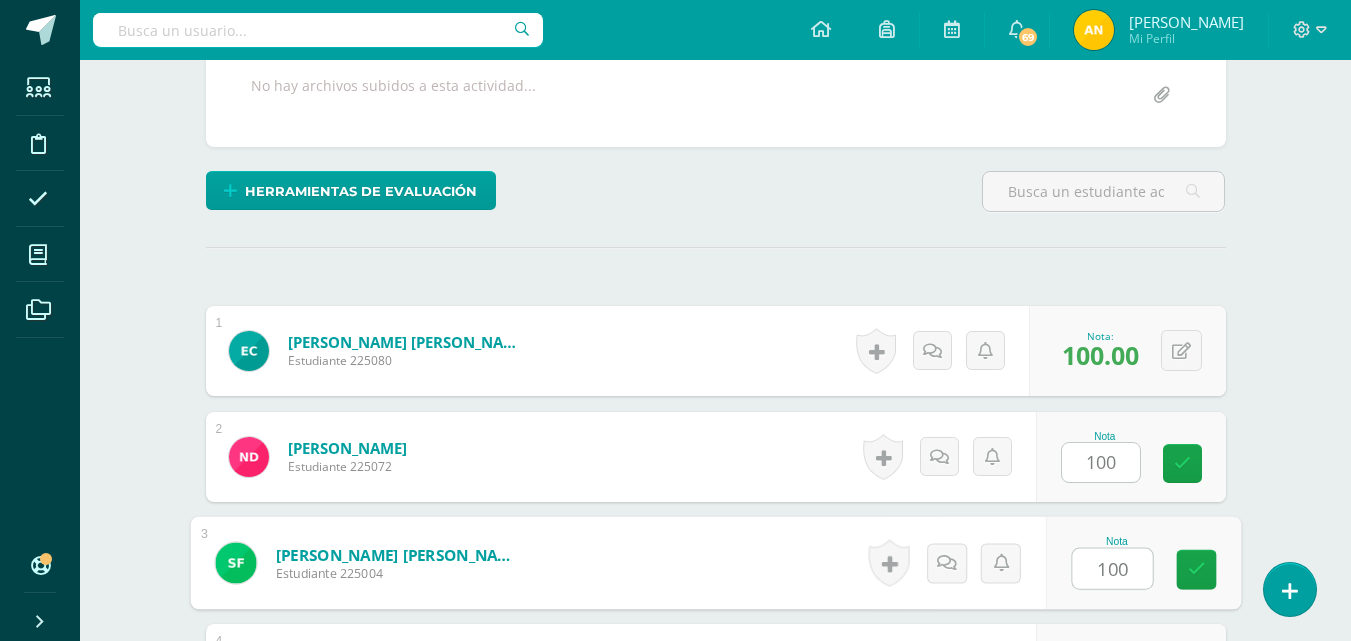 type on "100" 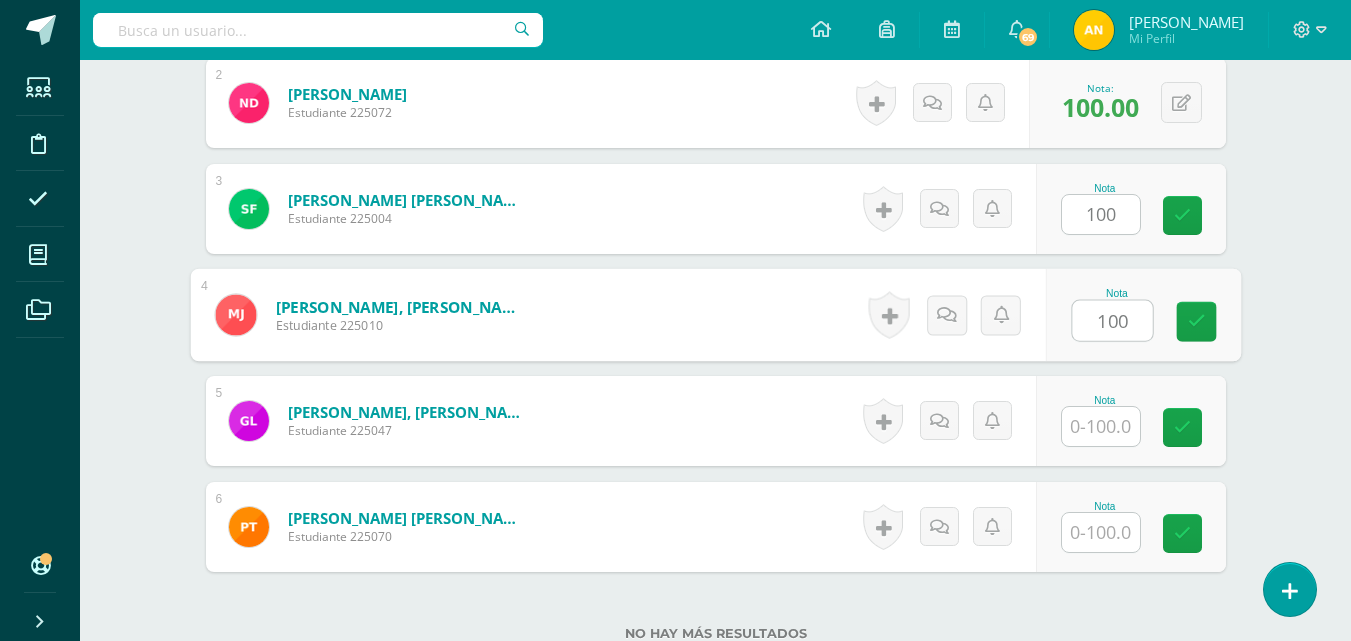 type on "100" 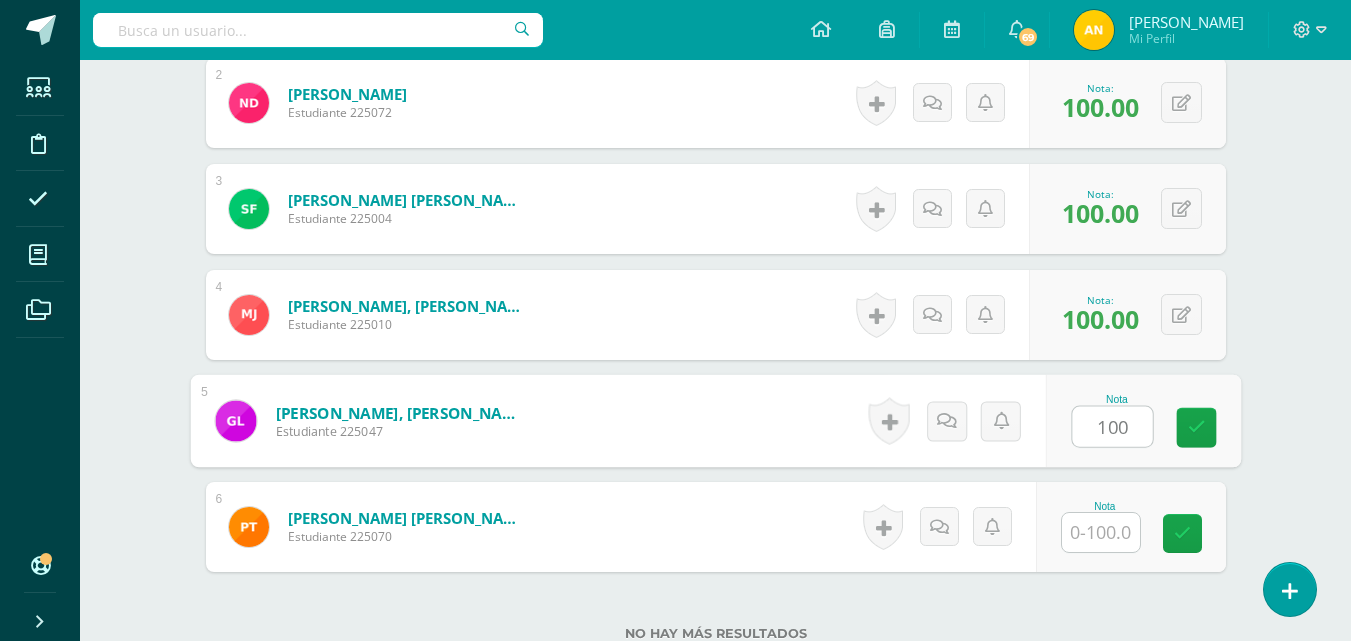 type on "100" 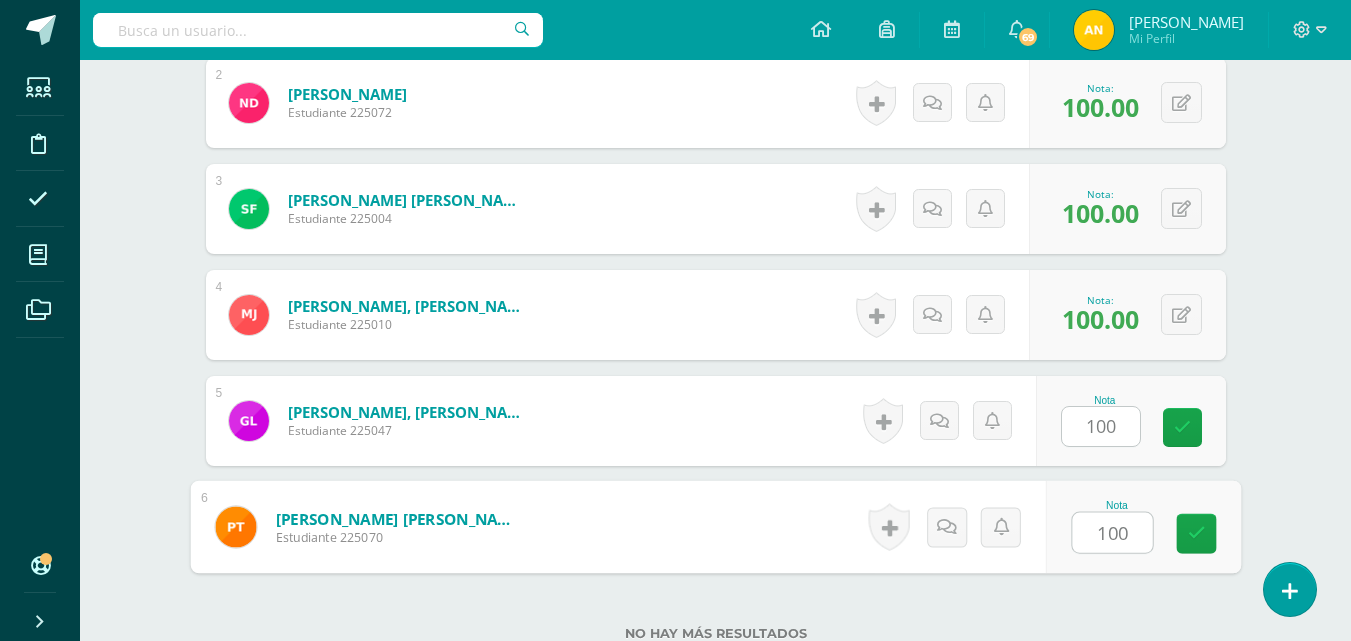 type on "100" 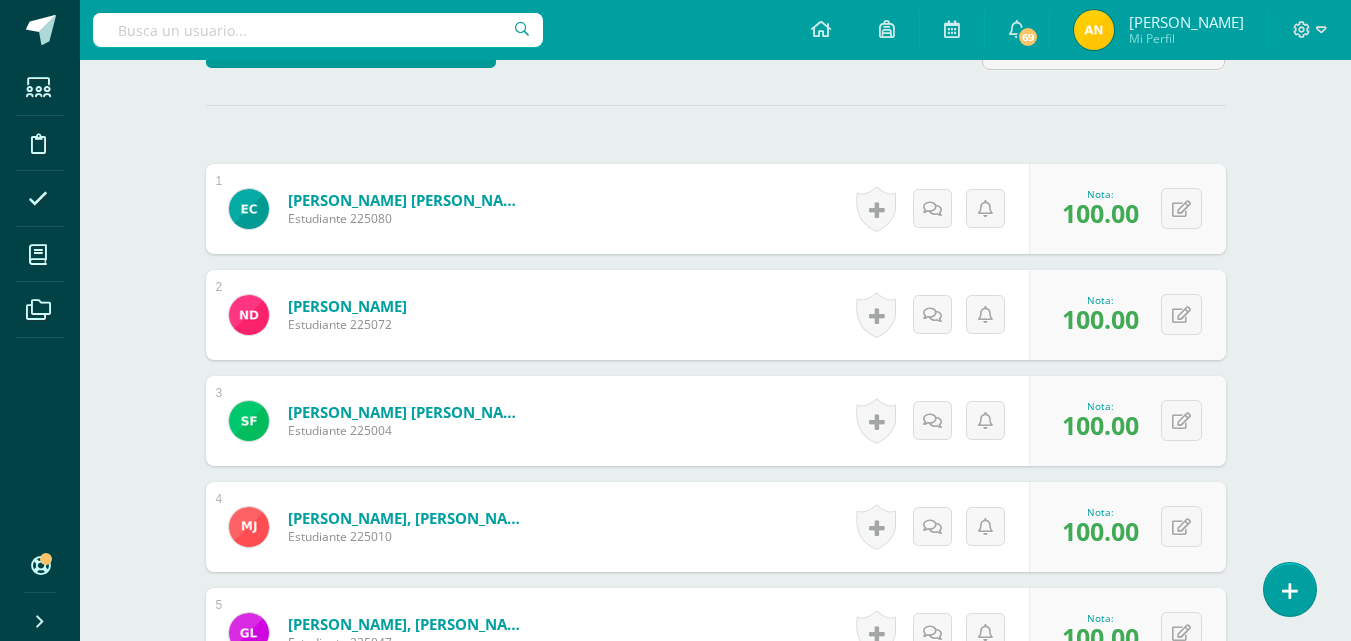scroll, scrollTop: 0, scrollLeft: 0, axis: both 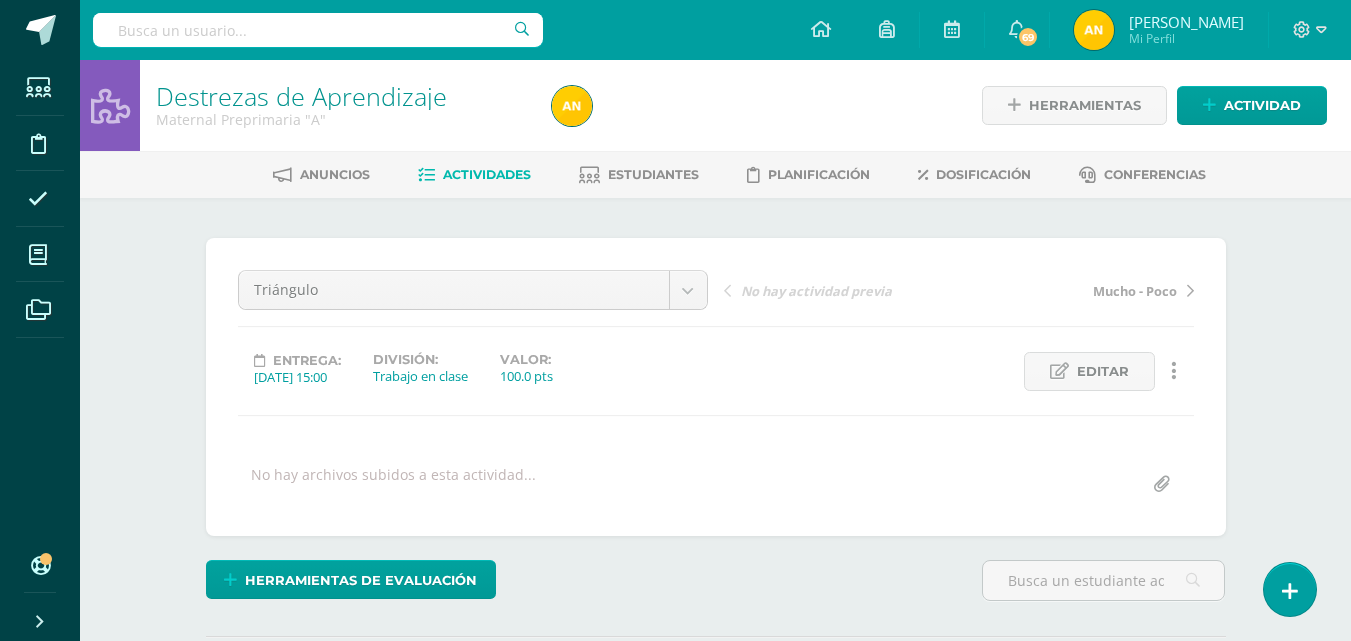 click on "Actividades" at bounding box center (487, 174) 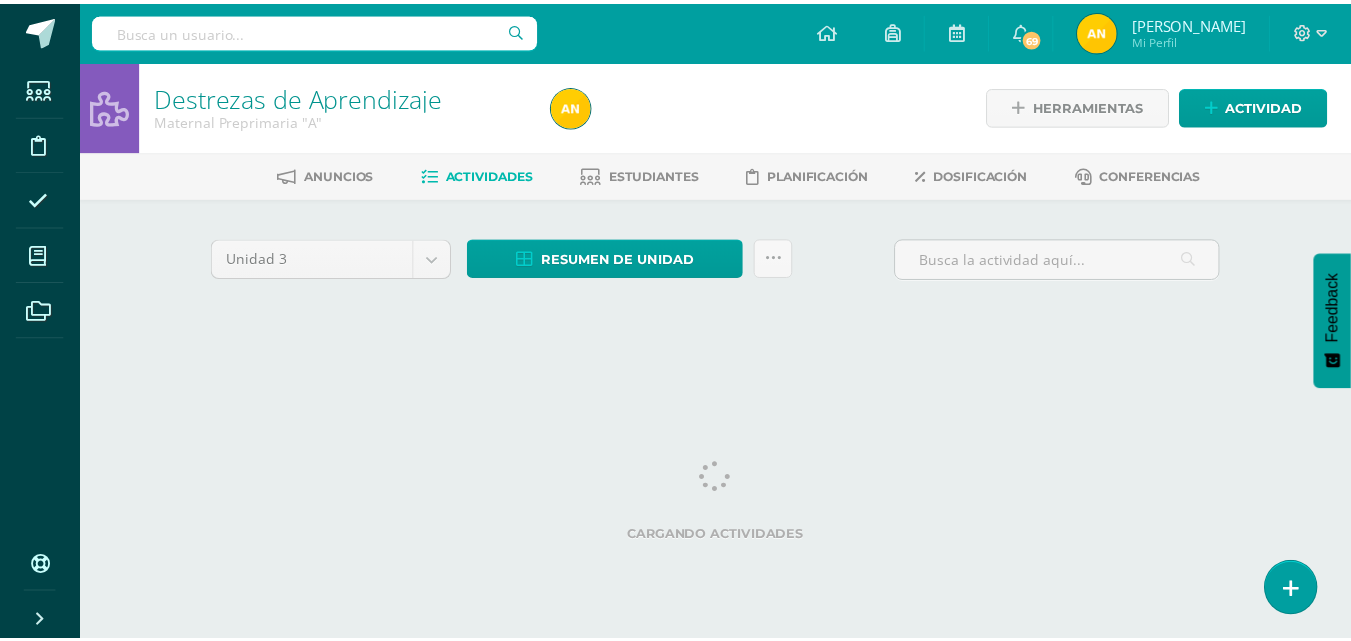 scroll, scrollTop: 0, scrollLeft: 0, axis: both 